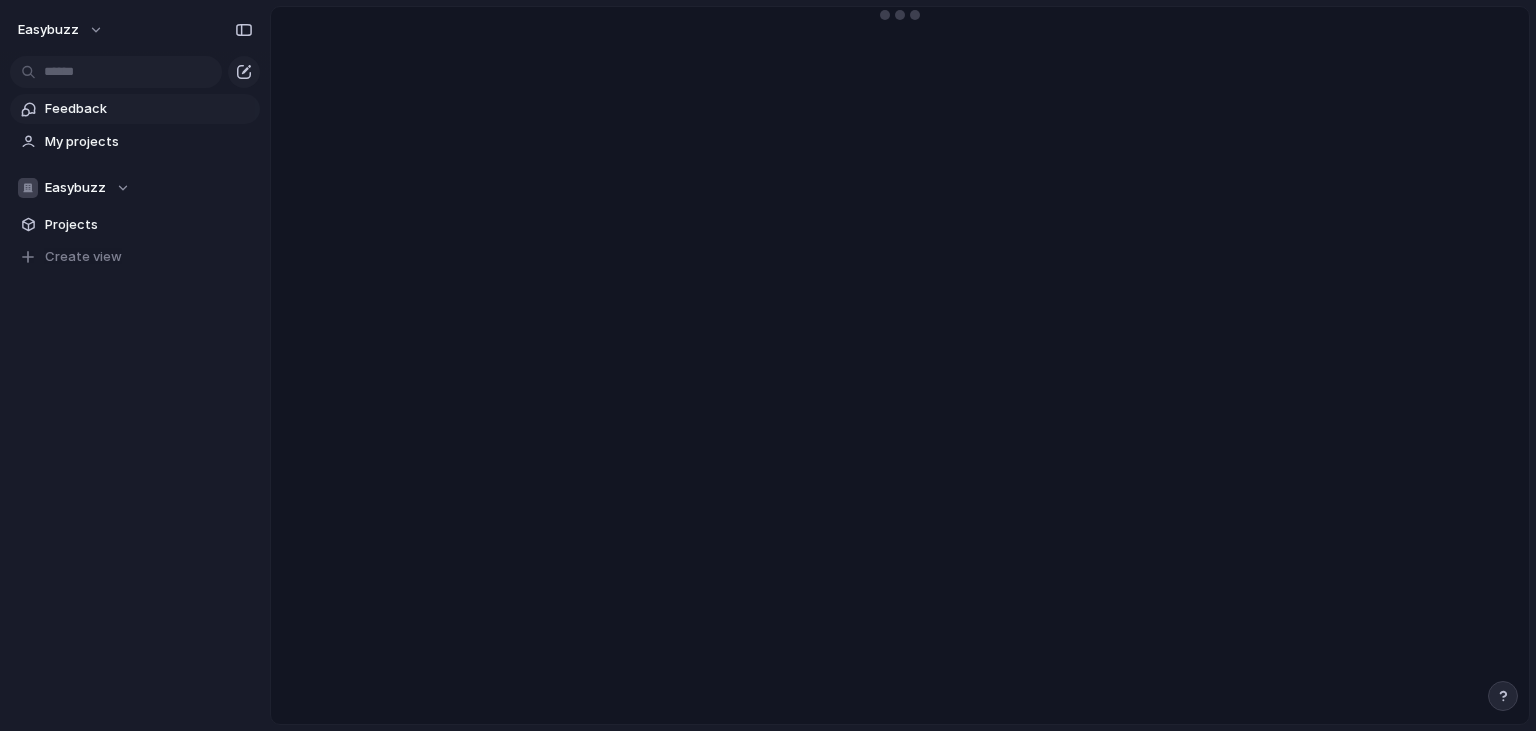 scroll, scrollTop: 0, scrollLeft: 0, axis: both 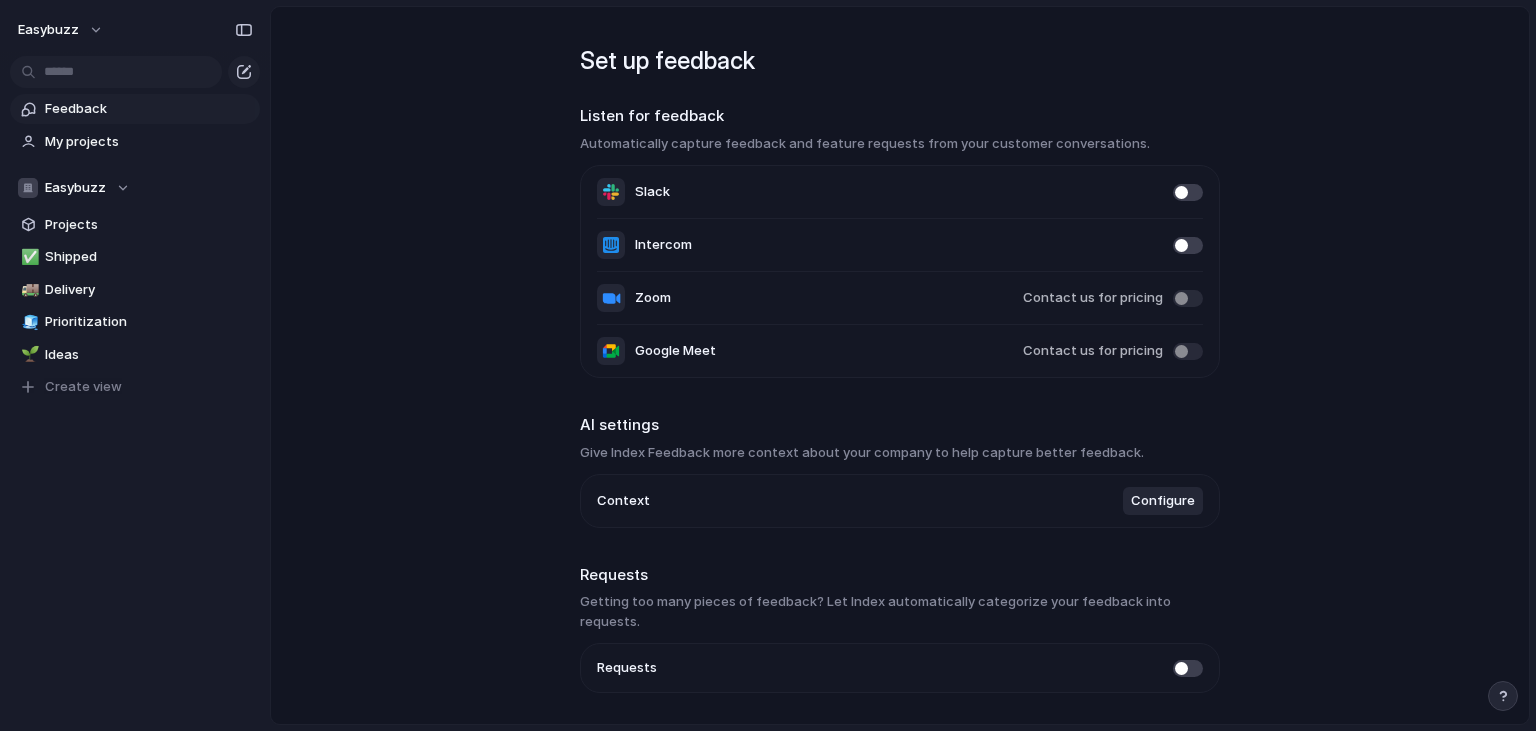 click on "Set up feedback Listen for feedback Automatically capture feedback and feature requests from your customer conversations. Slack Intercom Zoom Contact us for pricing Google Meet Contact us for pricing AI settings Give Index Feedback more context about your company to help capture better feedback. Context Configure Requests Getting too many pieces of feedback? Let Index automatically categorize your feedback into requests. Requests Skip Continue" at bounding box center (900, 365) 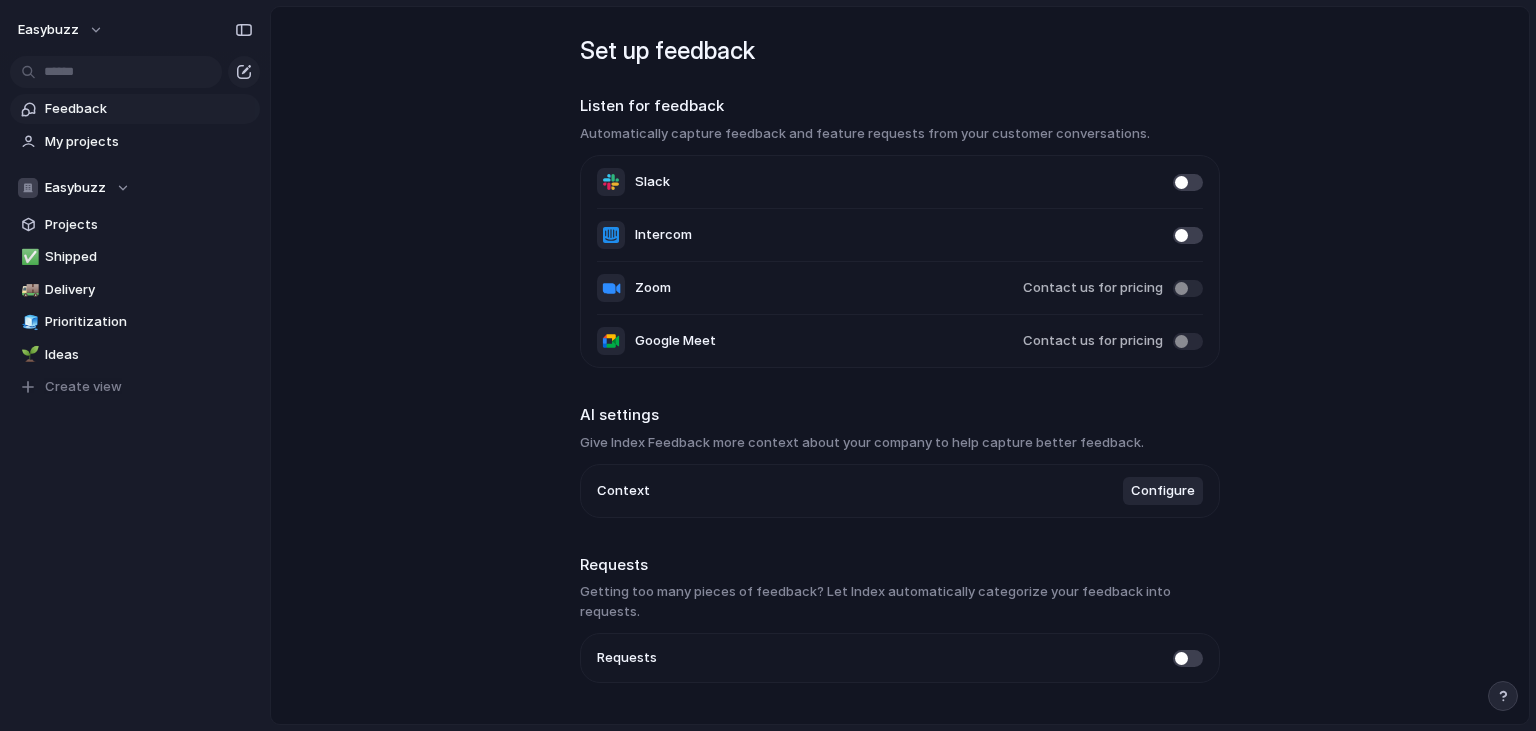 scroll, scrollTop: 37, scrollLeft: 0, axis: vertical 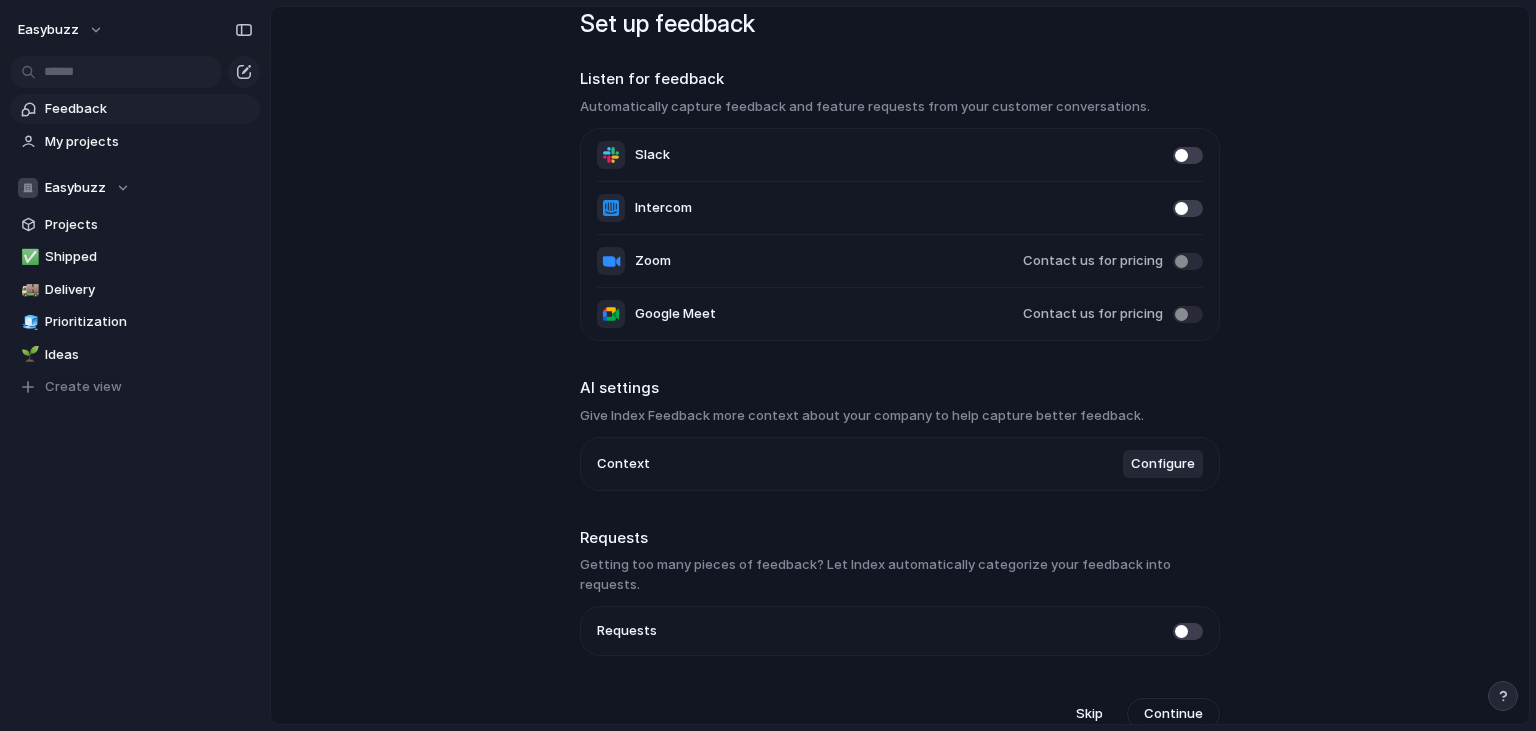click at bounding box center (1188, 155) 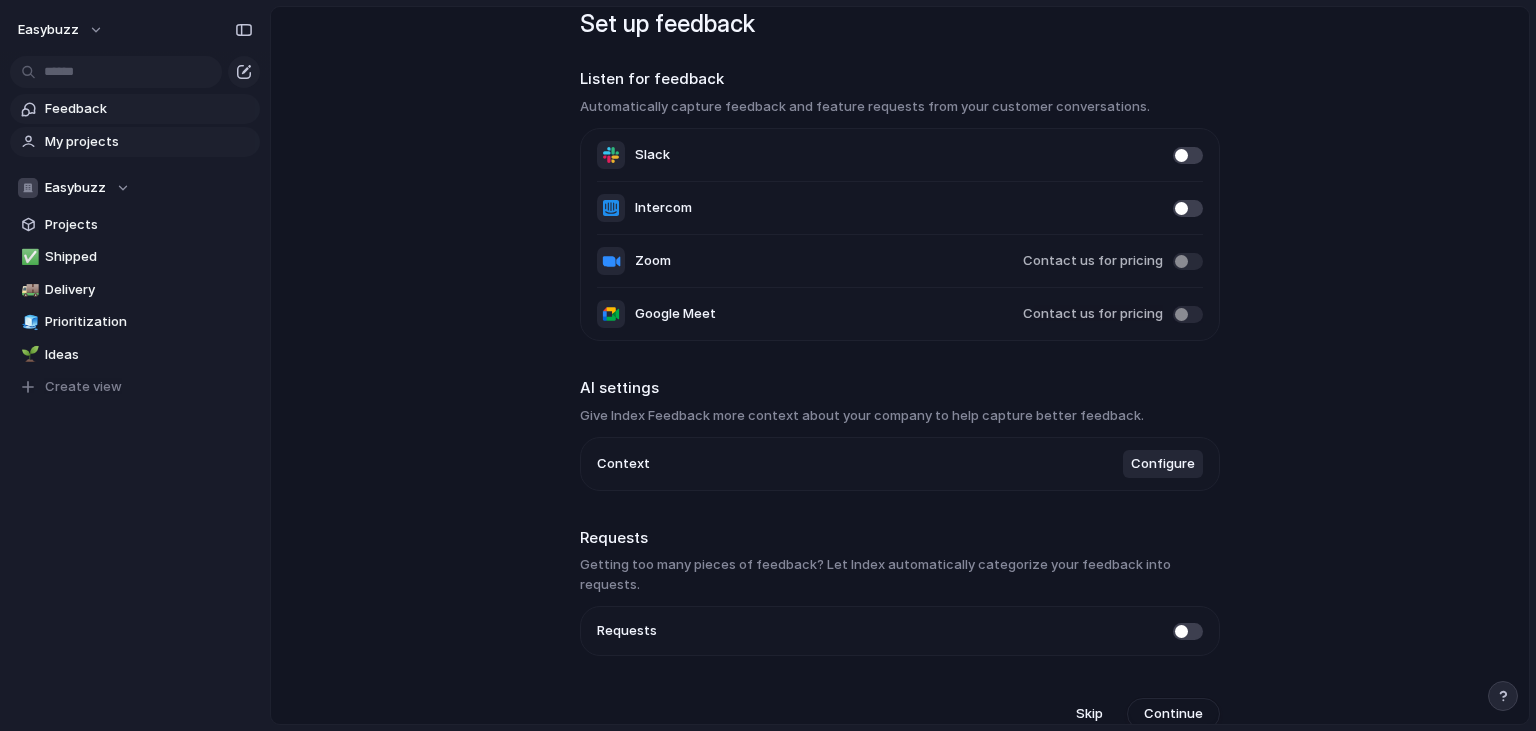 click on "My projects" at bounding box center [149, 142] 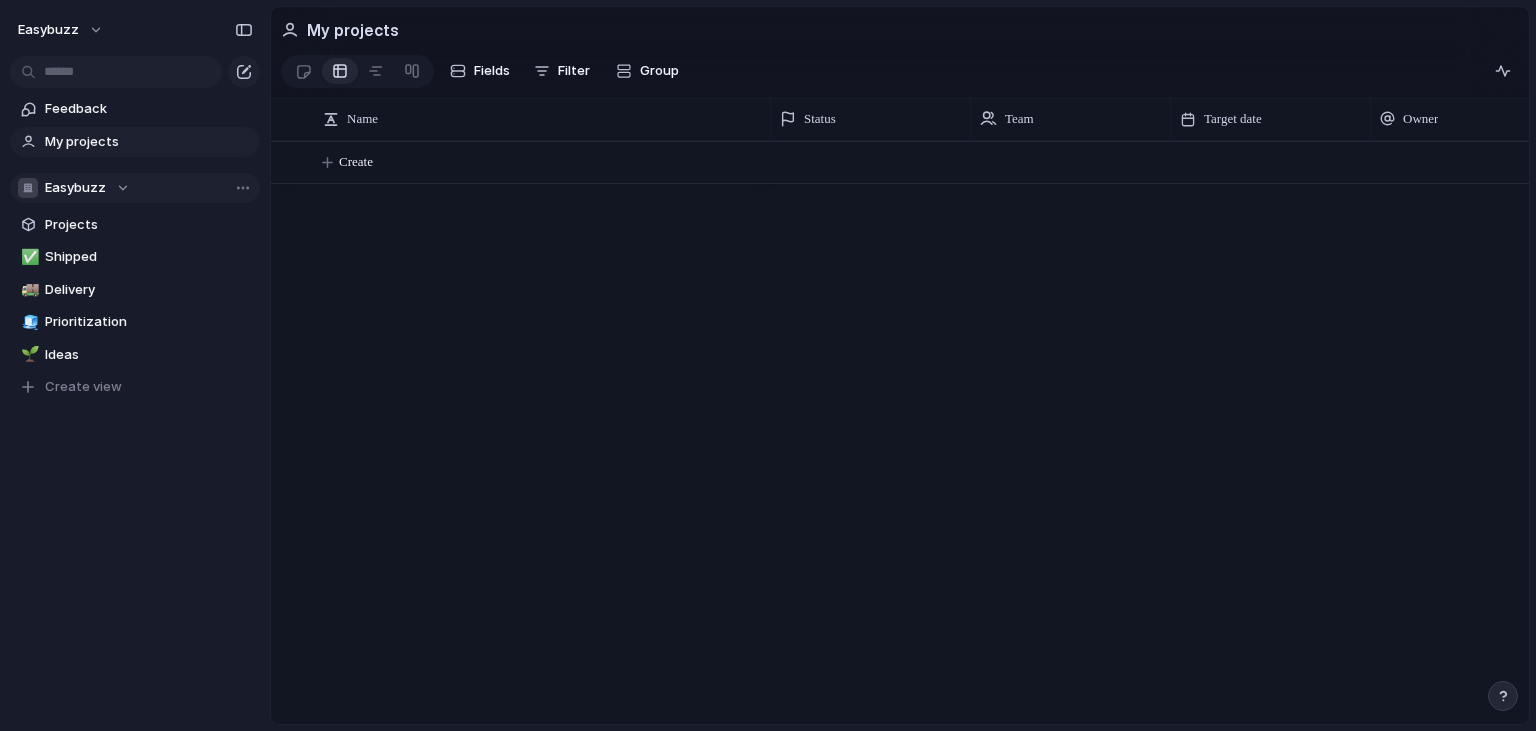 click on "Easybuzz" at bounding box center [74, 188] 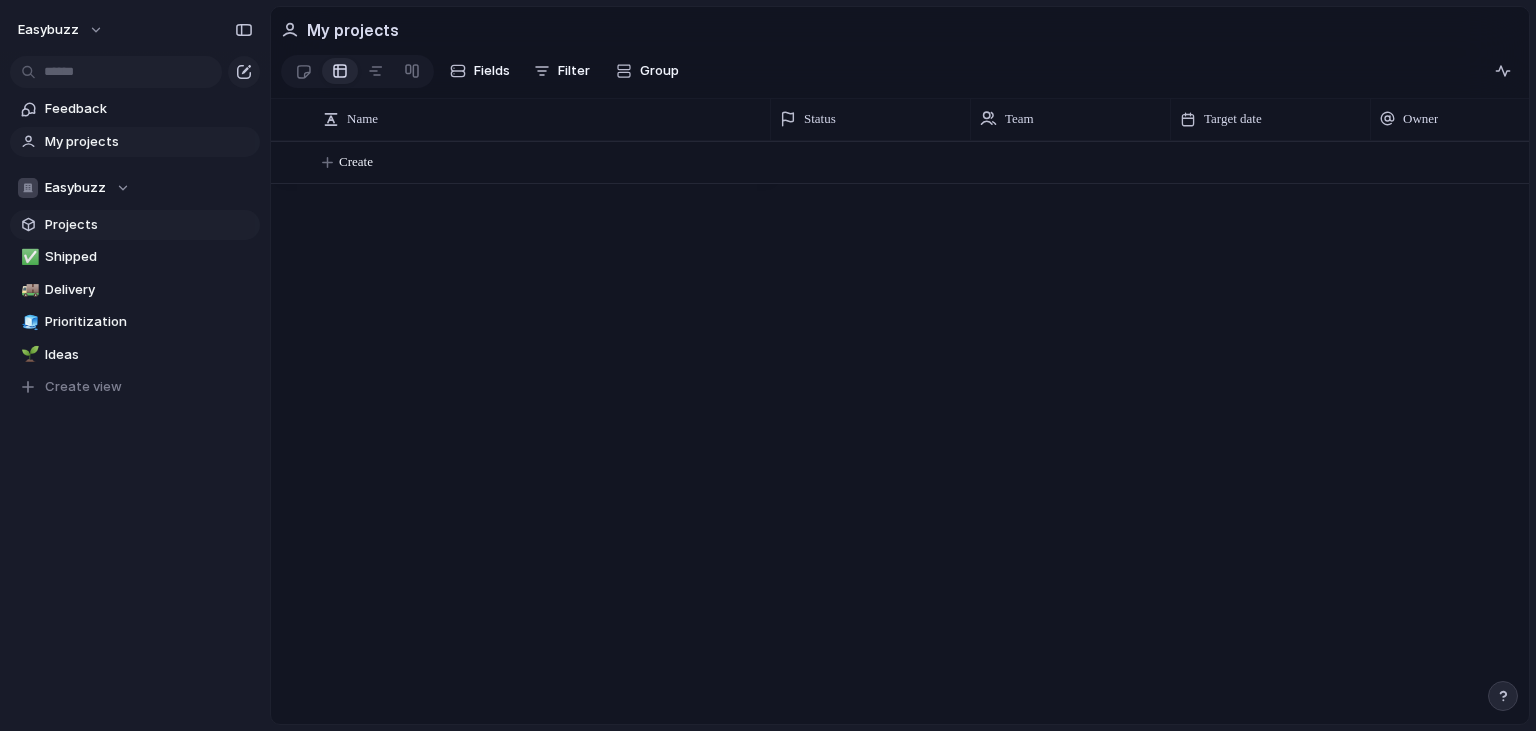 click on "Projects" at bounding box center (149, 225) 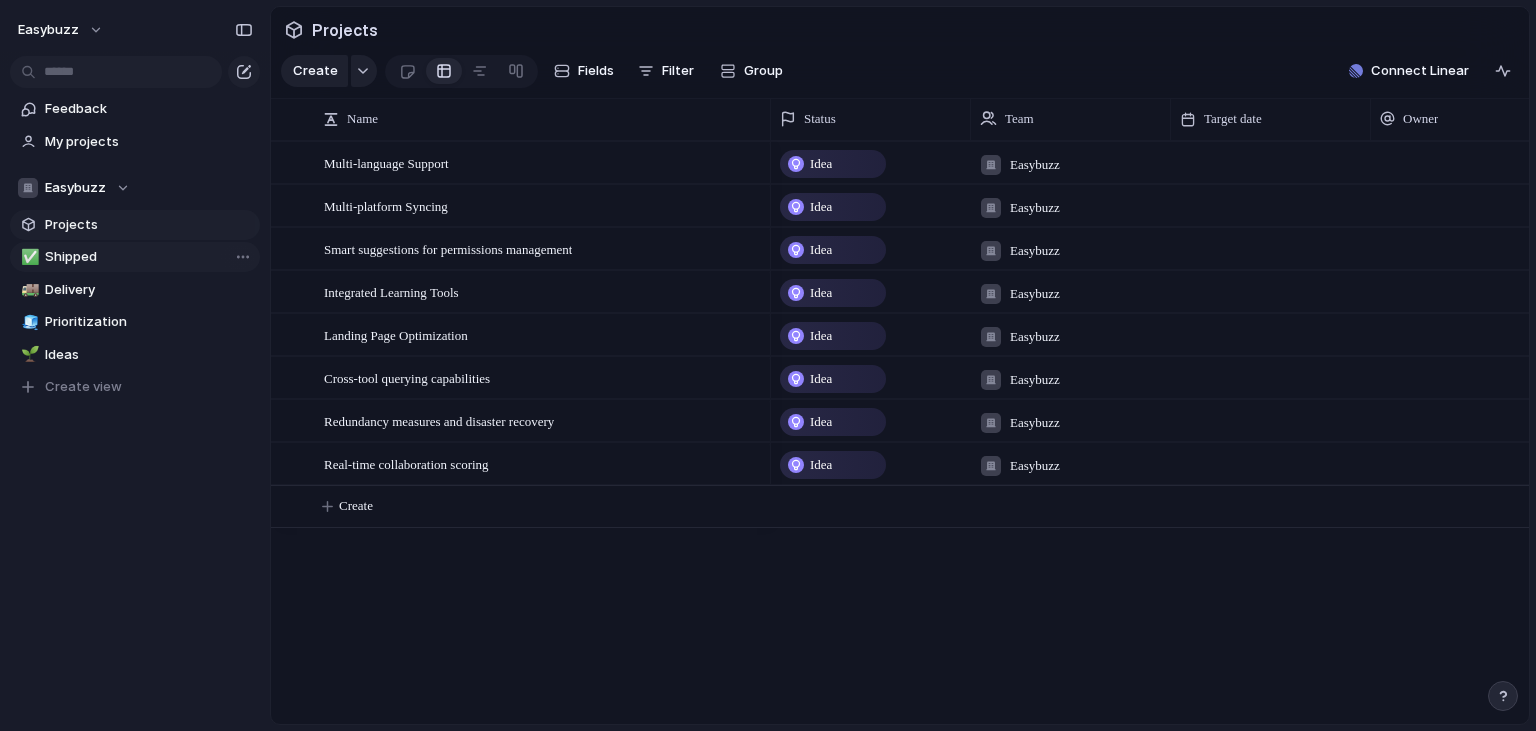 click on "Shipped" at bounding box center [149, 257] 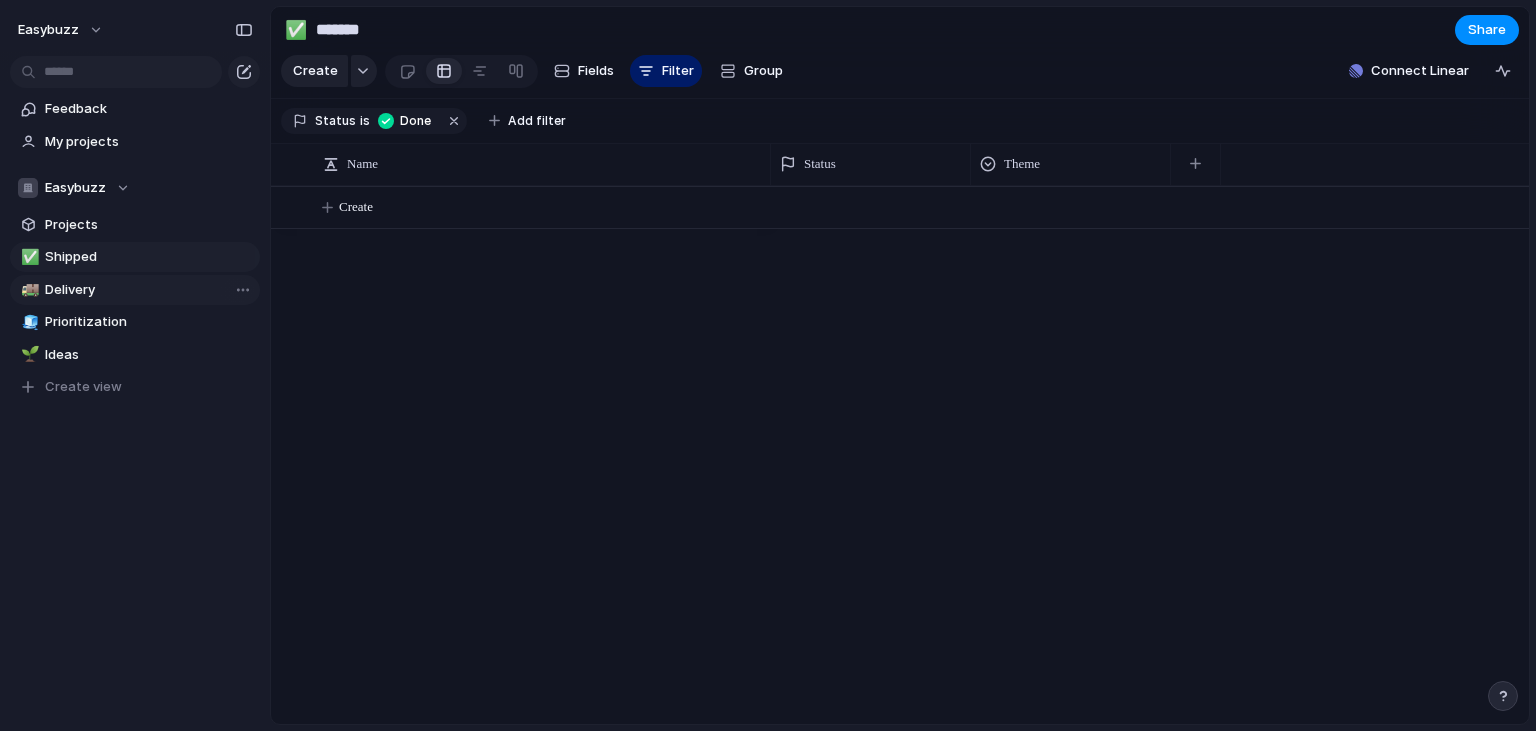click on "Delivery" at bounding box center (149, 290) 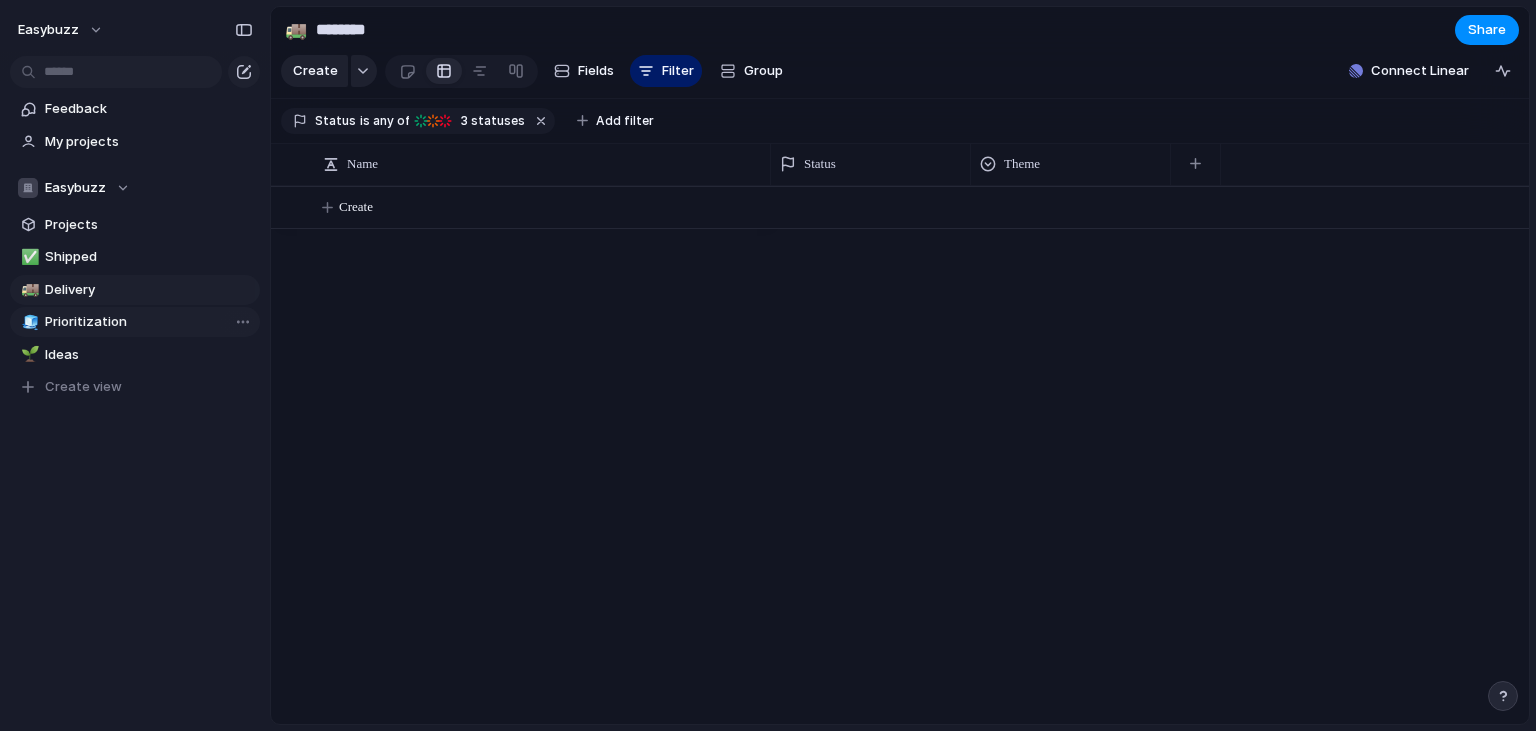 click on "Prioritization" at bounding box center (149, 322) 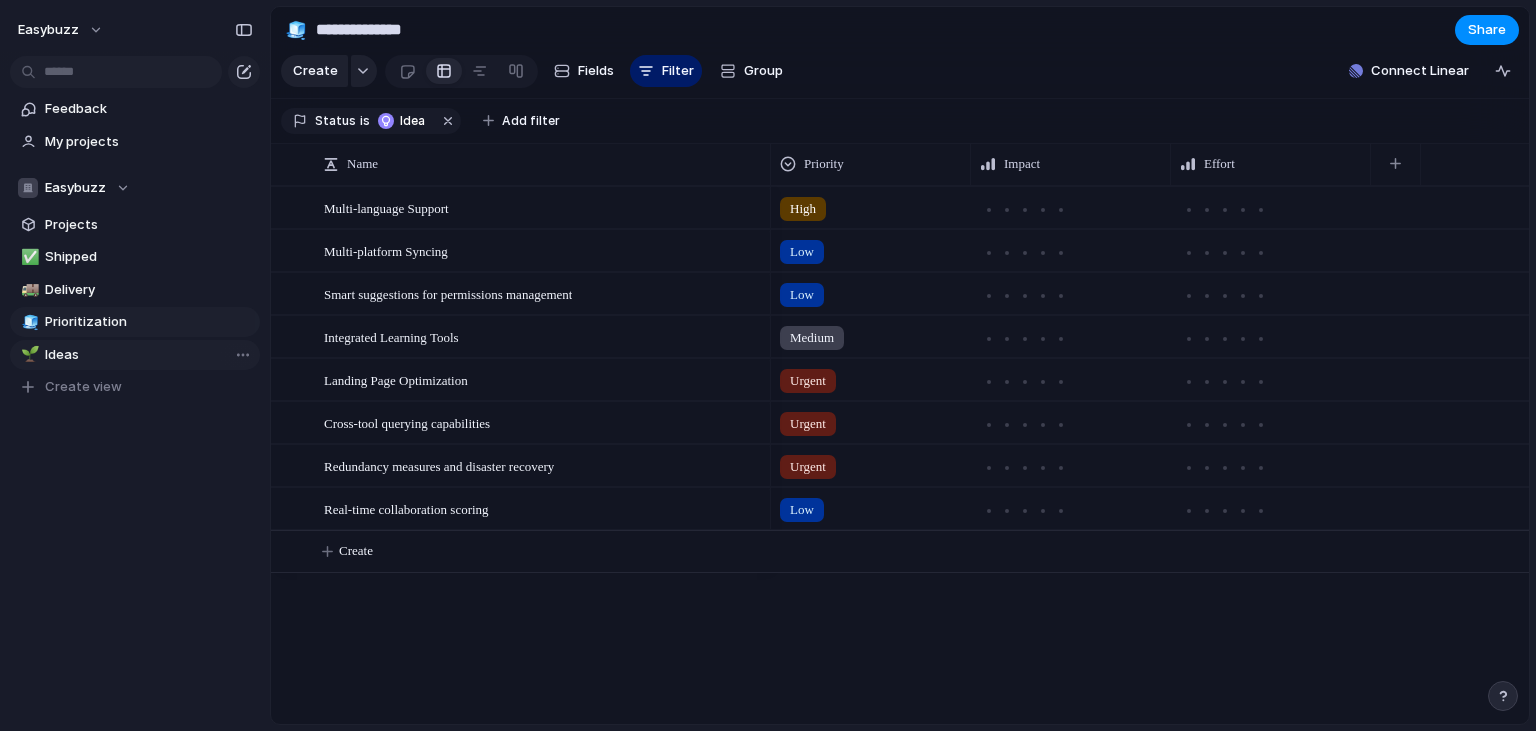 click on "🌱 Ideas" at bounding box center (135, 355) 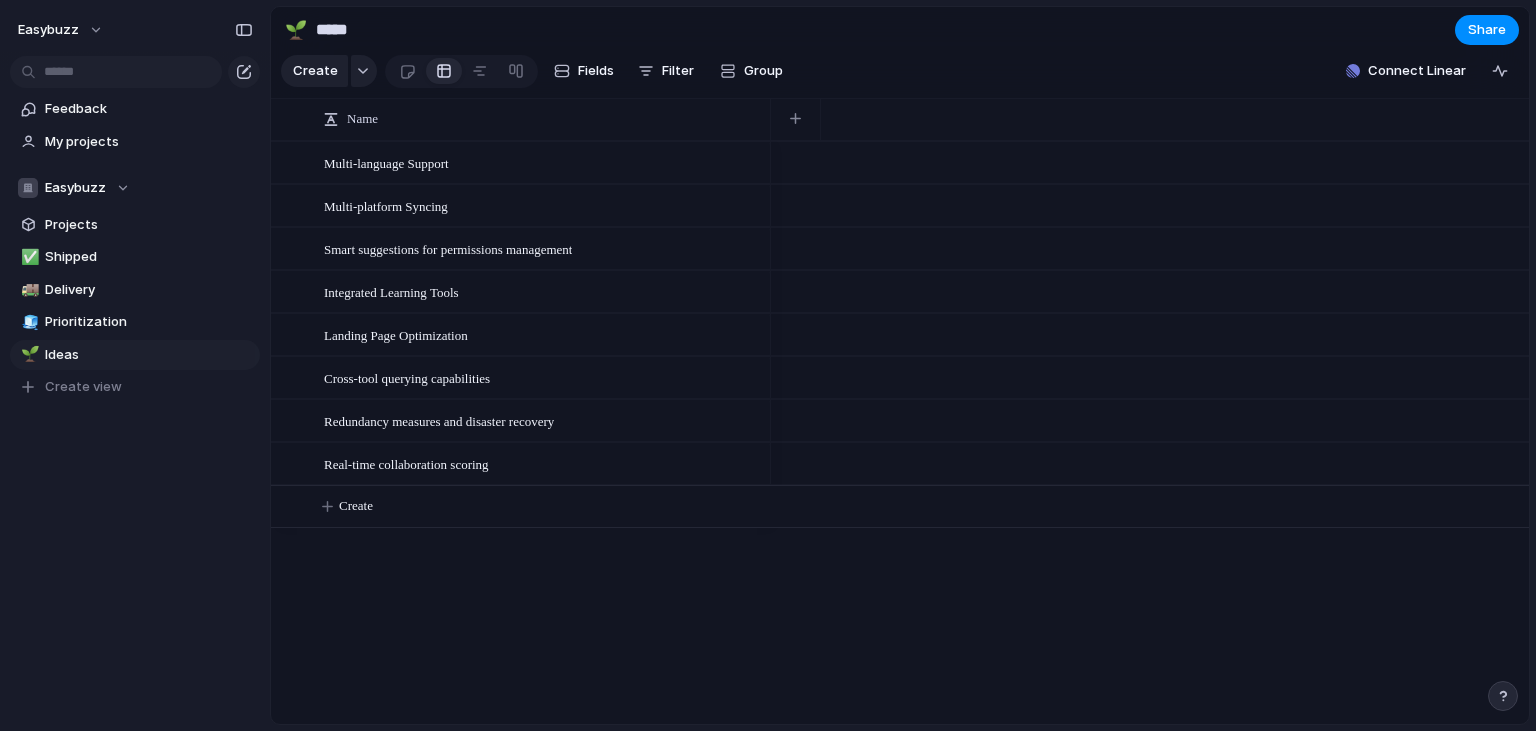 click on "Multi-language Support Multi-platform Syncing Smart suggestions for permissions management Integrated Learning Tools Landing Page Optimization Cross-tool querying capabilities Redundancy measures and disaster recovery Real-time collaboration scoring Create" at bounding box center [900, 432] 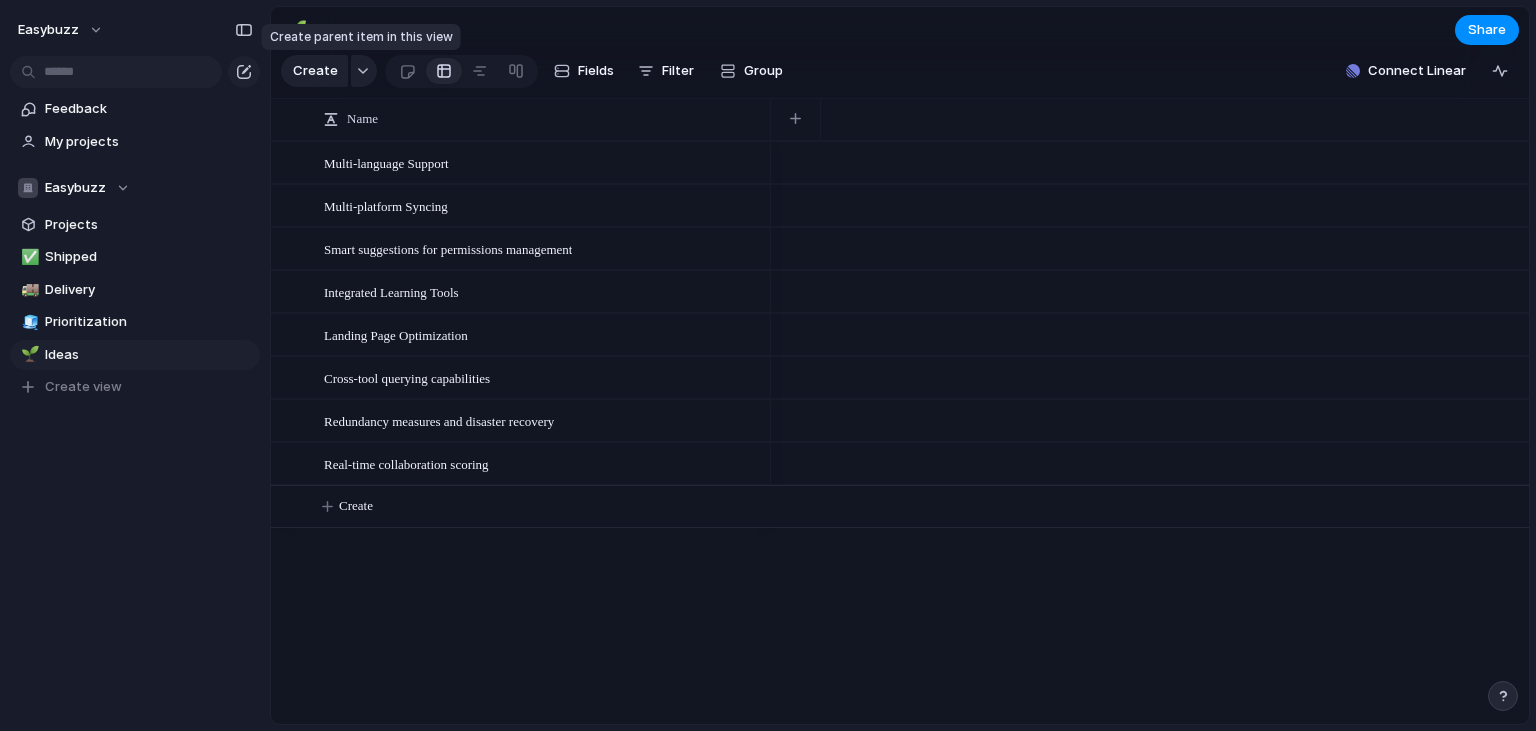 click at bounding box center [364, 71] 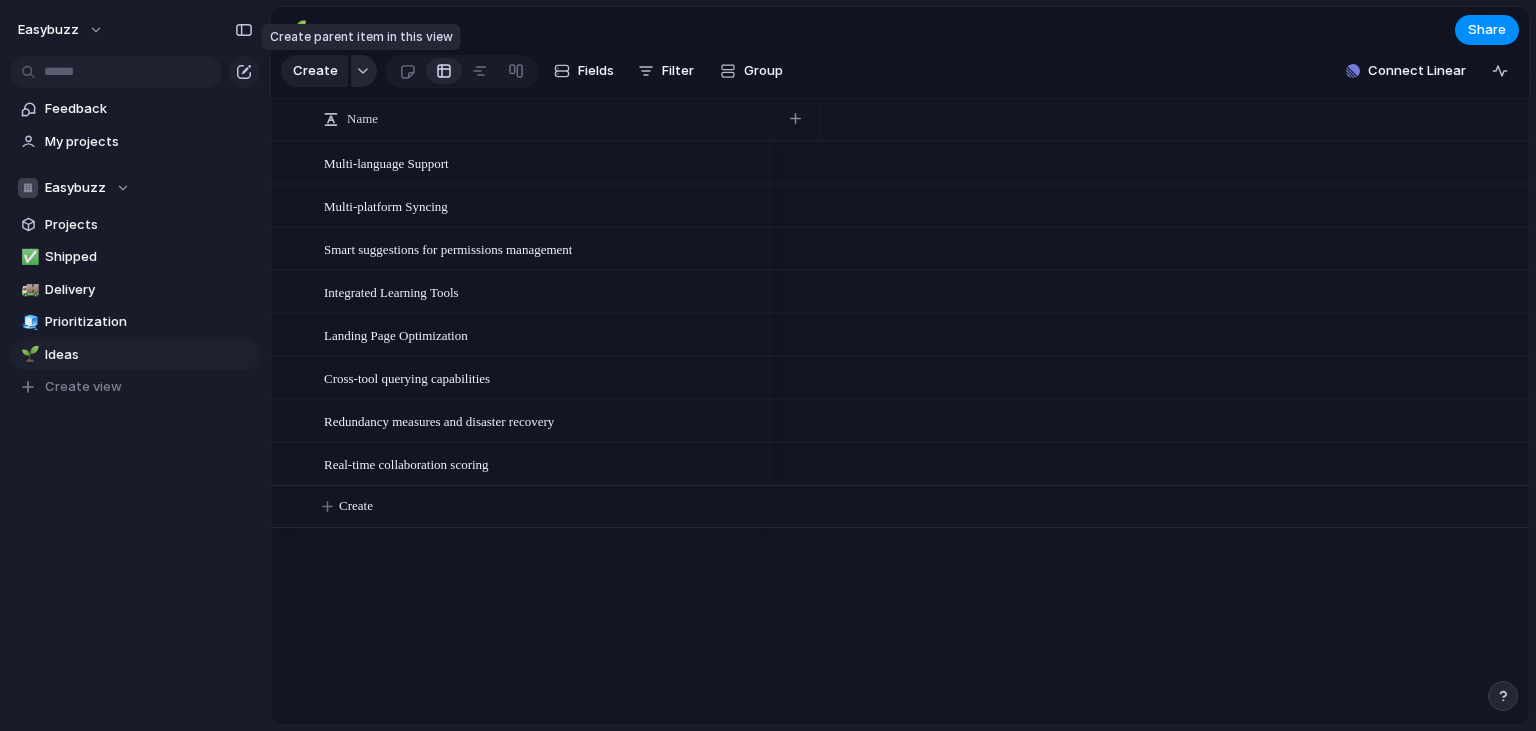 click at bounding box center [364, 71] 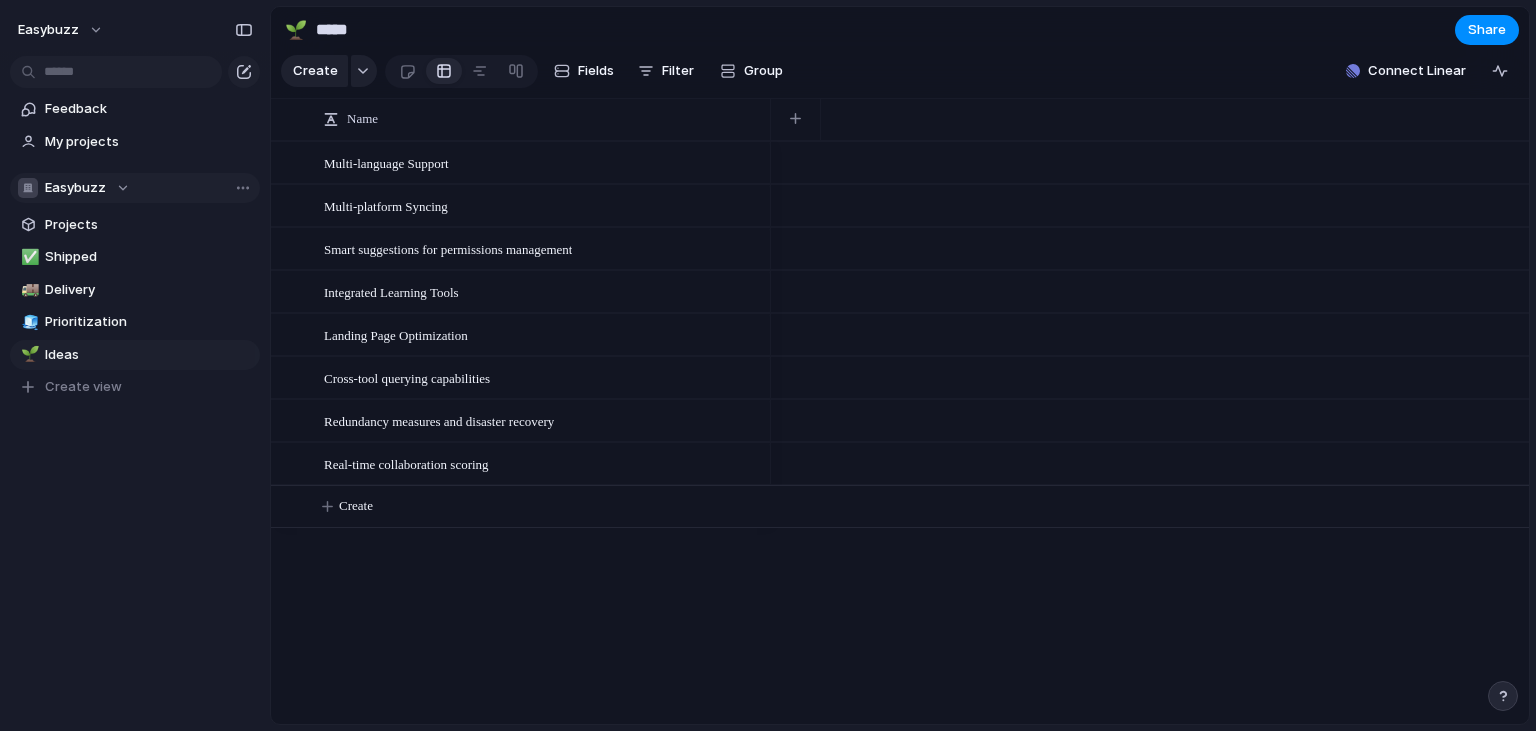 click on "Easybuzz" at bounding box center (135, 188) 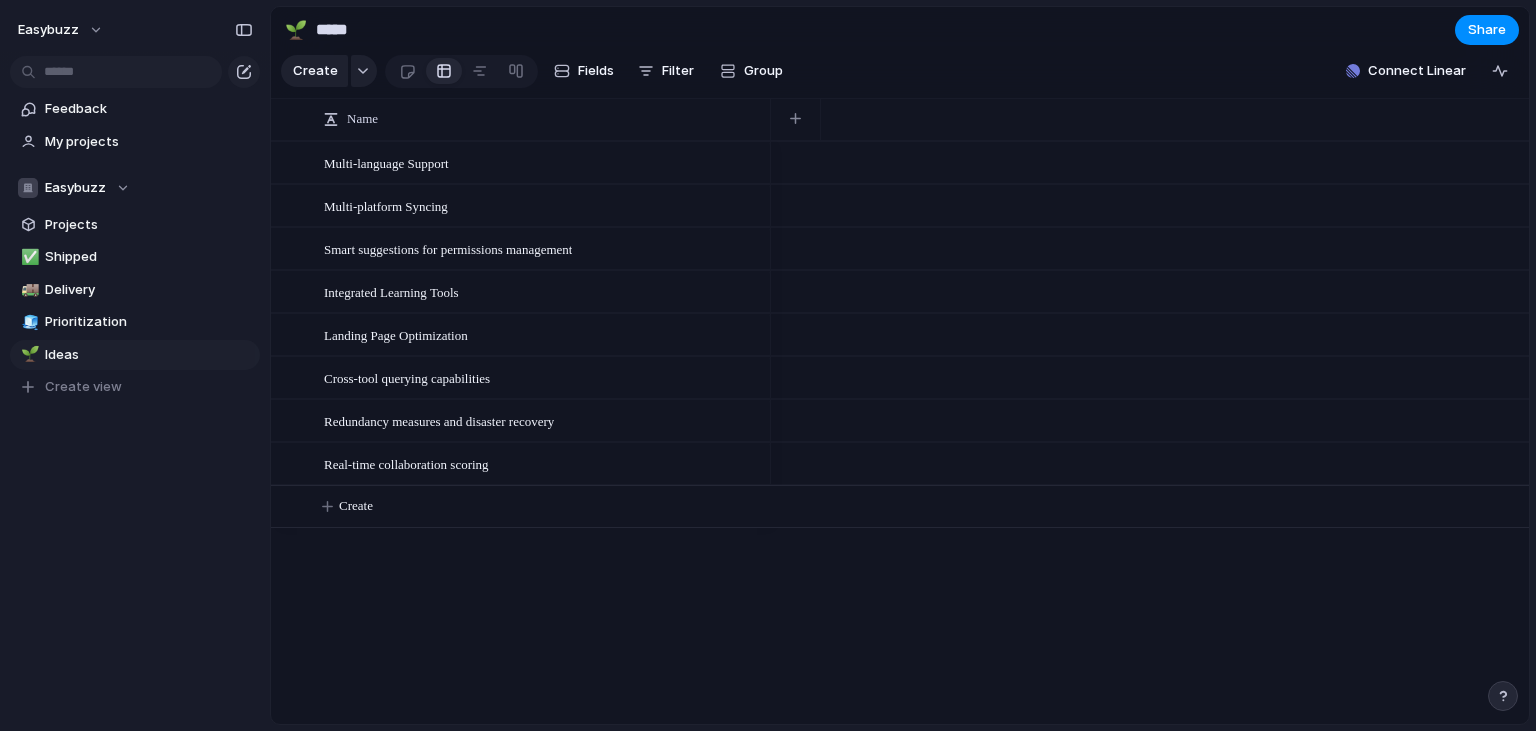 click on "Keep using Index You're approaching the free limit of 300 items Upgrade plan" at bounding box center (135, 657) 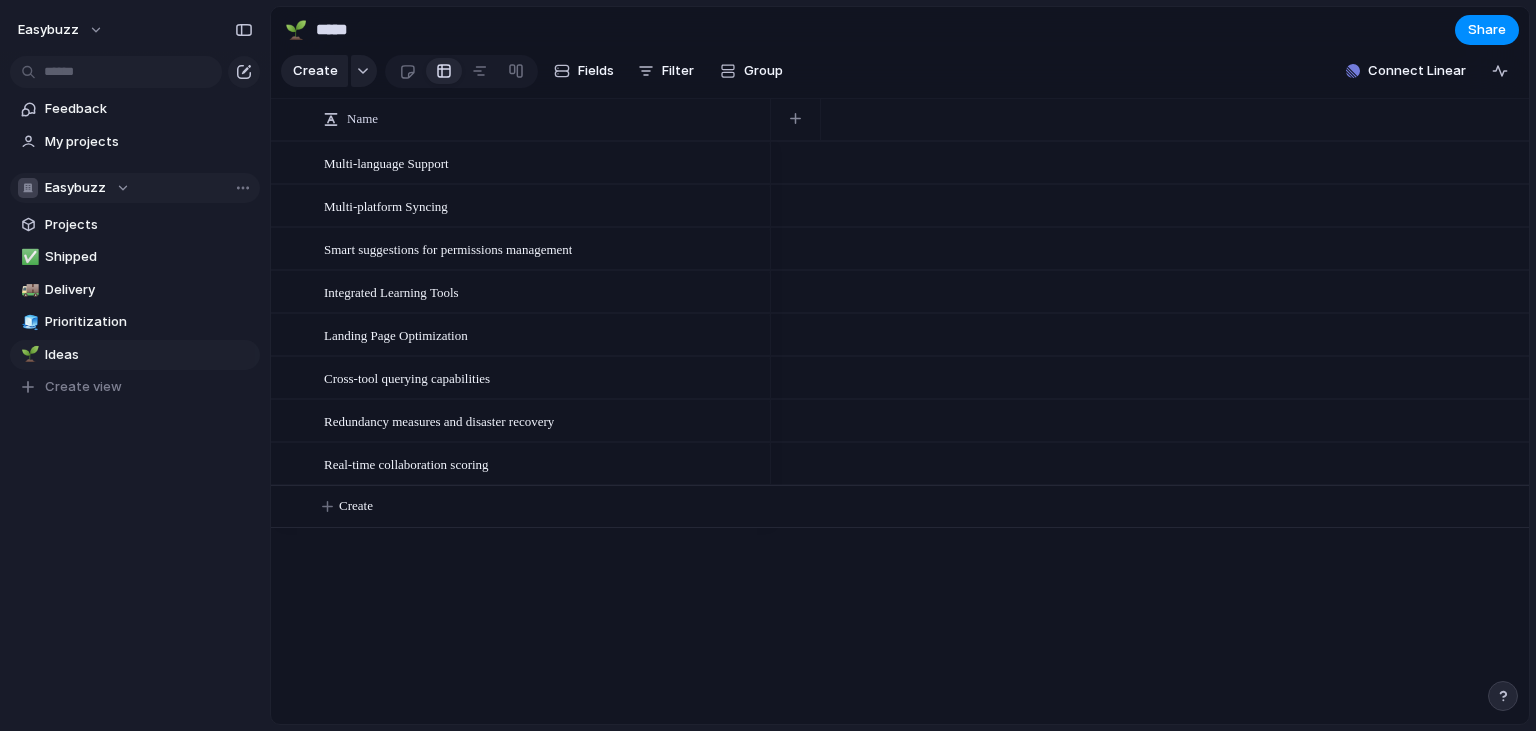 click on "Easybuzz" at bounding box center (74, 188) 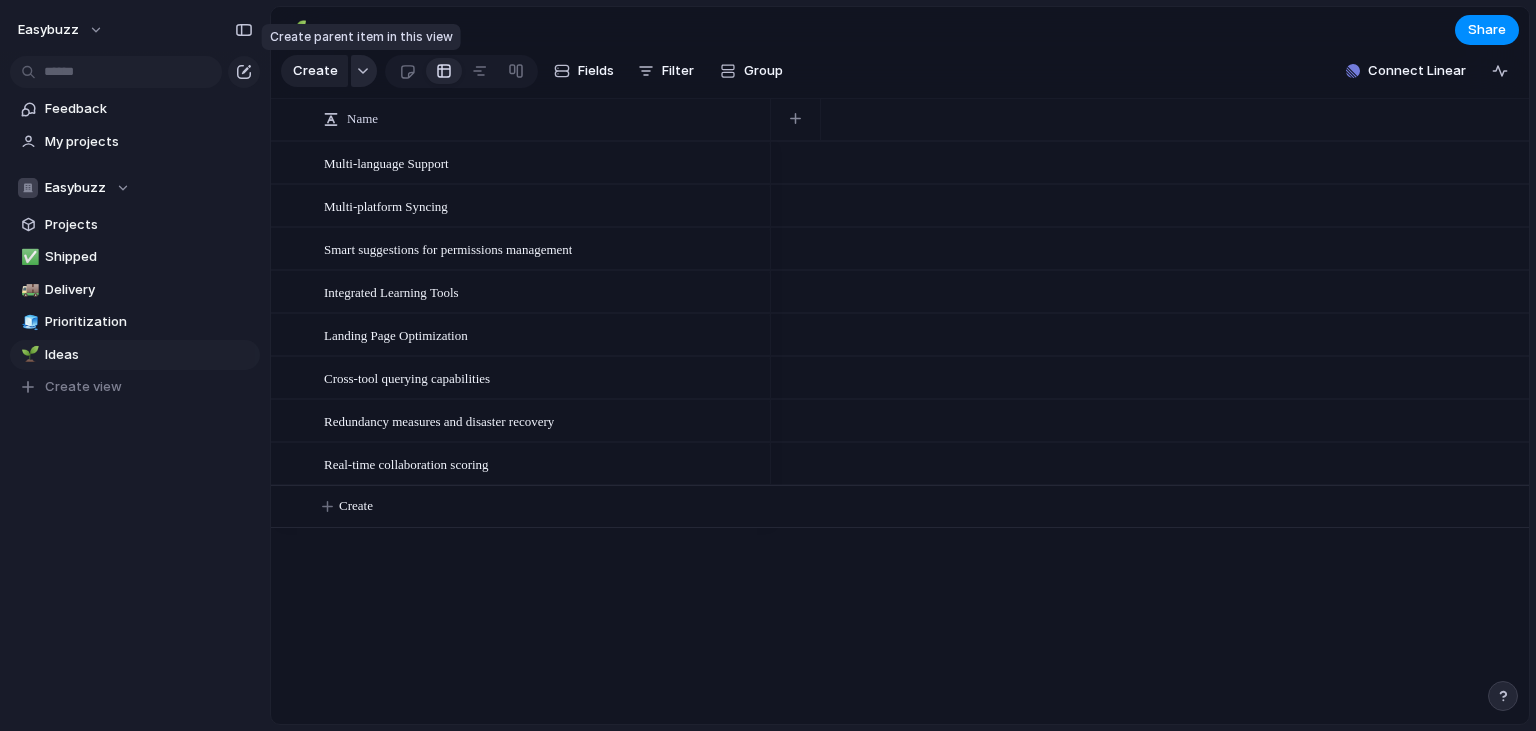 click at bounding box center [364, 71] 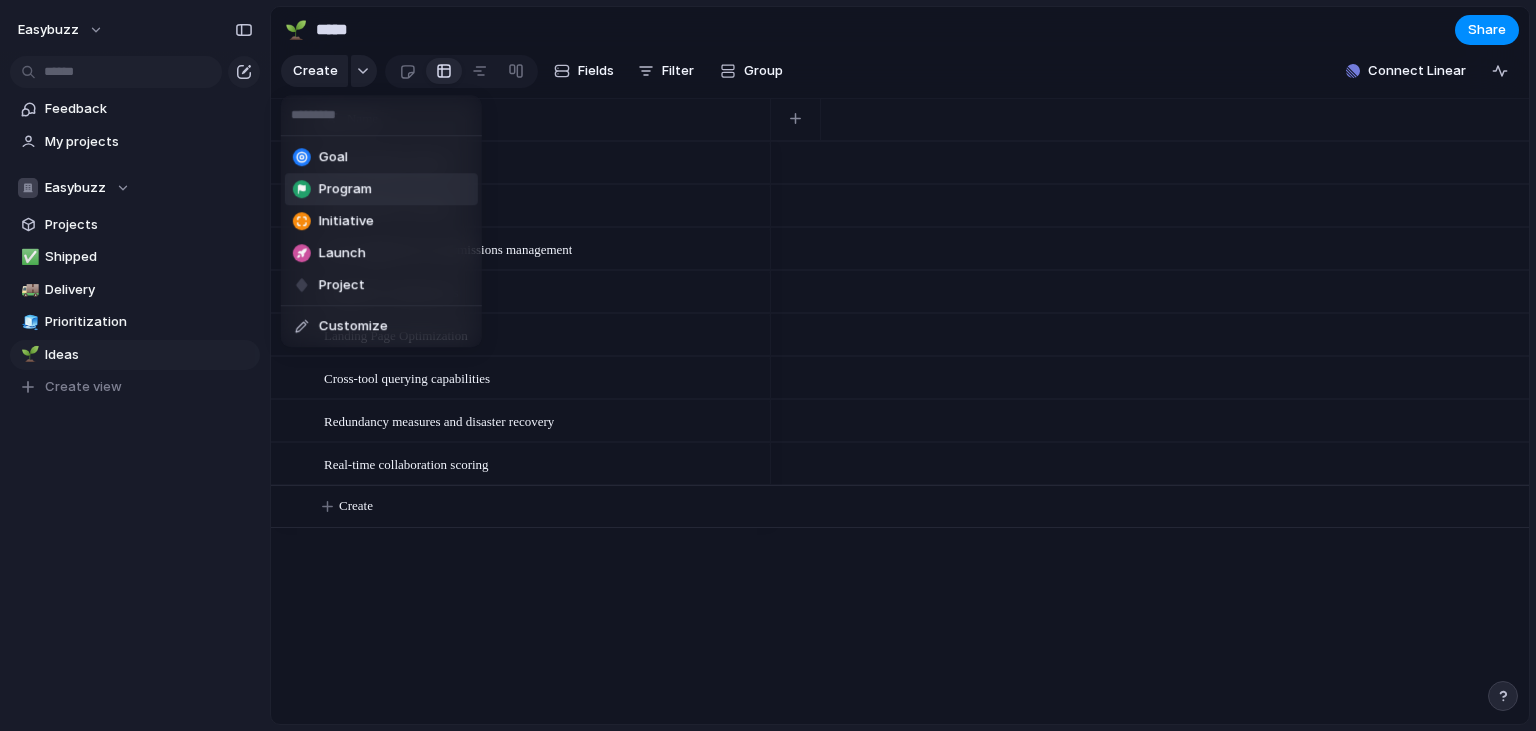 click on "Program" at bounding box center (381, 189) 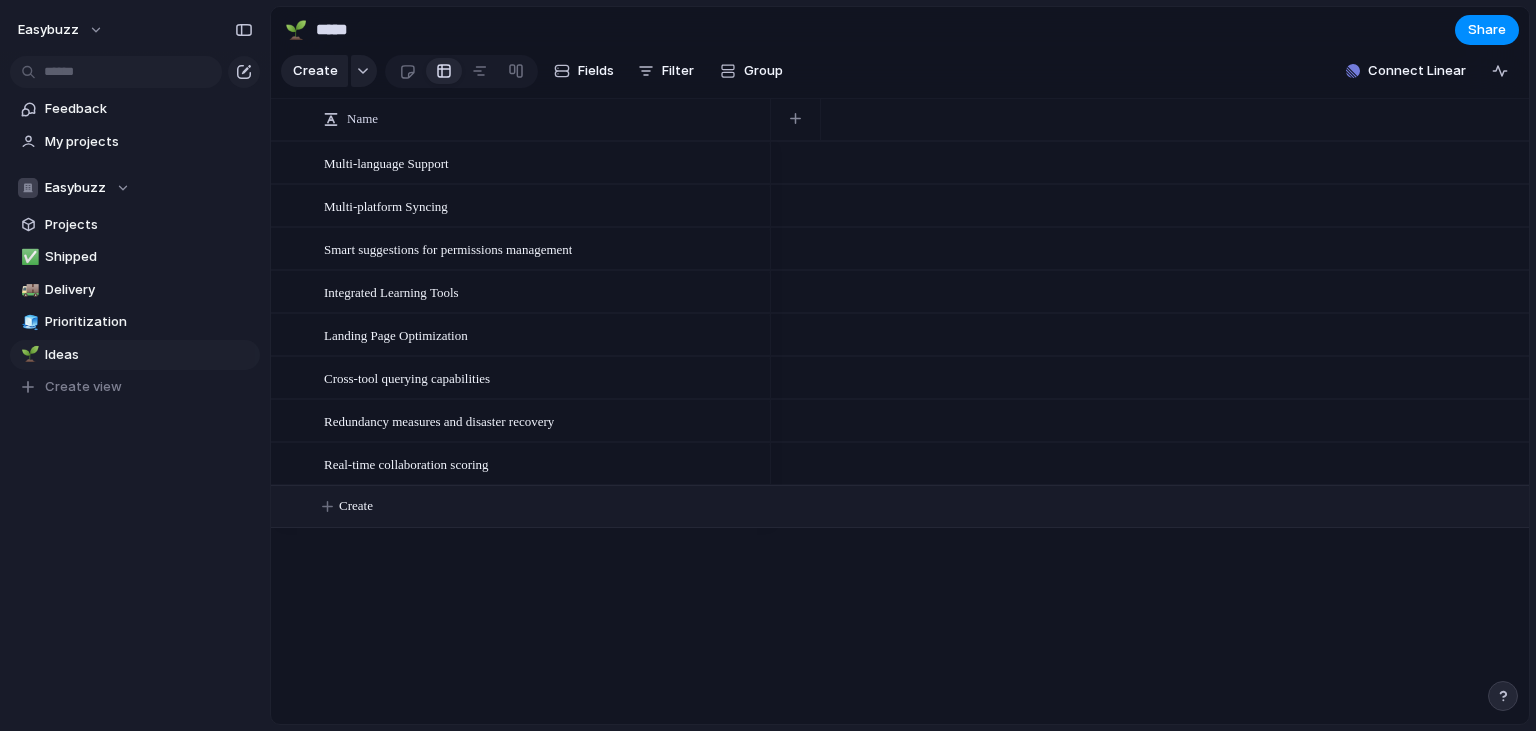 click on "easybuzz Feedback My projects Easybuzz Projects ✅ Shipped 🚚 Delivery 🧊 Prioritization 🌱 Ideas
To pick up a draggable item, press the space bar.
While dragging, use the arrow keys to move the item.
Press space again to drop the item in its new position, or press escape to cancel.
Create view Keep using Index You're approaching the free limit of 300 items Upgrade plan 🌱 ***** Share Create Fields Filter Group Zoom Collapse Connect Linear Clear Save for everyone
Name
Multi-language Support Multi-platform Syncing Smart suggestions for permissions management Integrated Learning Tools Landing Page Optimization Cross-tool querying capabilities Redundancy measures and disaster recovery Real-time collaboration scoring program Create" at bounding box center (768, 365) 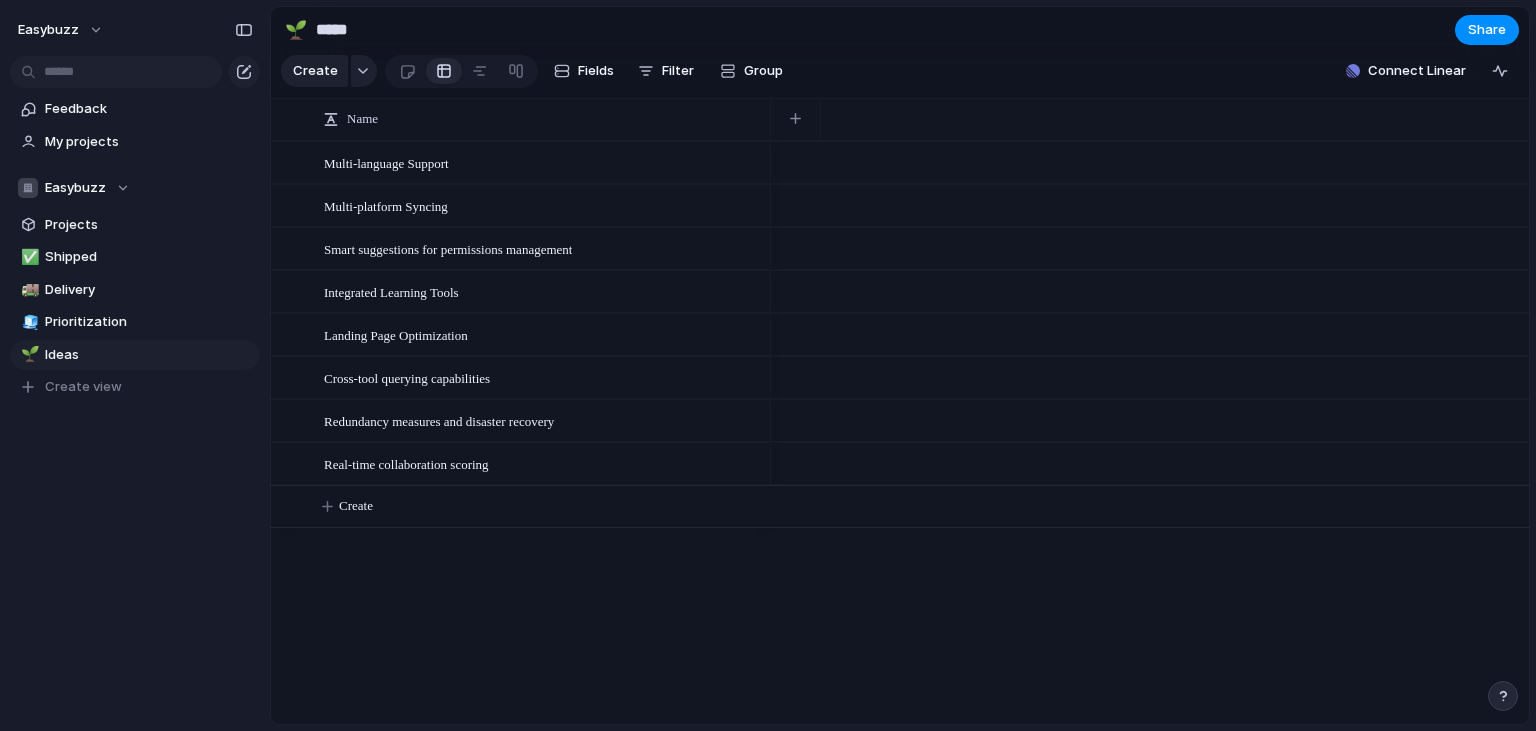 click on "*****" at bounding box center (429, 30) 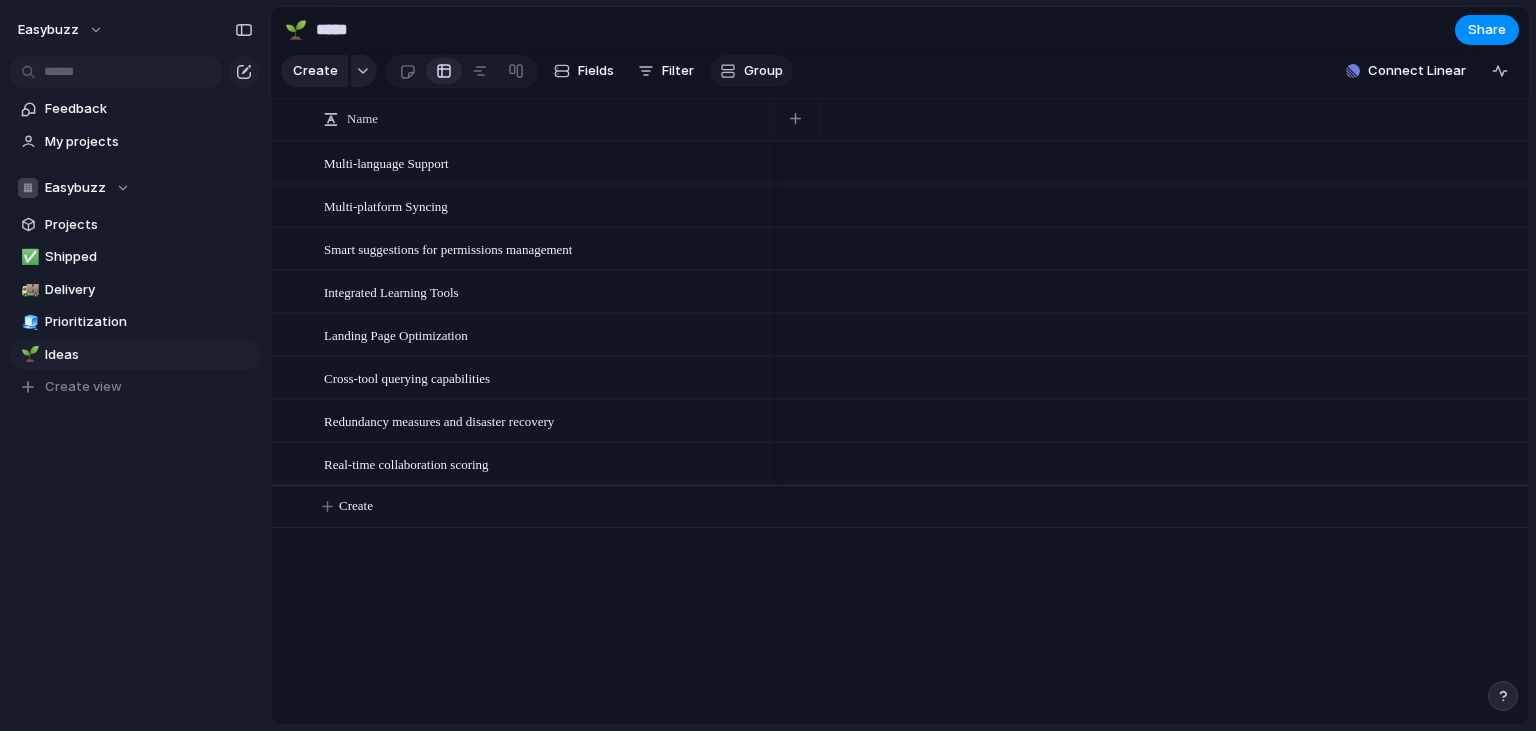 click at bounding box center [728, 71] 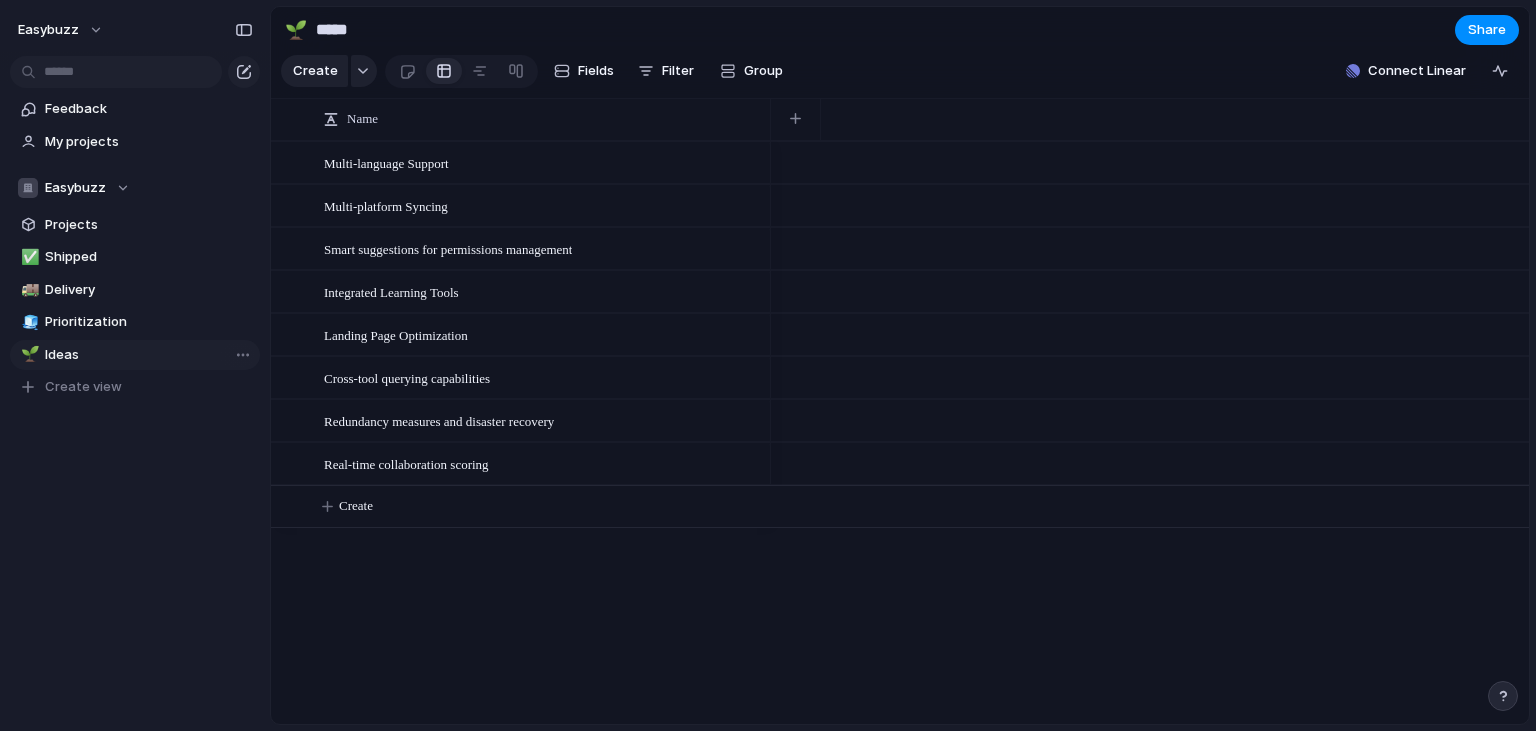 click on "Ideas" at bounding box center [149, 355] 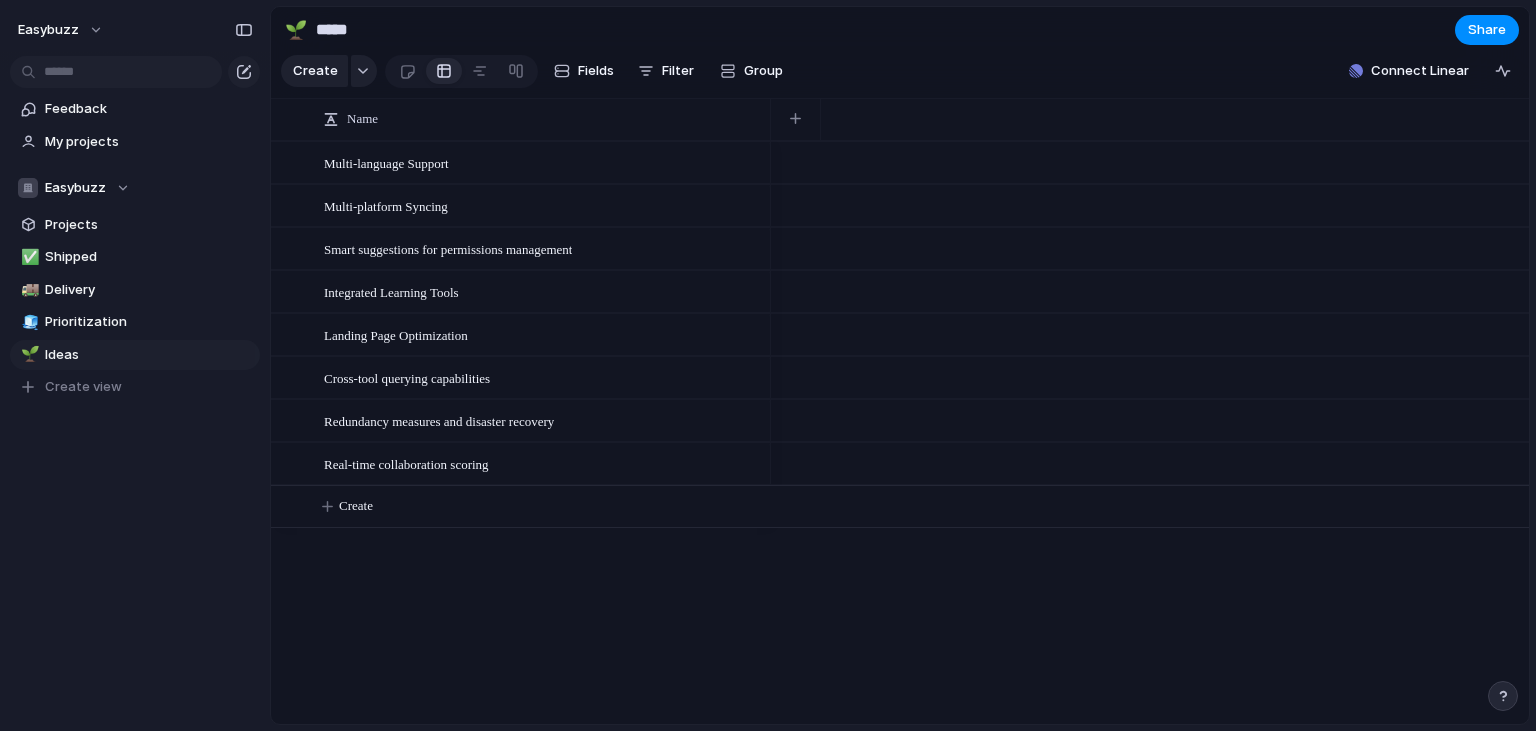 scroll, scrollTop: 0, scrollLeft: 0, axis: both 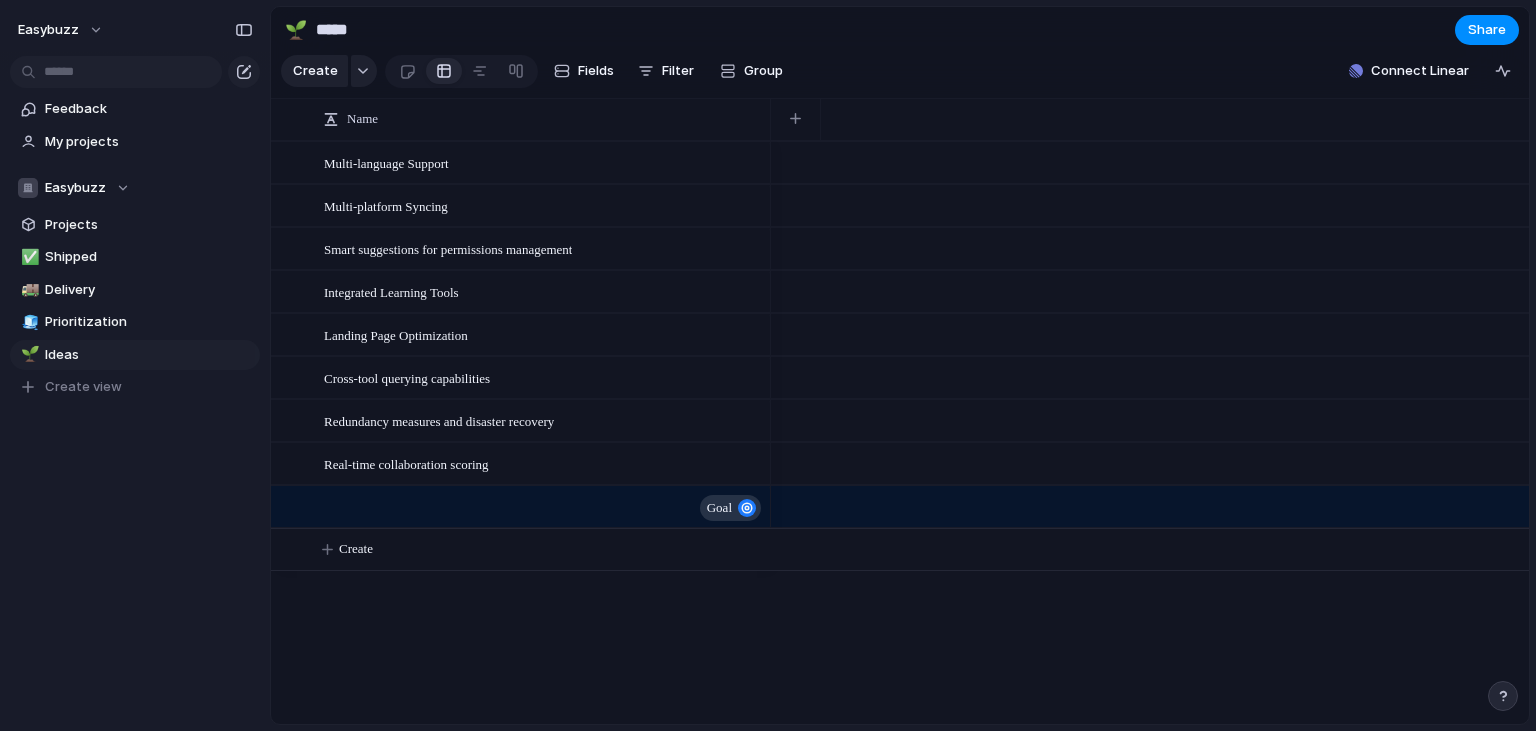 click on "Create Fields Filter Group Zoom Collapse Connect Linear" at bounding box center (900, 75) 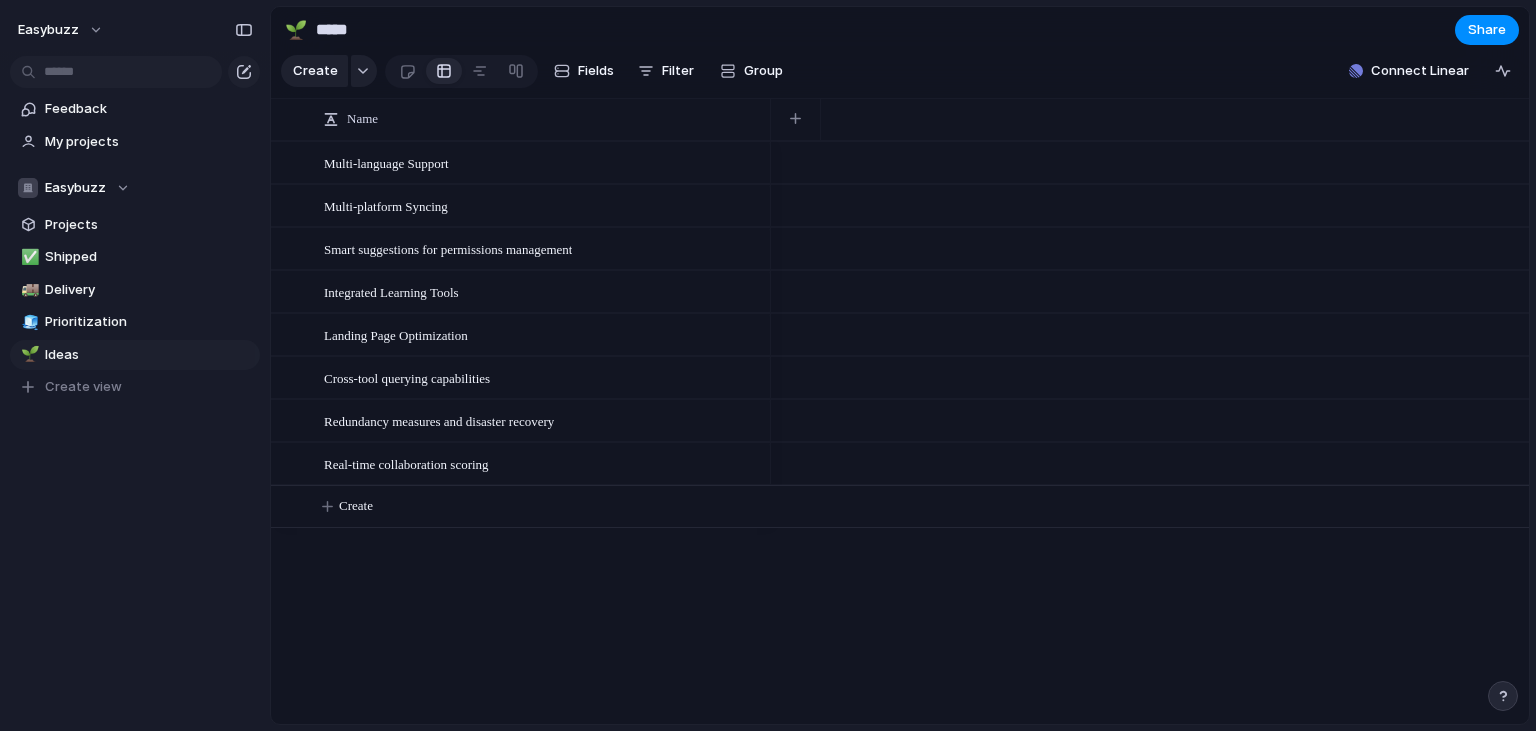 scroll, scrollTop: 0, scrollLeft: 0, axis: both 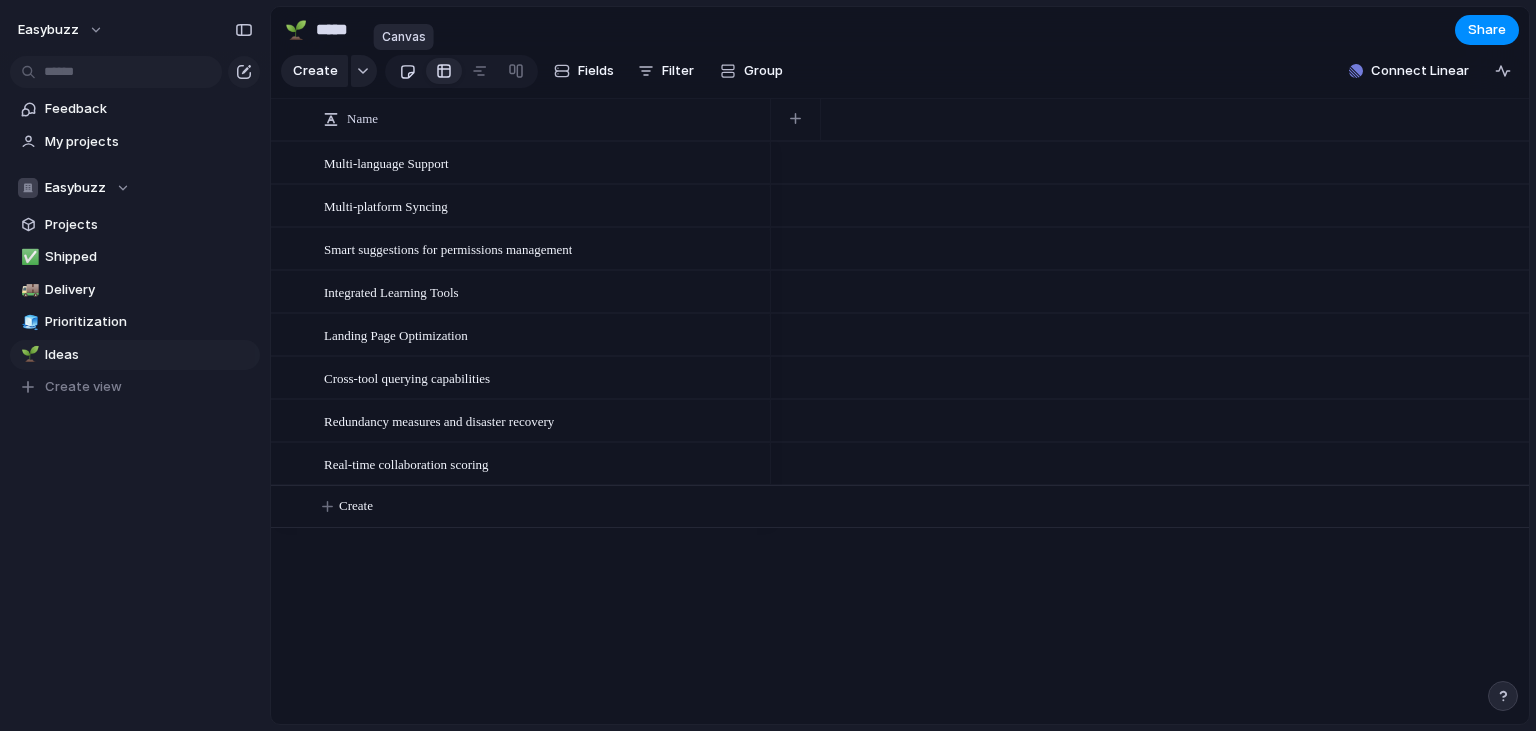 click at bounding box center (407, 71) 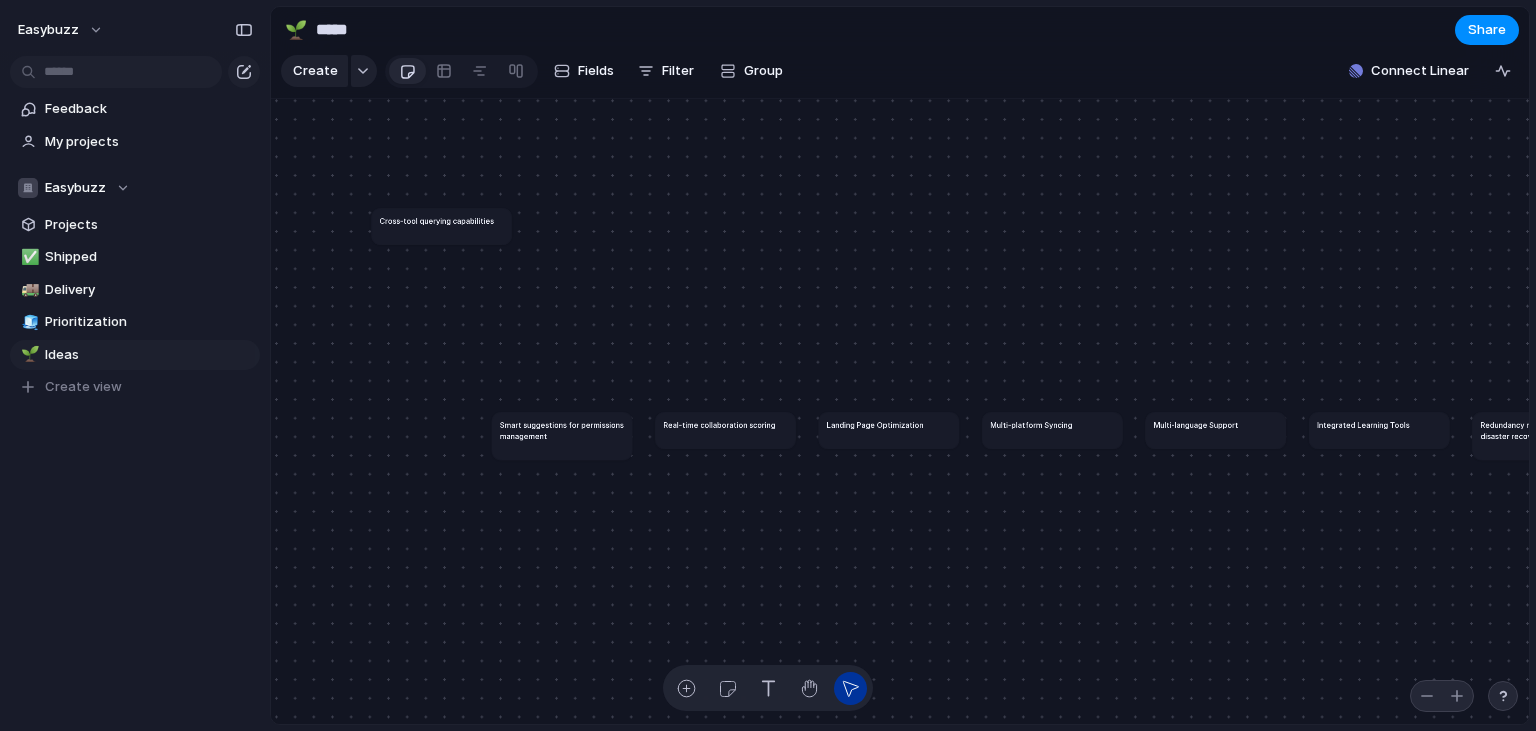 drag, startPoint x: 415, startPoint y: 436, endPoint x: 455, endPoint y: 233, distance: 206.90337 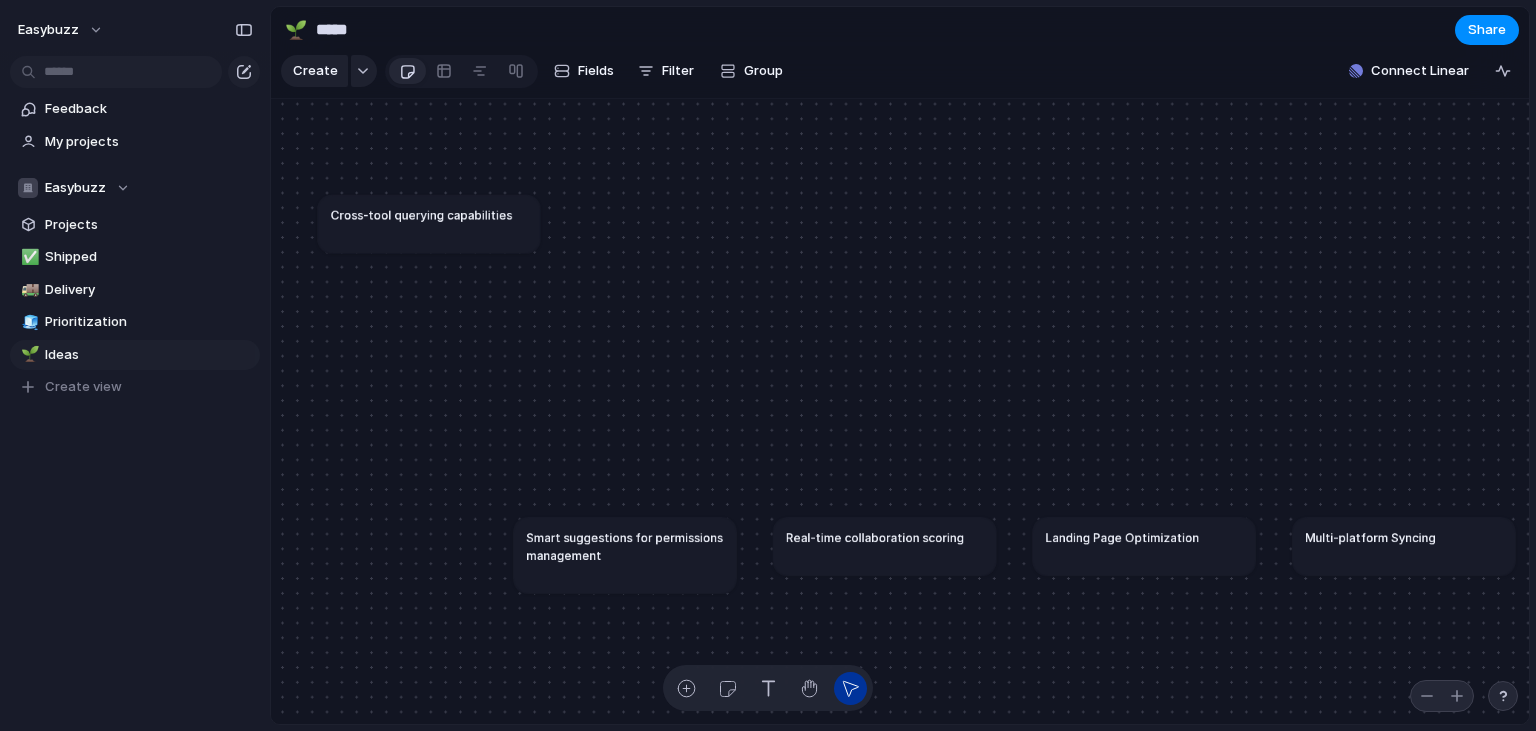 click on "Cross-tool querying capabilities" at bounding box center (429, 224) 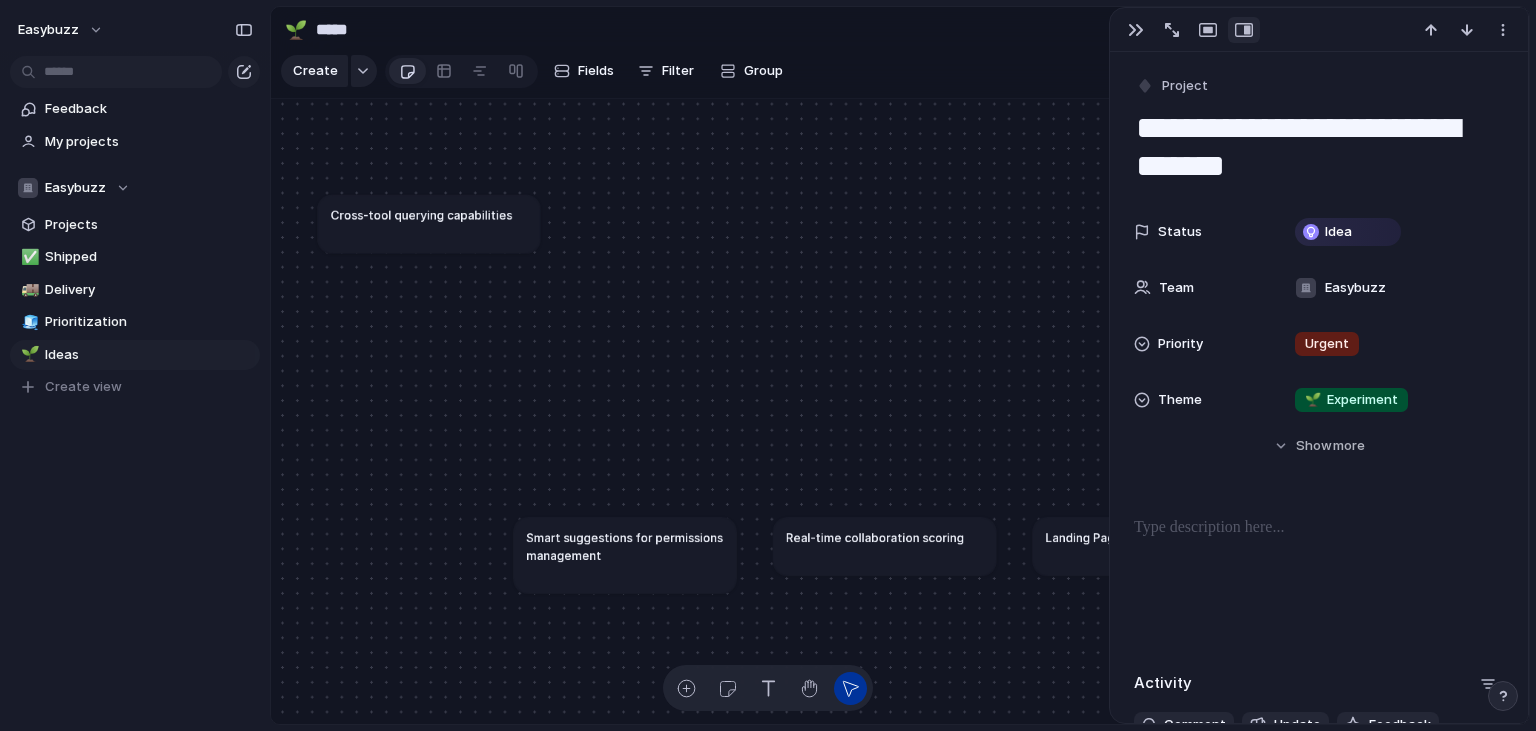 click at bounding box center [1319, 528] 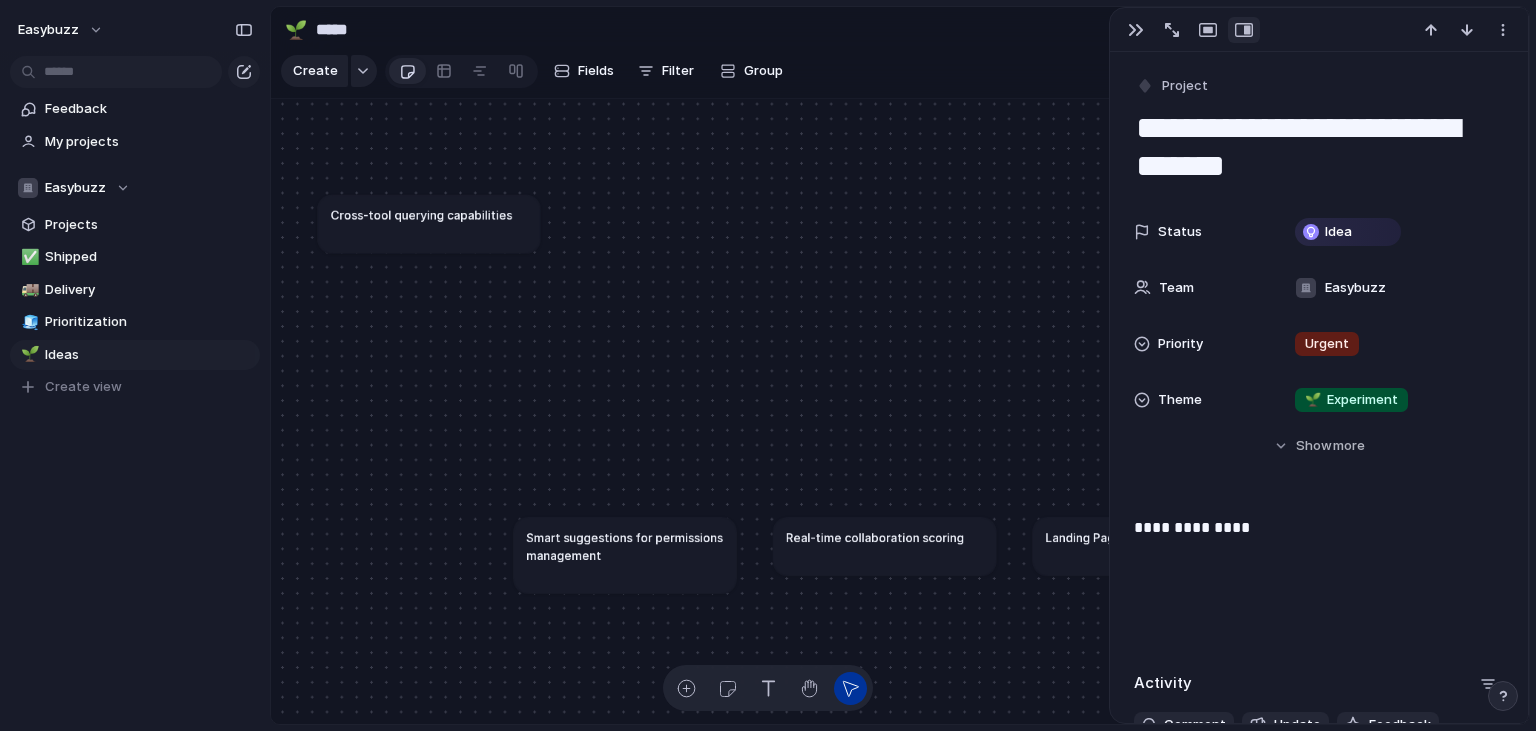scroll, scrollTop: 237, scrollLeft: 0, axis: vertical 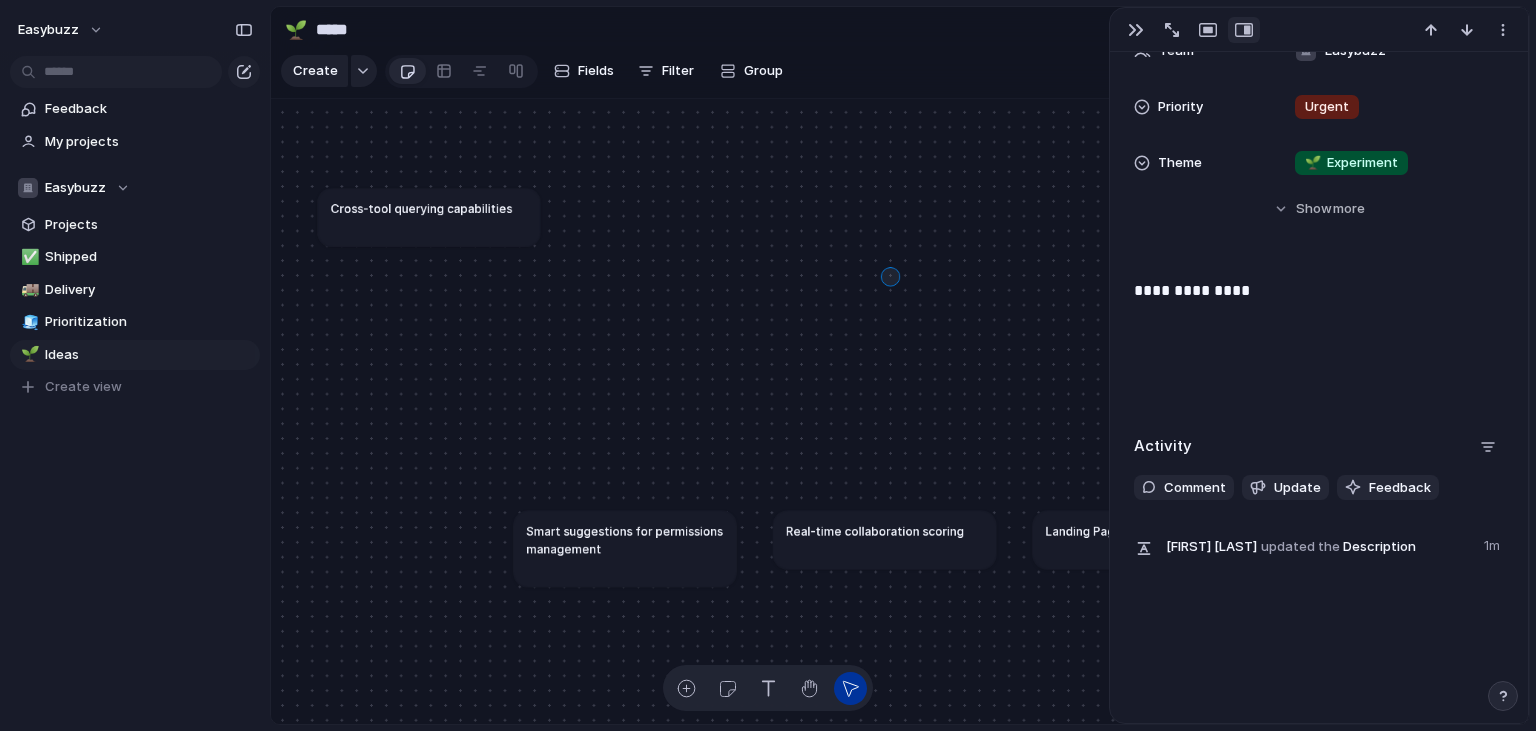 click on "Cross-tool querying capabilities Smart suggestions for permissions management Real-time collaboration scoring Landing Page Optimization Multi-platform Syncing Multi-language Support Integrated Learning Tools Redundancy measures and disaster recovery" at bounding box center (900, 412) 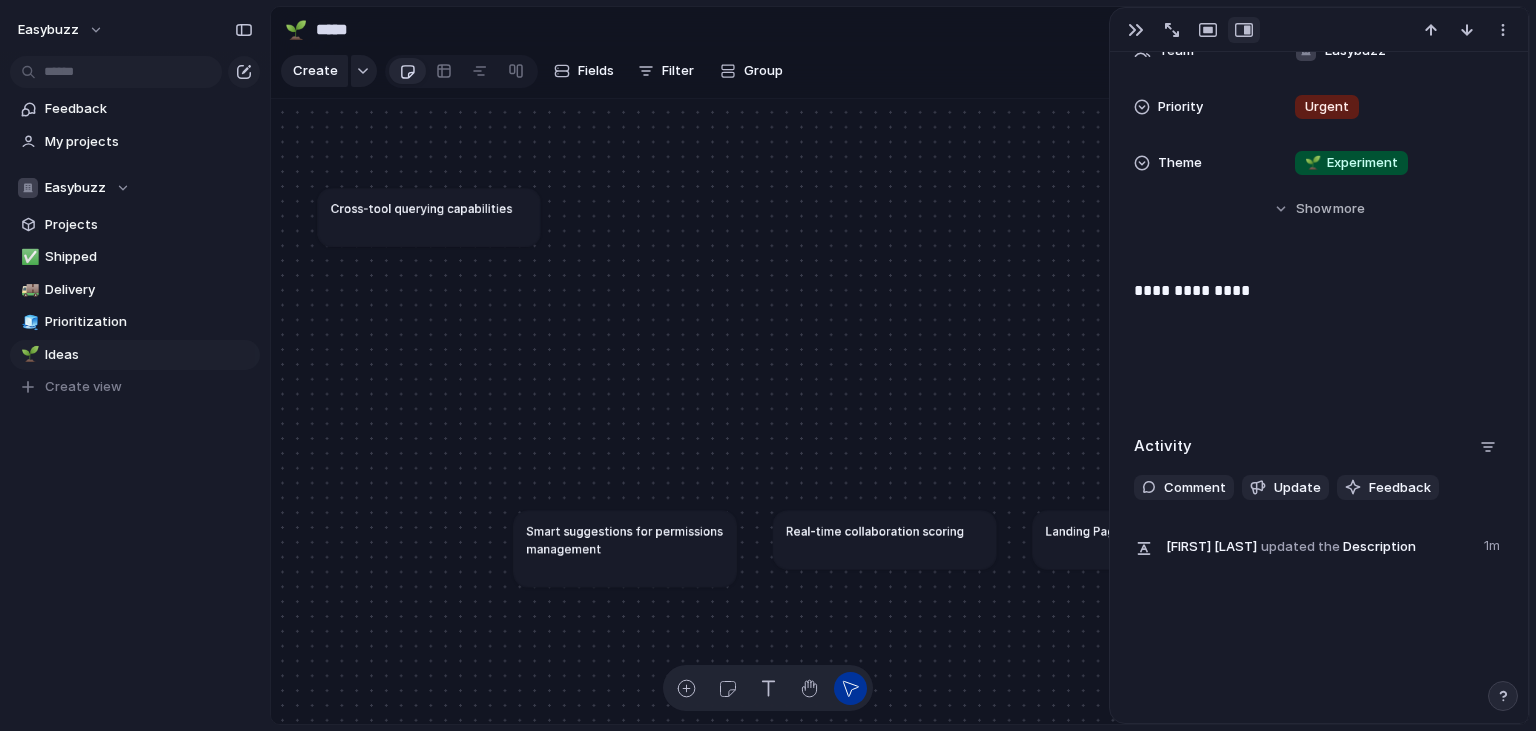 scroll, scrollTop: 0, scrollLeft: 0, axis: both 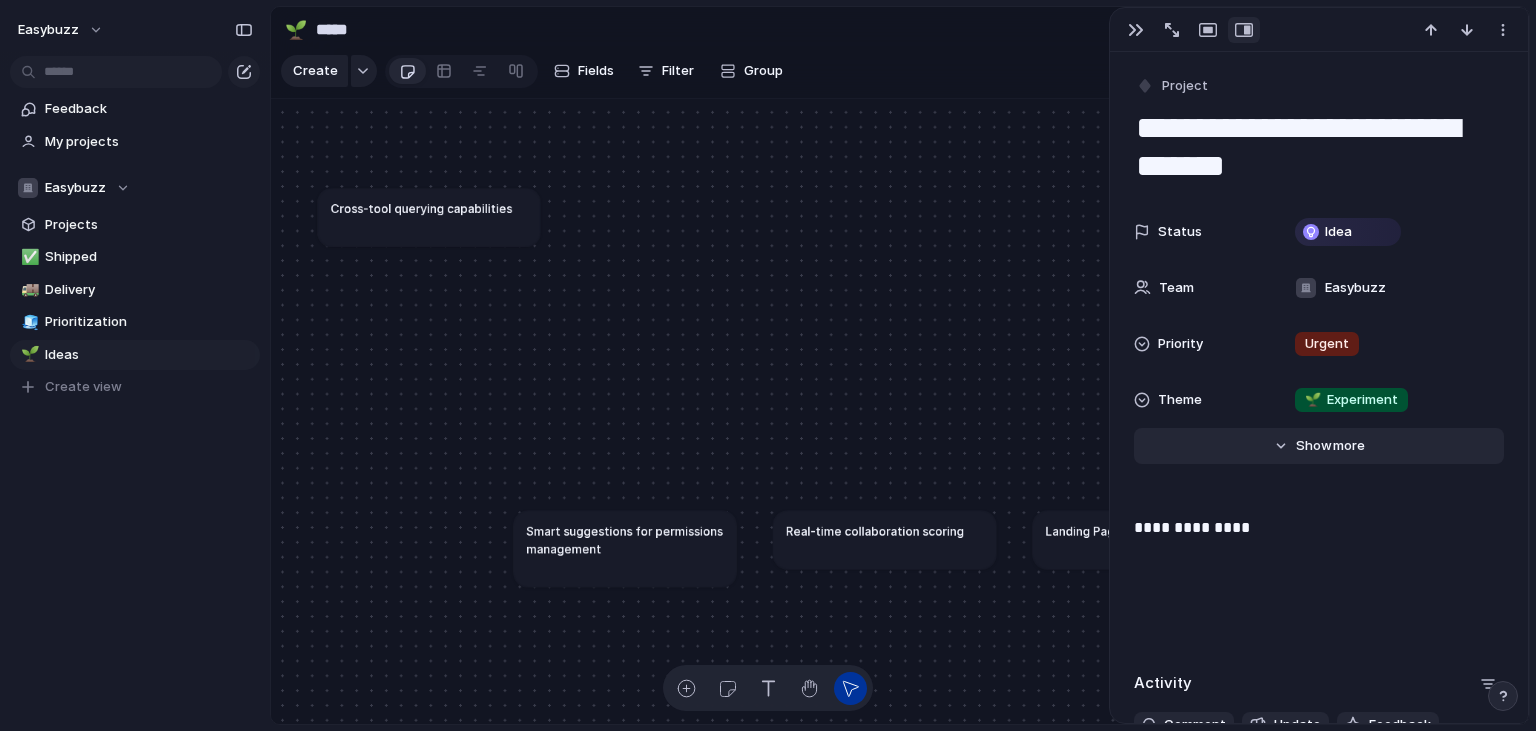click on "more" at bounding box center (1349, 446) 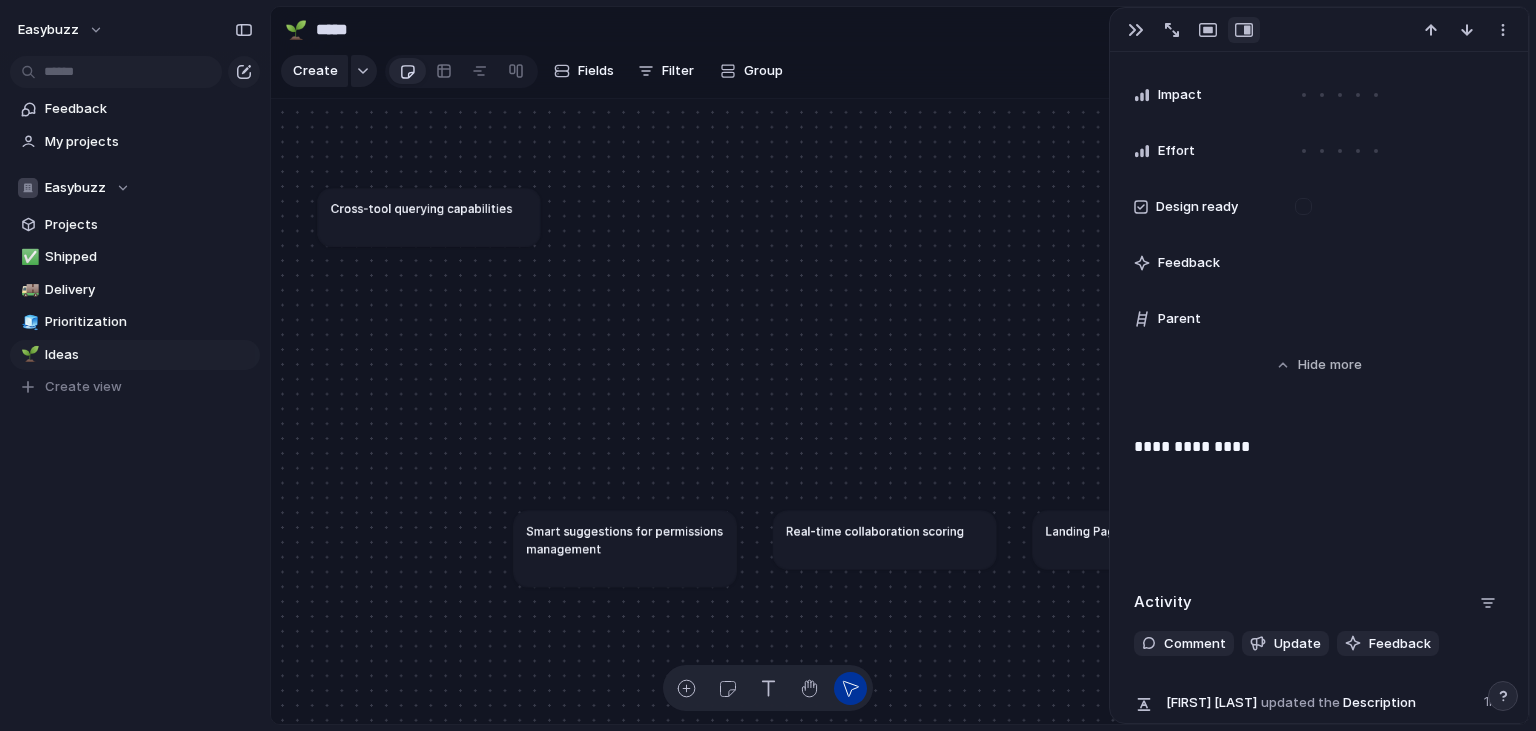 scroll, scrollTop: 866, scrollLeft: 0, axis: vertical 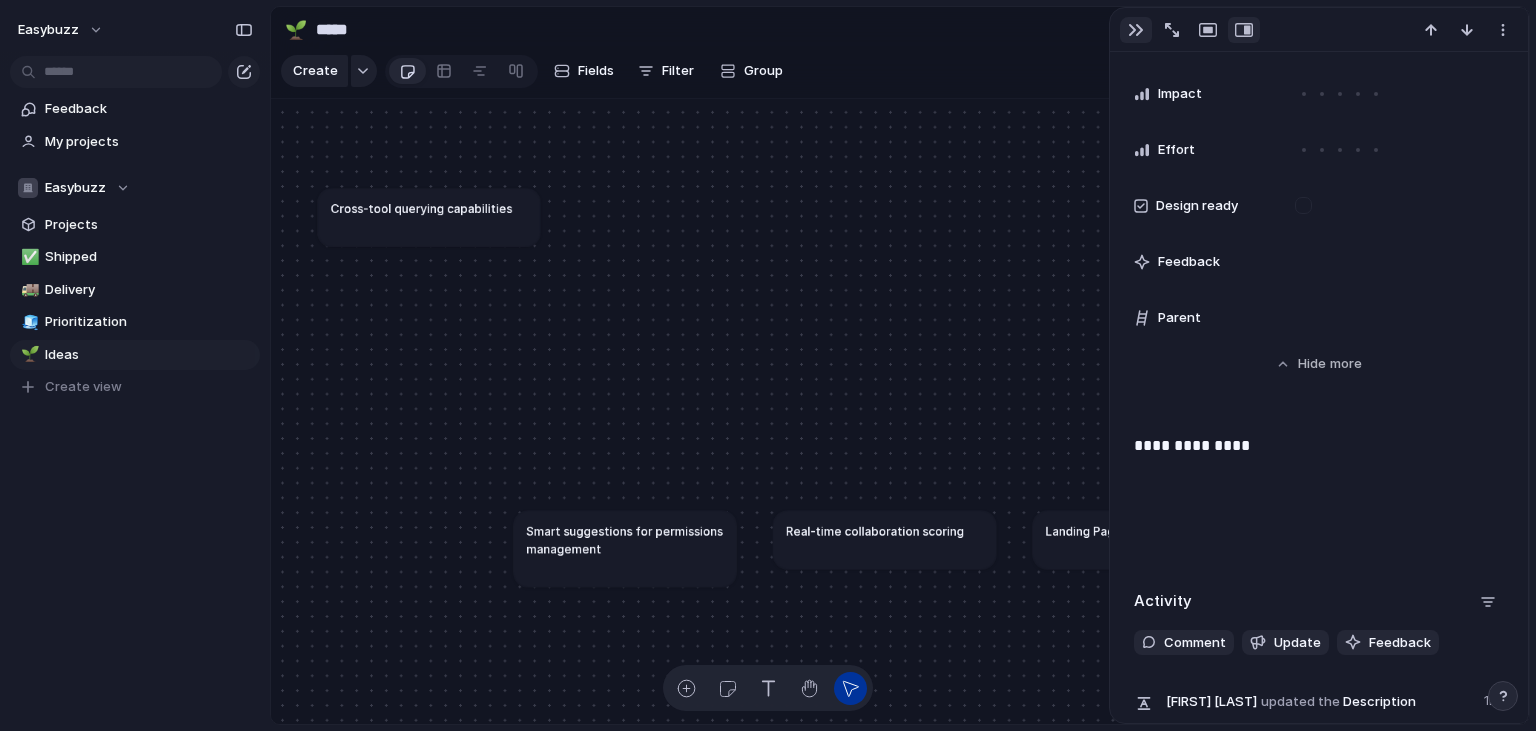 click at bounding box center [1136, 30] 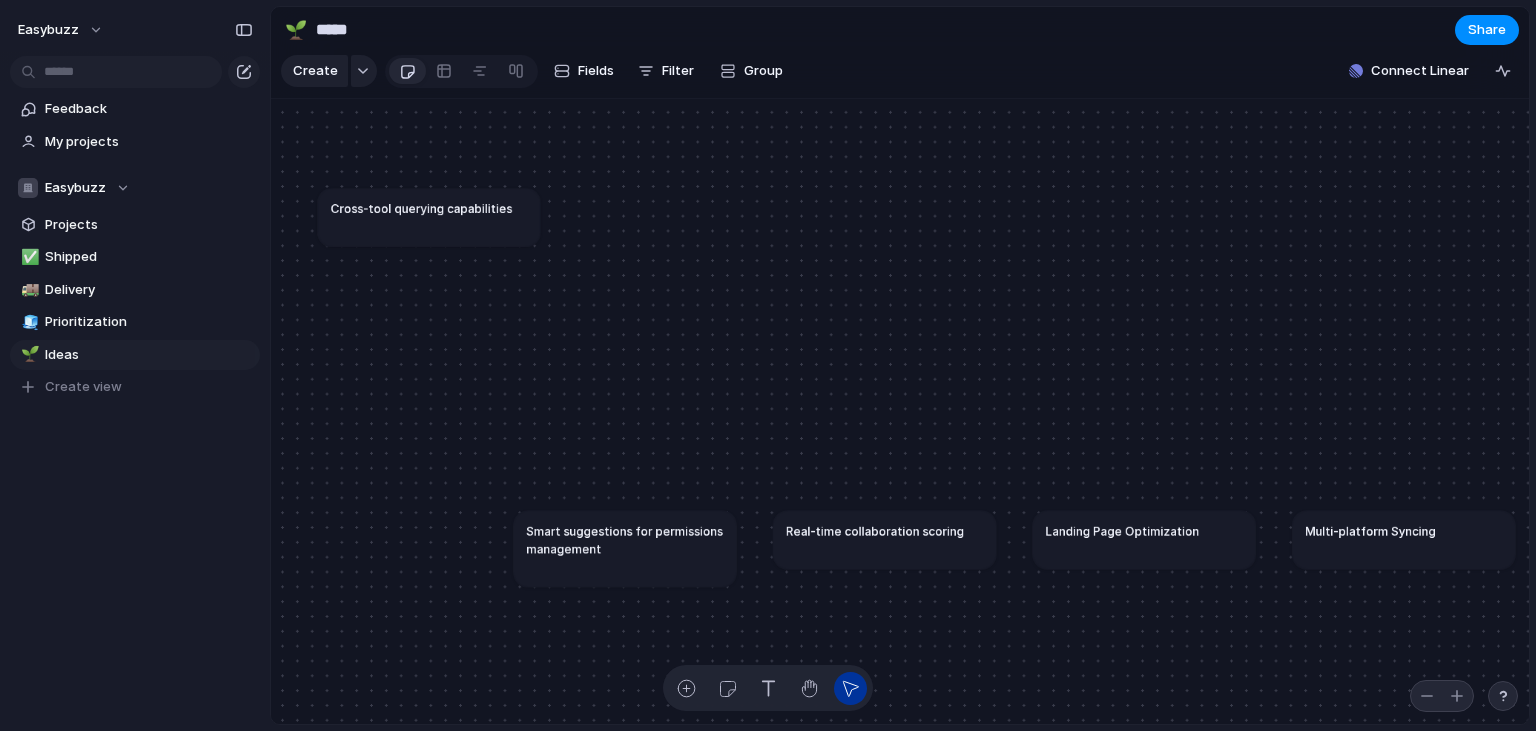 click on "Cross-tool querying capabilities" at bounding box center [429, 217] 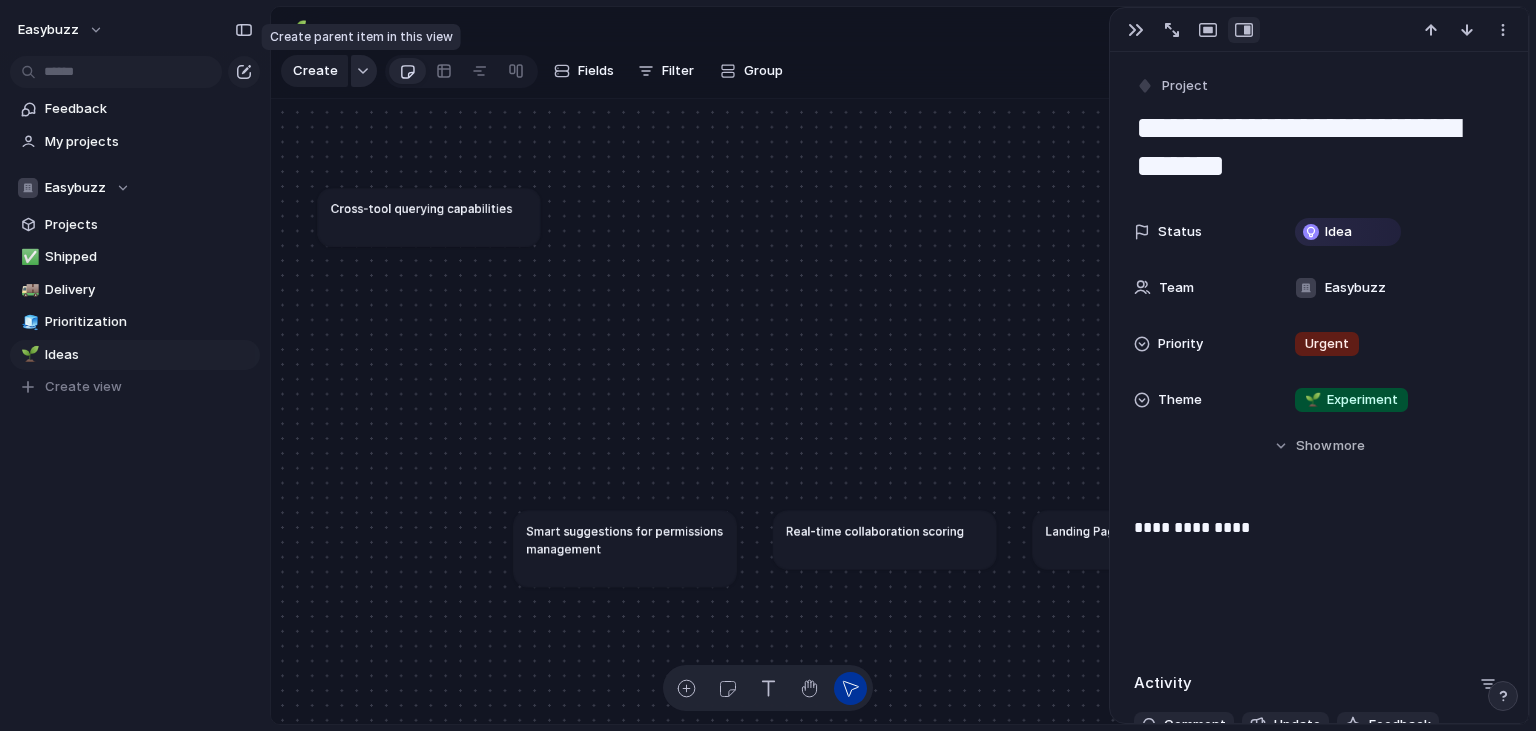 click at bounding box center (364, 71) 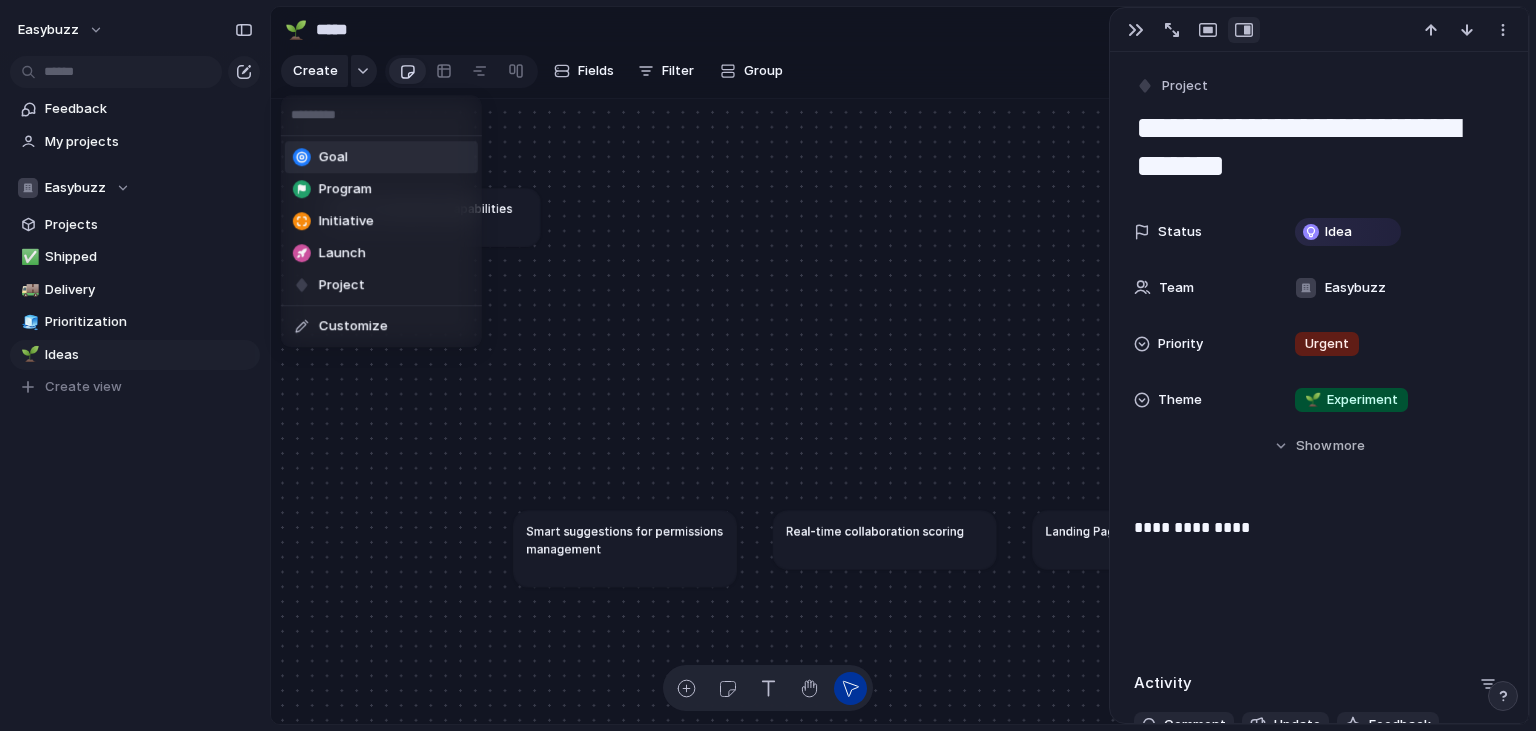 click on "Goal" at bounding box center (381, 157) 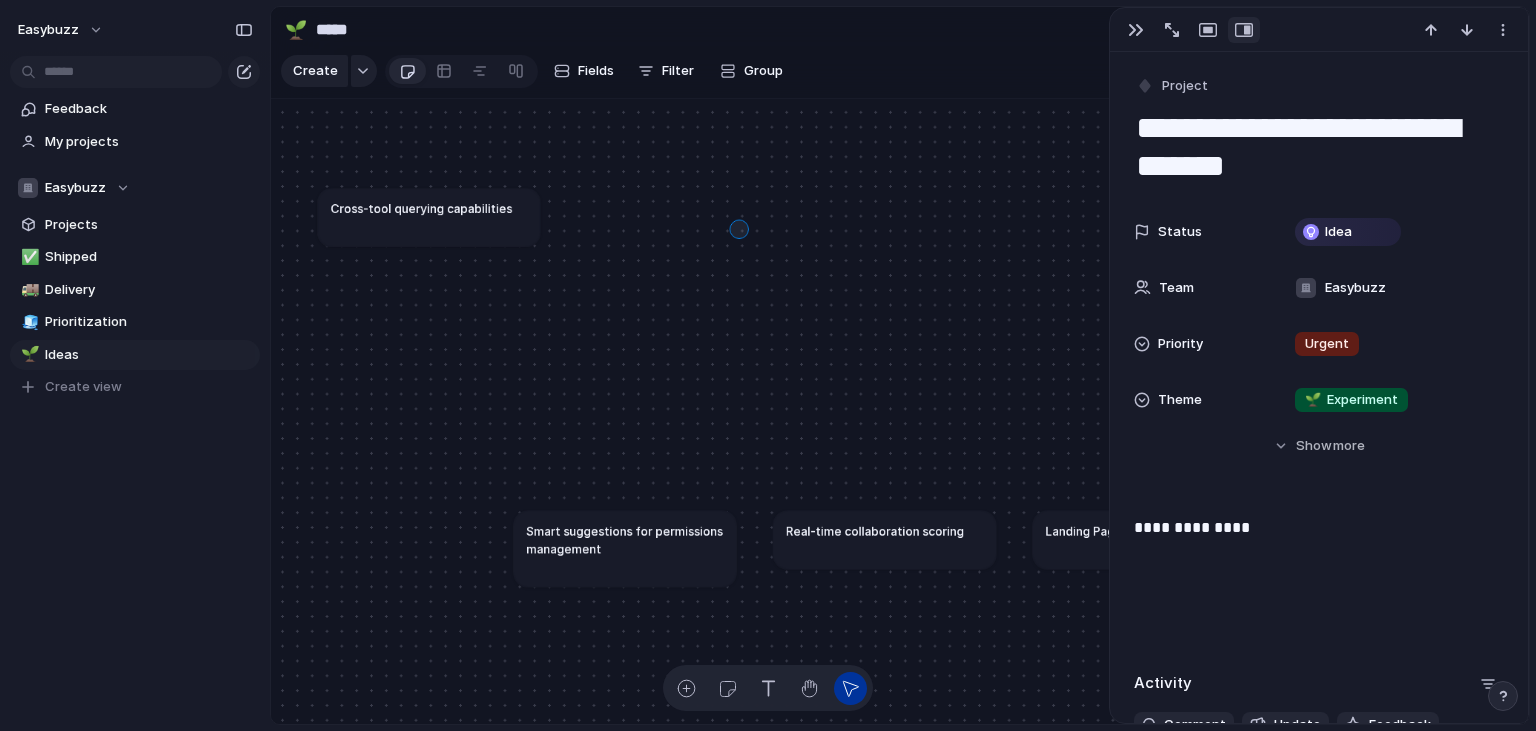 click on "Cross-tool querying capabilities Smart suggestions for permissions management Real-time collaboration scoring Landing Page Optimization Multi-platform Syncing Multi-language Support Integrated Learning Tools Redundancy measures and disaster recovery" at bounding box center (900, 412) 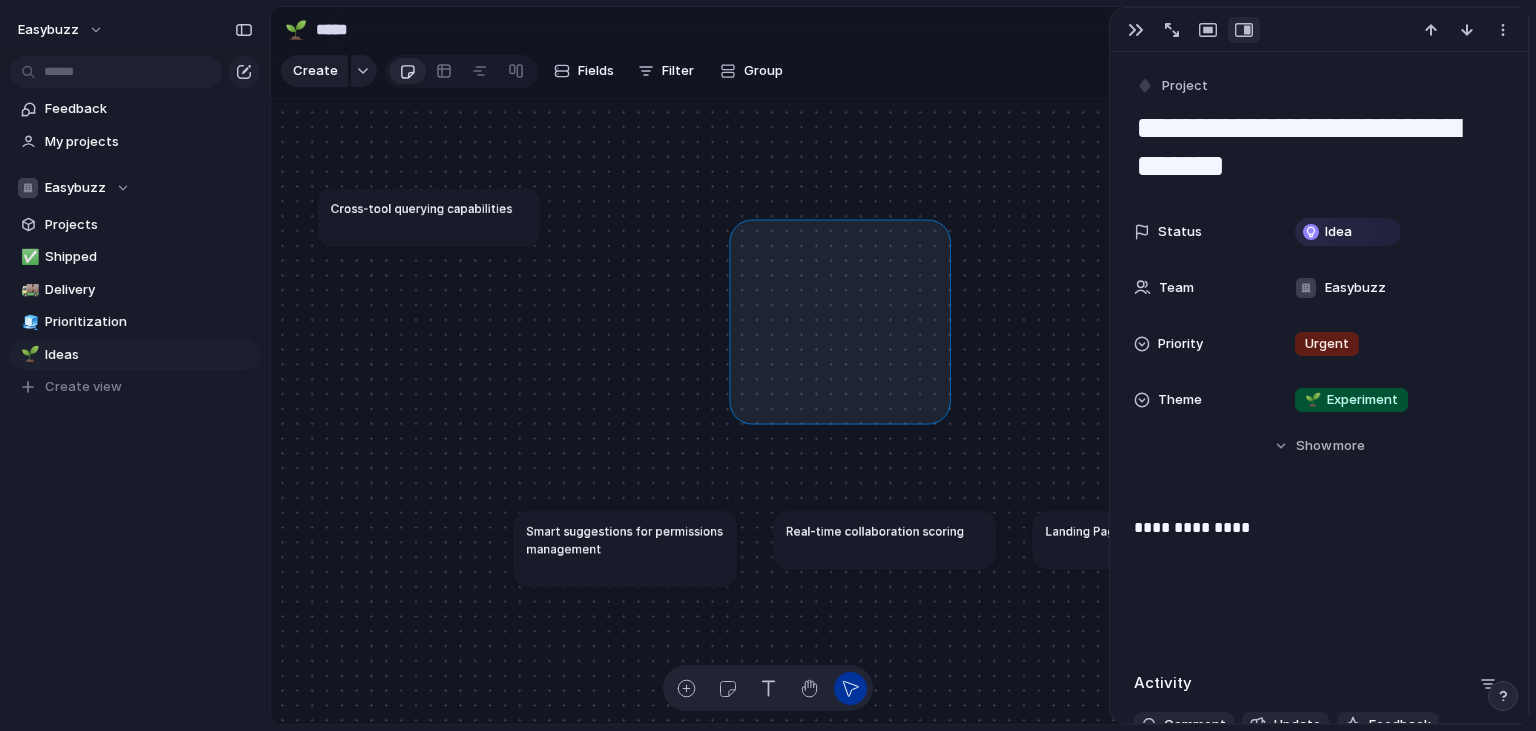 drag, startPoint x: 738, startPoint y: 228, endPoint x: 938, endPoint y: 411, distance: 271.08853 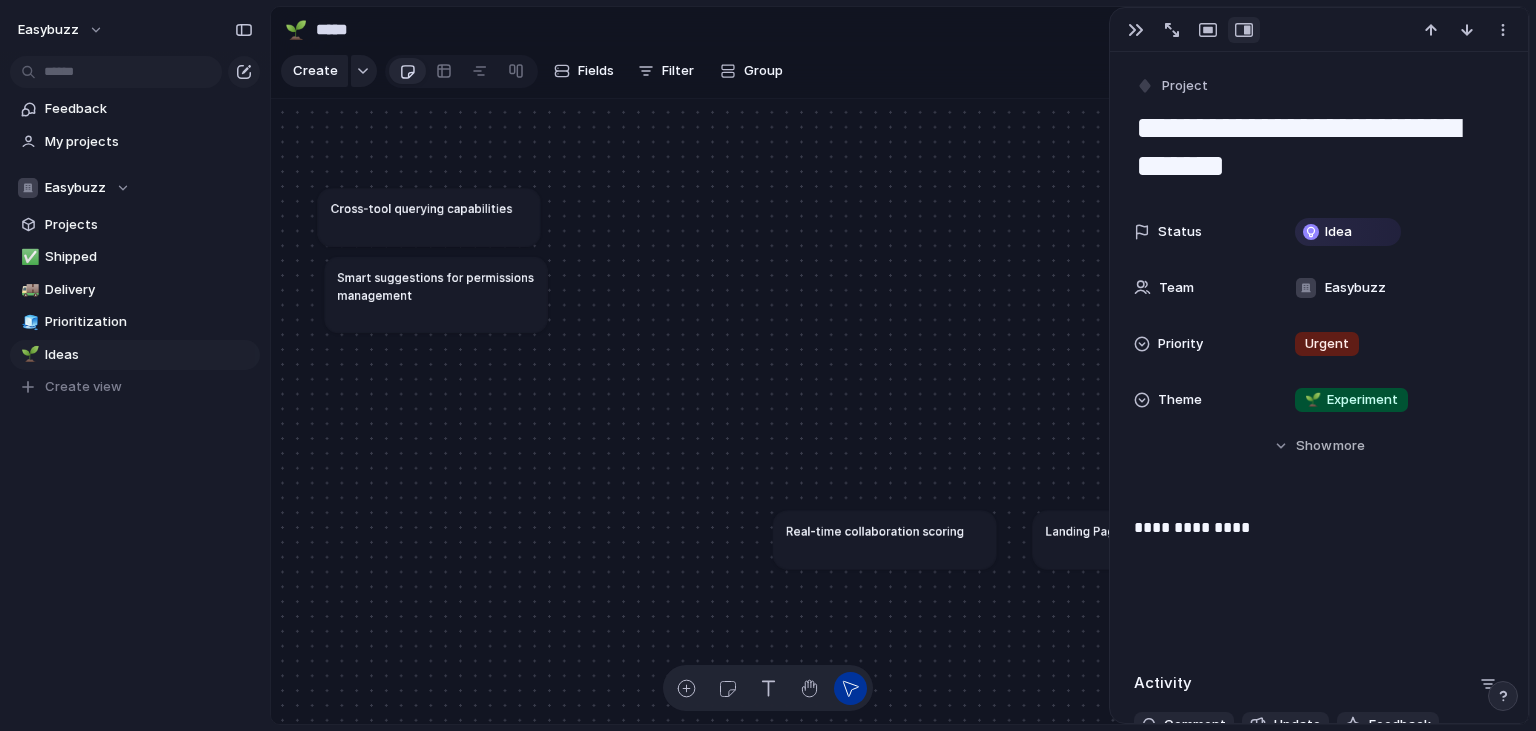 drag, startPoint x: 607, startPoint y: 536, endPoint x: 413, endPoint y: 284, distance: 318.02515 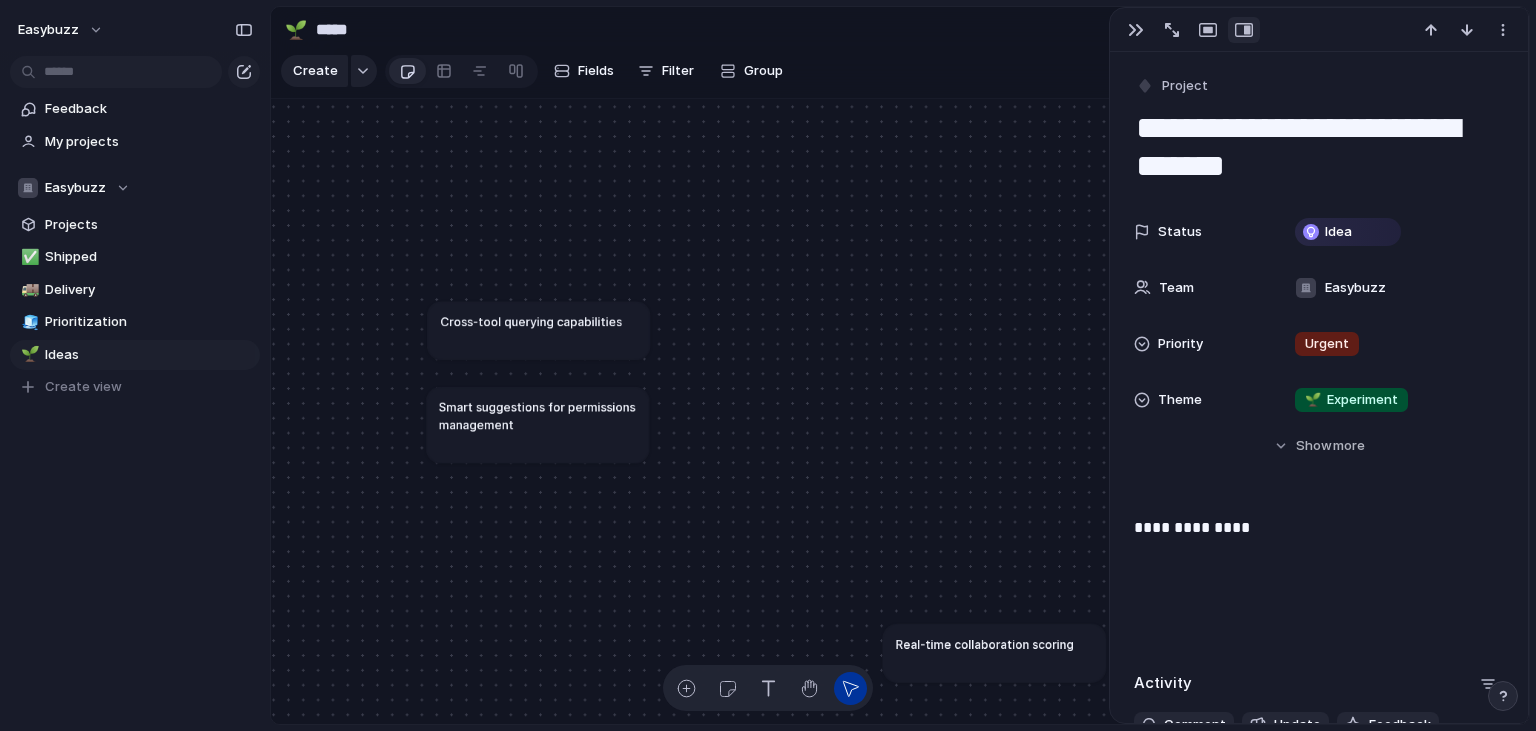 drag, startPoint x: 574, startPoint y: 429, endPoint x: 571, endPoint y: 444, distance: 15.297058 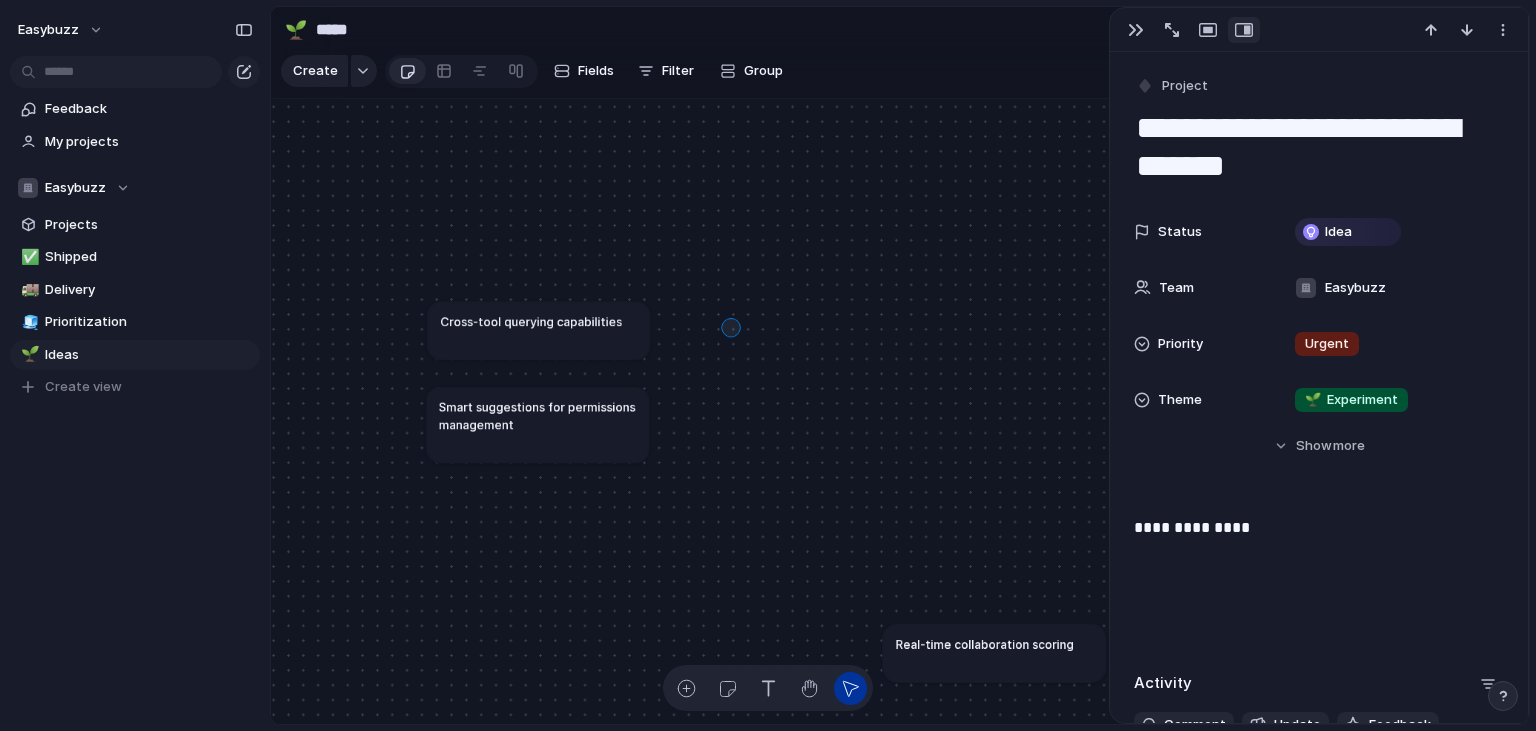 click on "Cross-tool querying capabilities Smart suggestions for permissions management Real-time collaboration scoring Landing Page Optimization Multi-platform Syncing Multi-language Support Integrated Learning Tools Redundancy measures and disaster recovery" at bounding box center (900, 412) 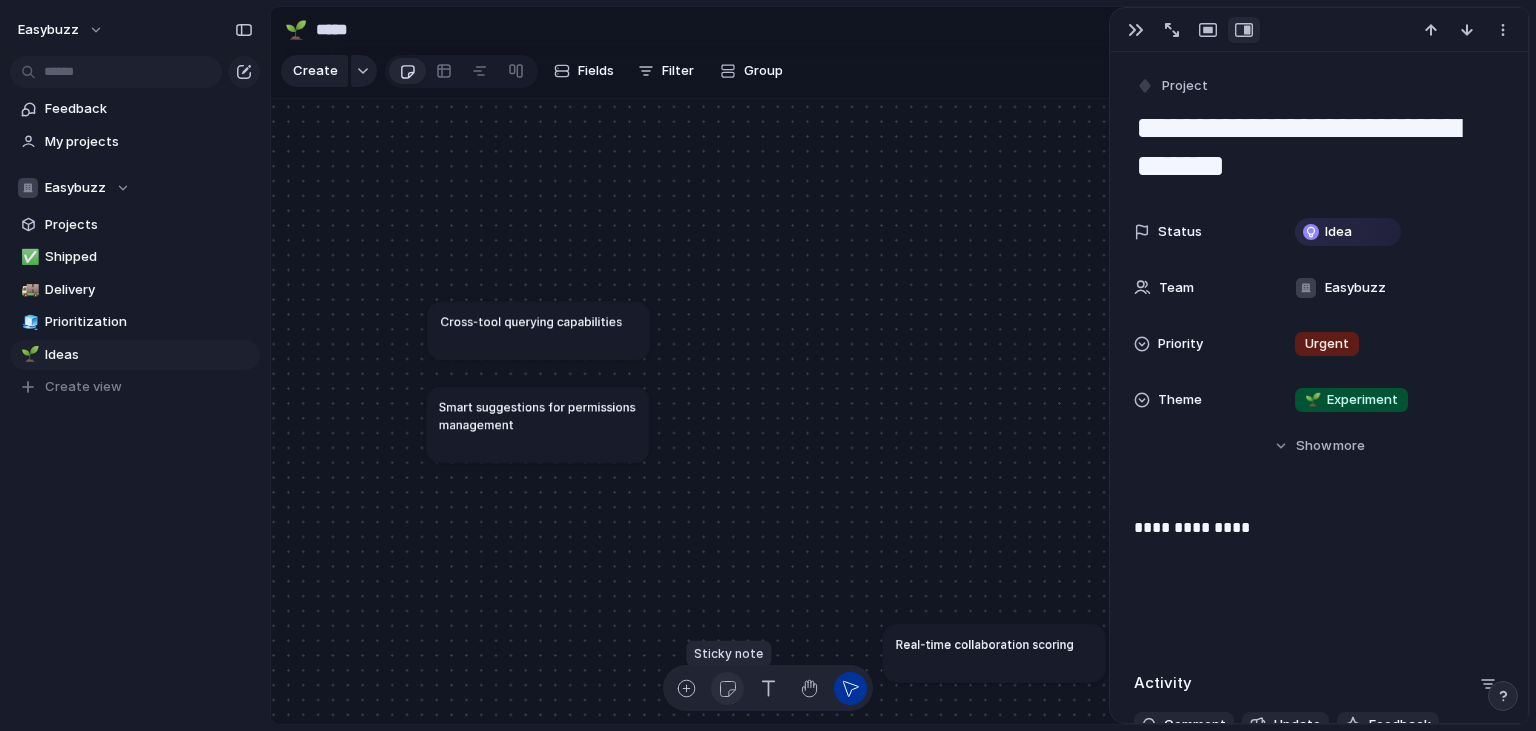 click at bounding box center (727, 688) 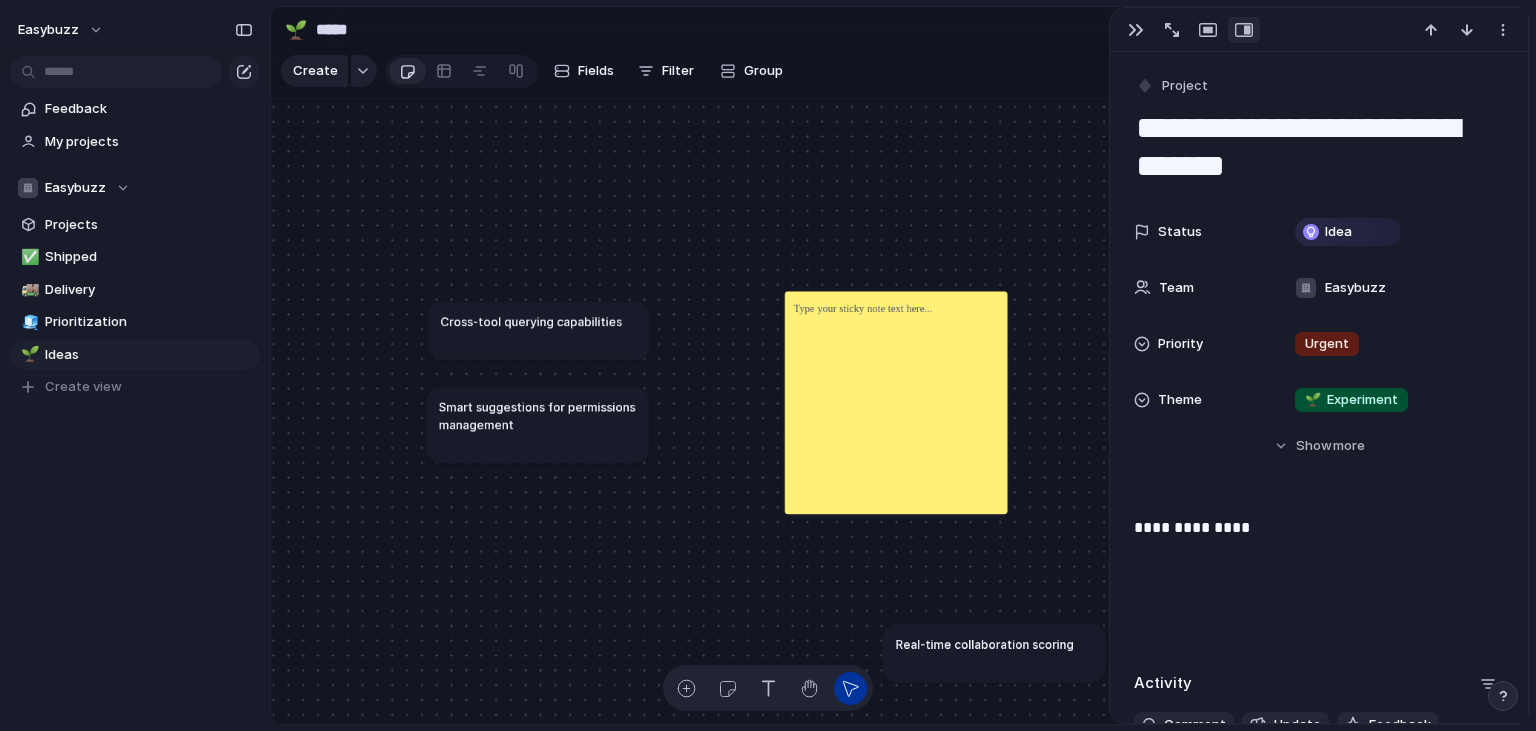 drag, startPoint x: 461, startPoint y: 251, endPoint x: 867, endPoint y: 339, distance: 415.4275 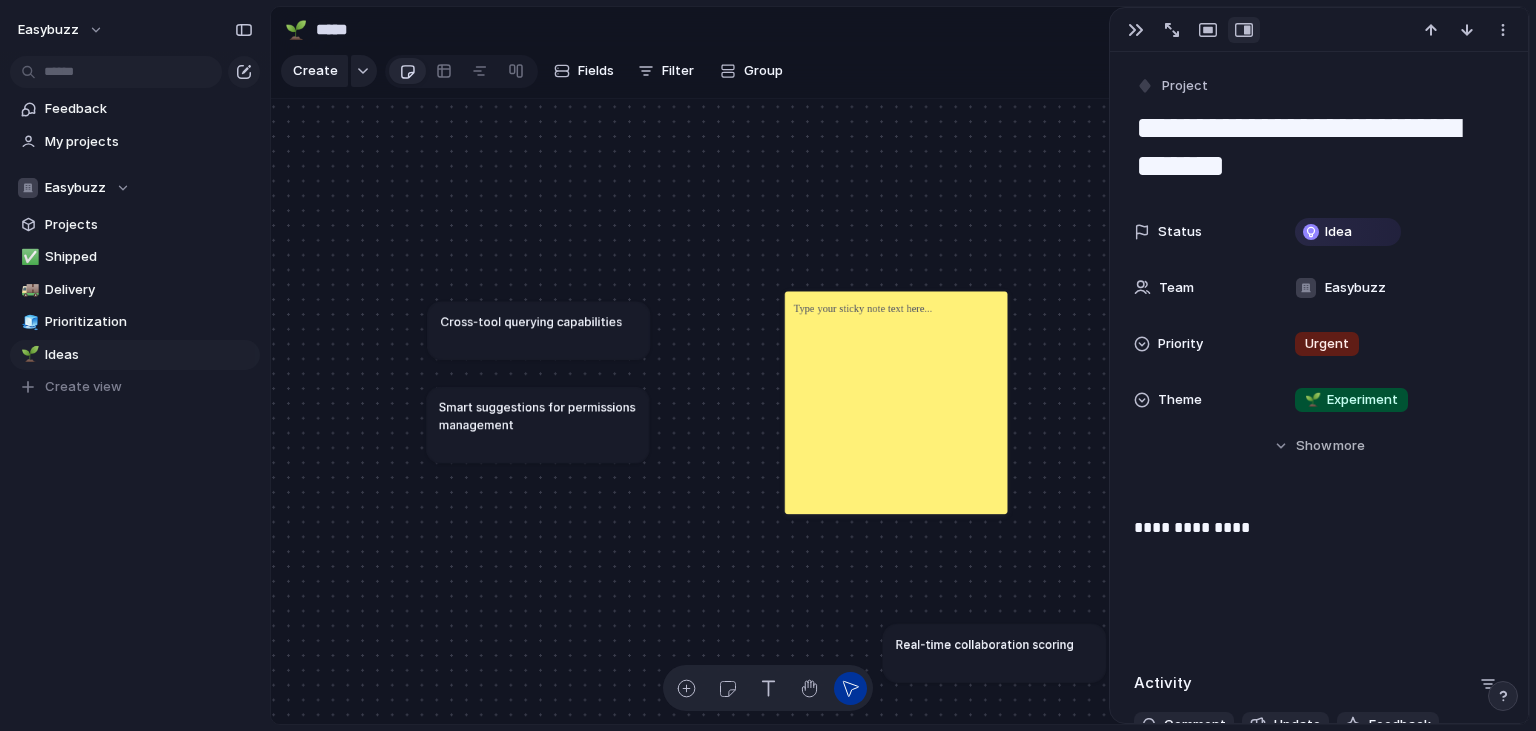 click at bounding box center (896, 402) 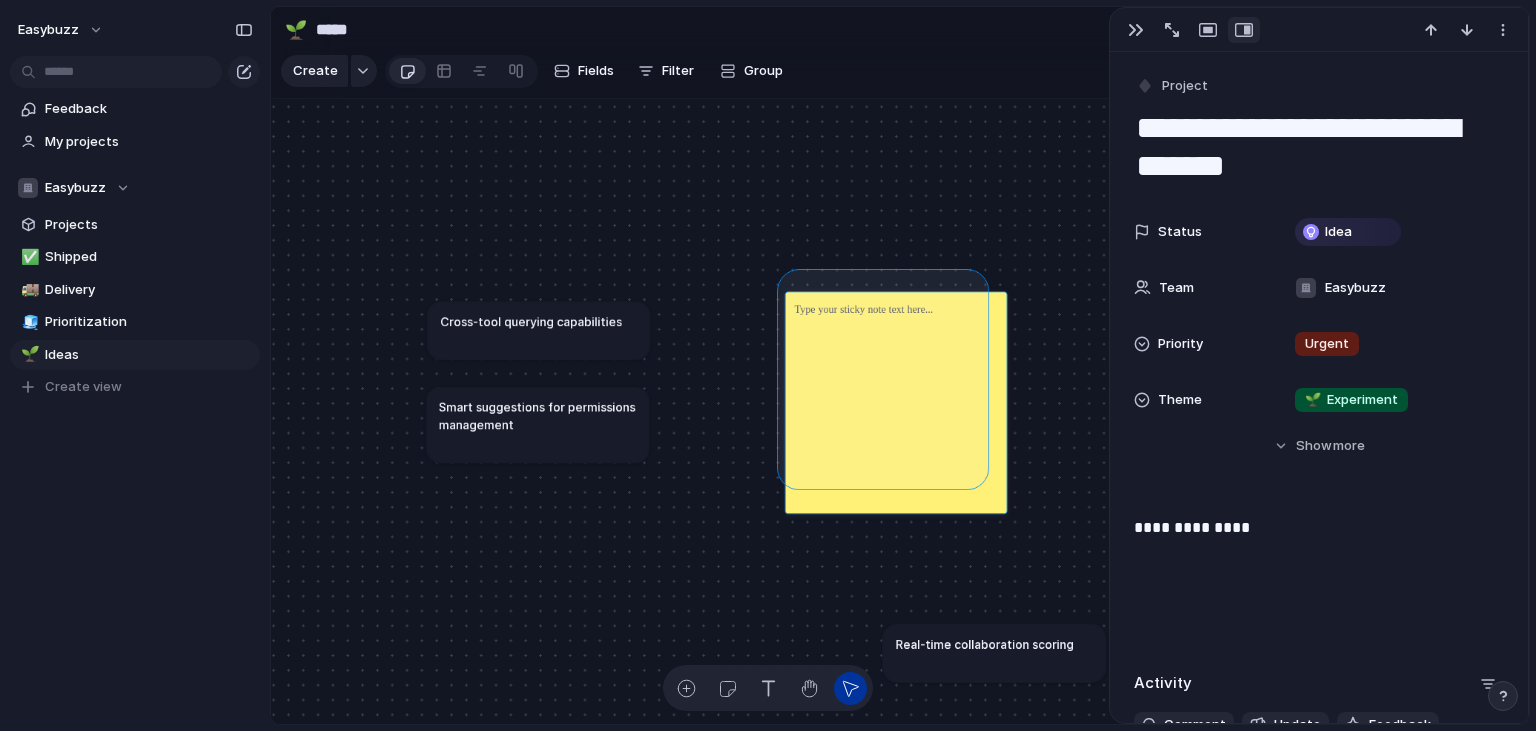 drag, startPoint x: 786, startPoint y: 277, endPoint x: 1019, endPoint y: 527, distance: 341.74405 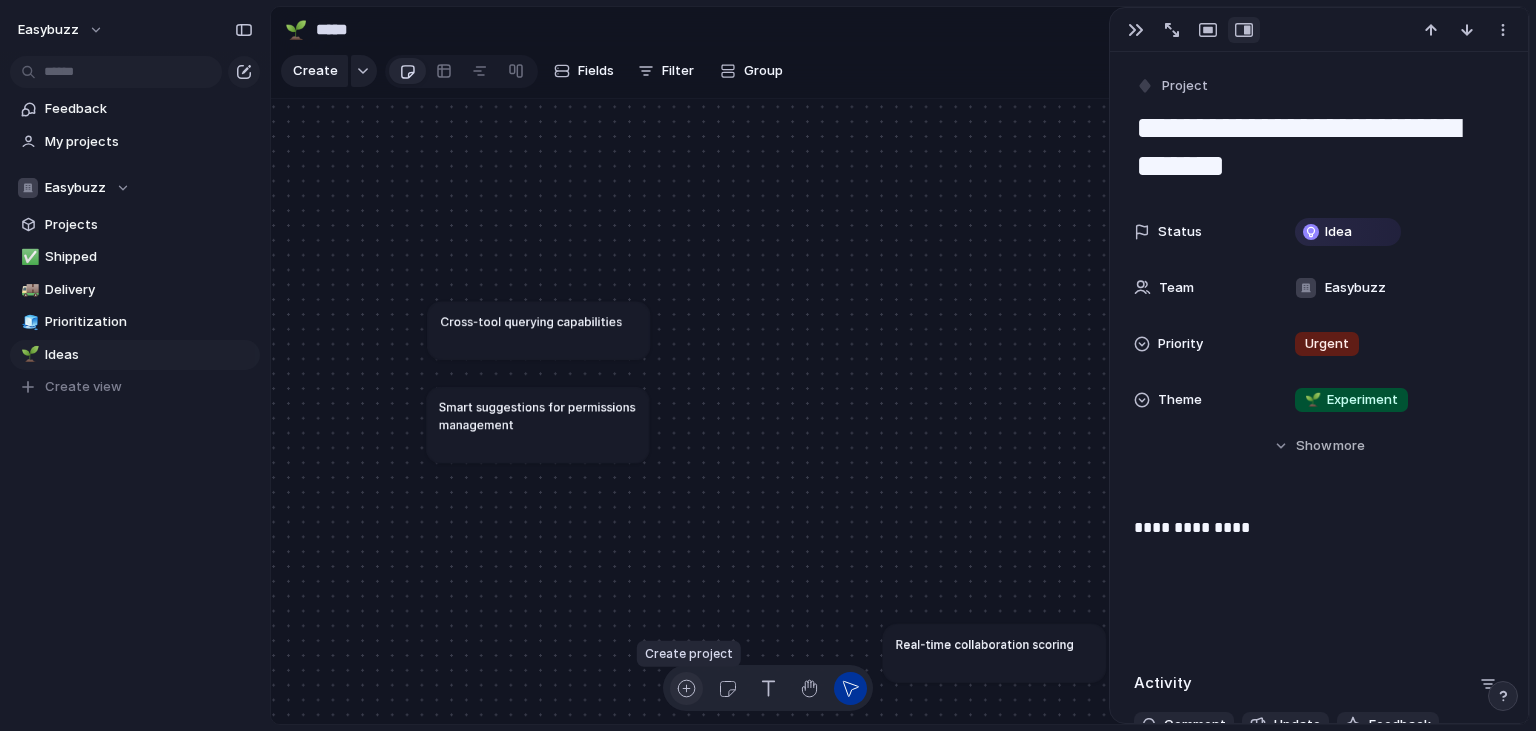 click at bounding box center [686, 688] 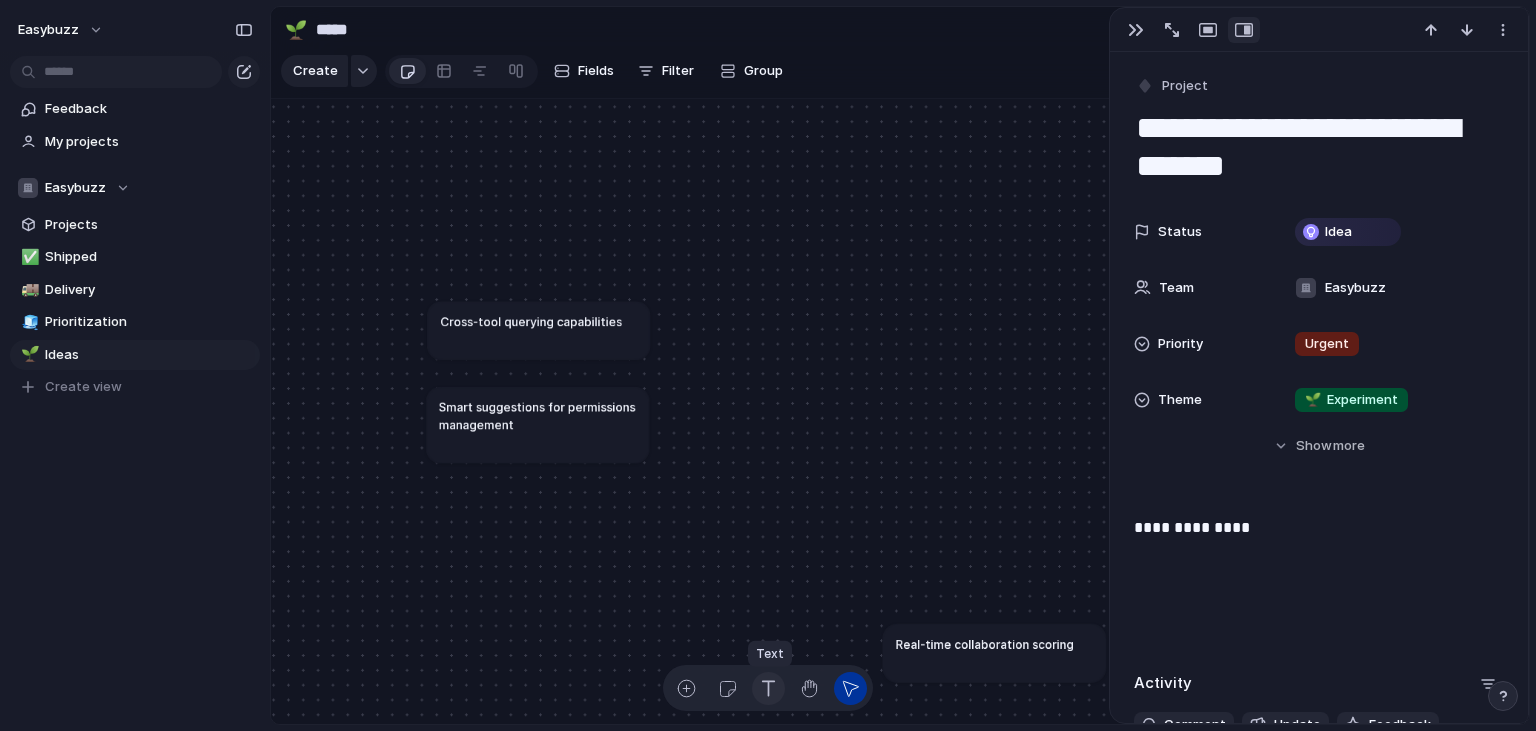 click at bounding box center [768, 688] 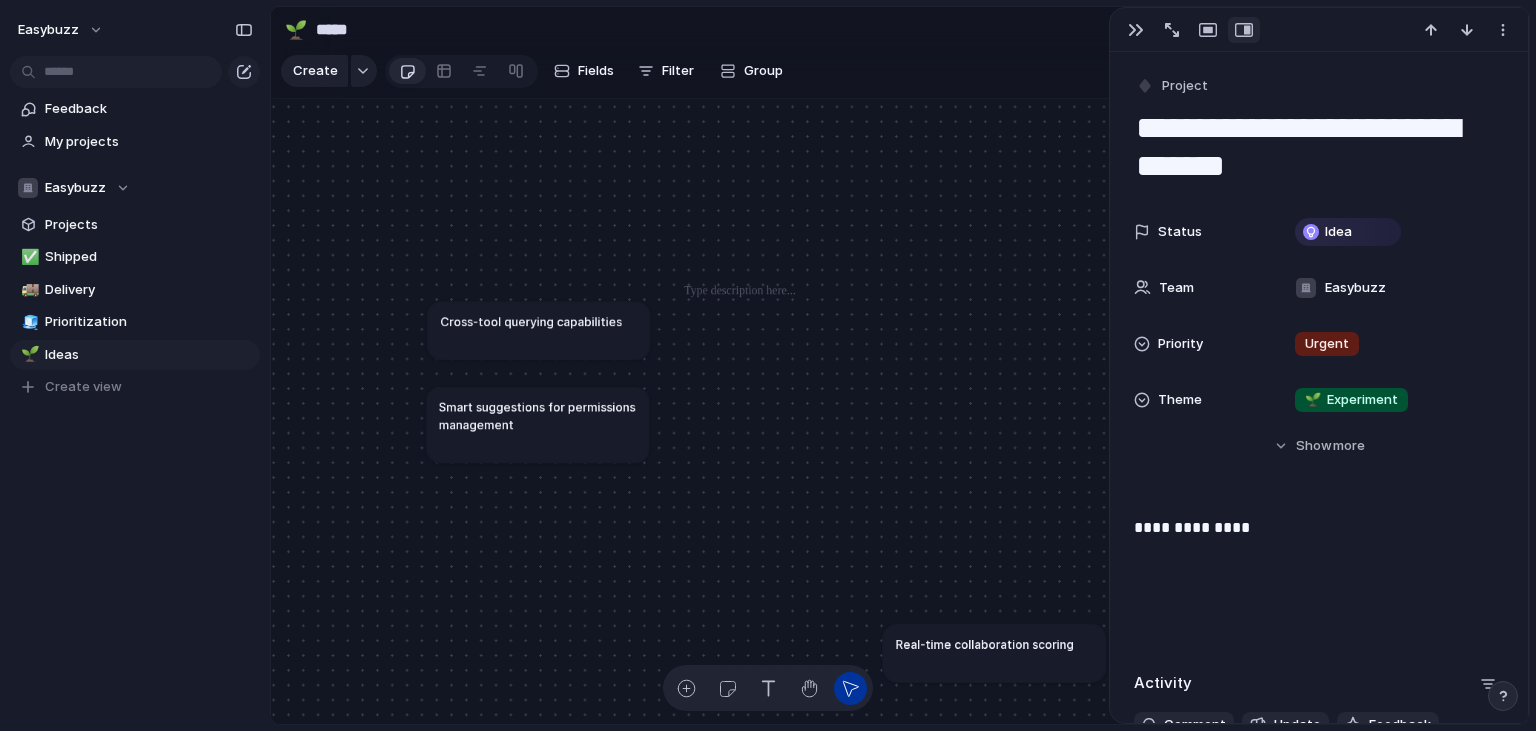 drag, startPoint x: 684, startPoint y: 282, endPoint x: 846, endPoint y: 454, distance: 236.2795 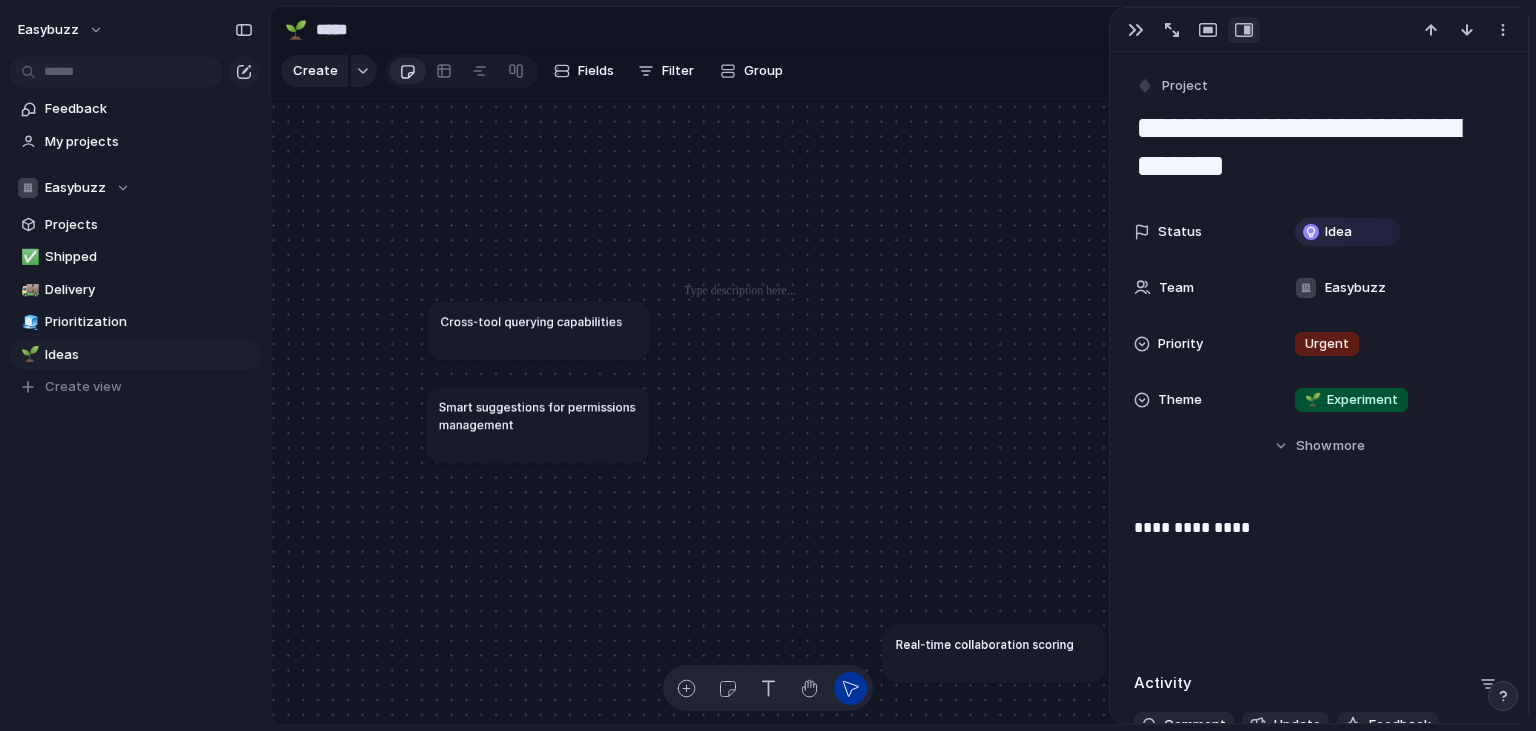 type 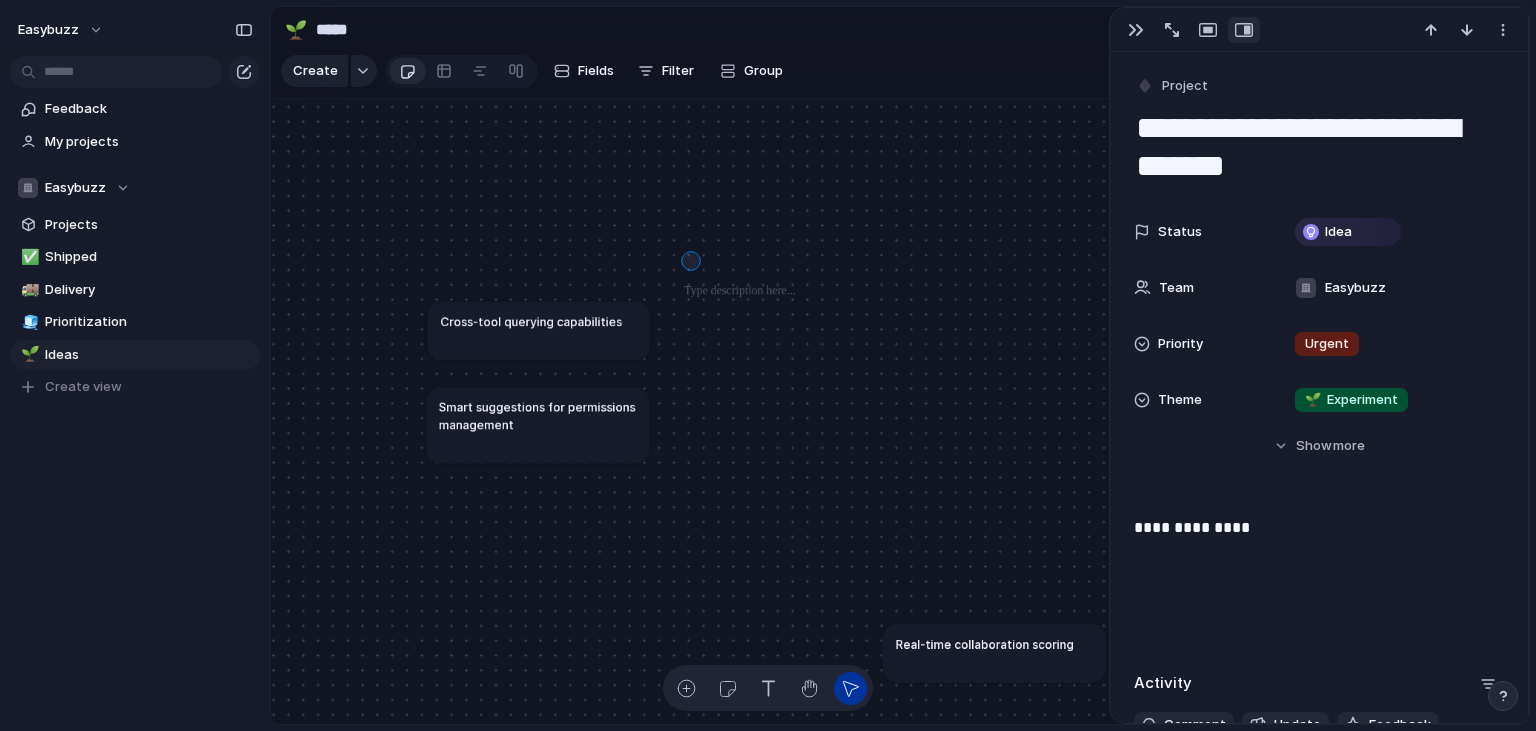 click on "Cross-tool querying capabilities Smart suggestions for permissions management Real-time collaboration scoring Landing Page Optimization Multi-platform Syncing Multi-language Support Integrated Learning Tools Redundancy measures and disaster recovery" at bounding box center [900, 412] 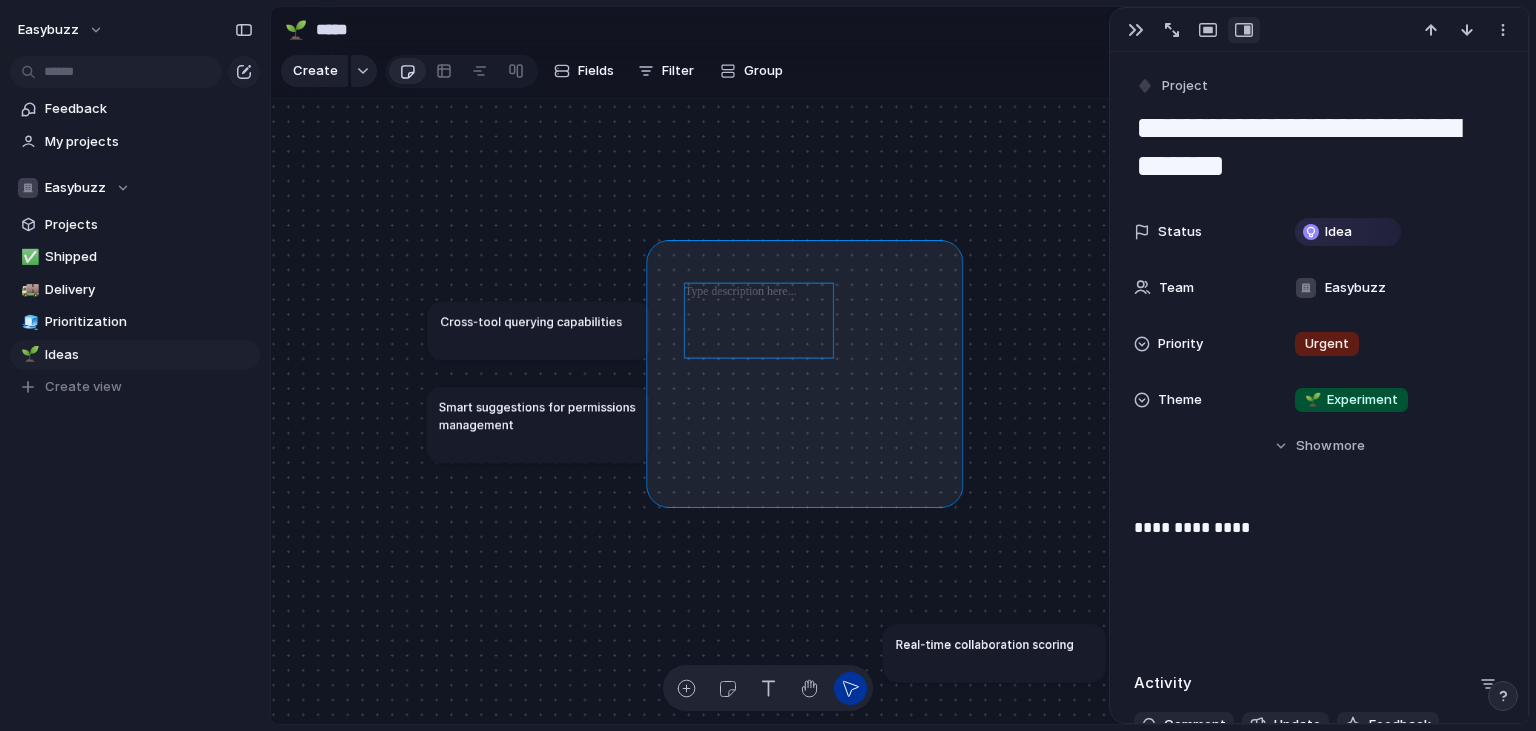 drag, startPoint x: 655, startPoint y: 248, endPoint x: 950, endPoint y: 446, distance: 355.2872 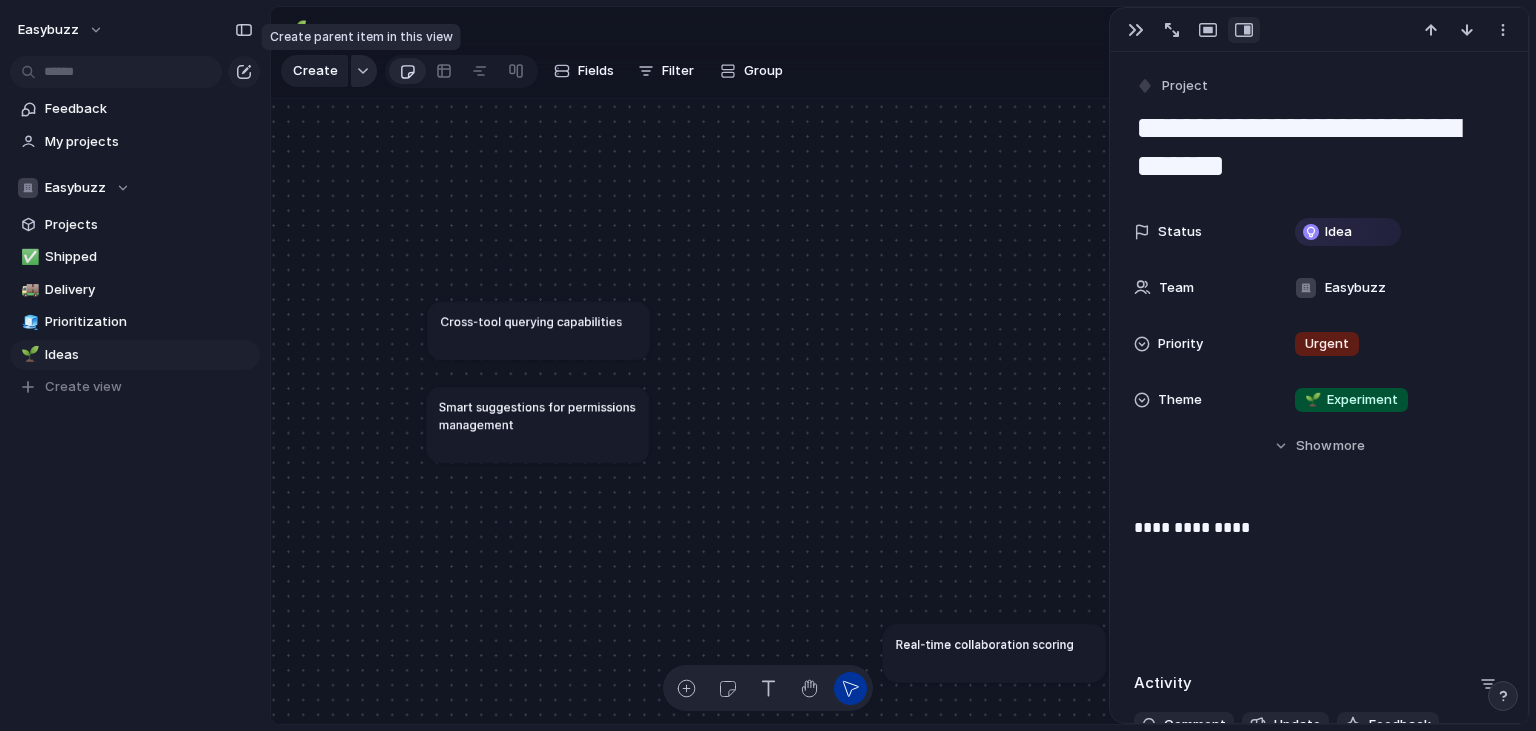 click at bounding box center (364, 71) 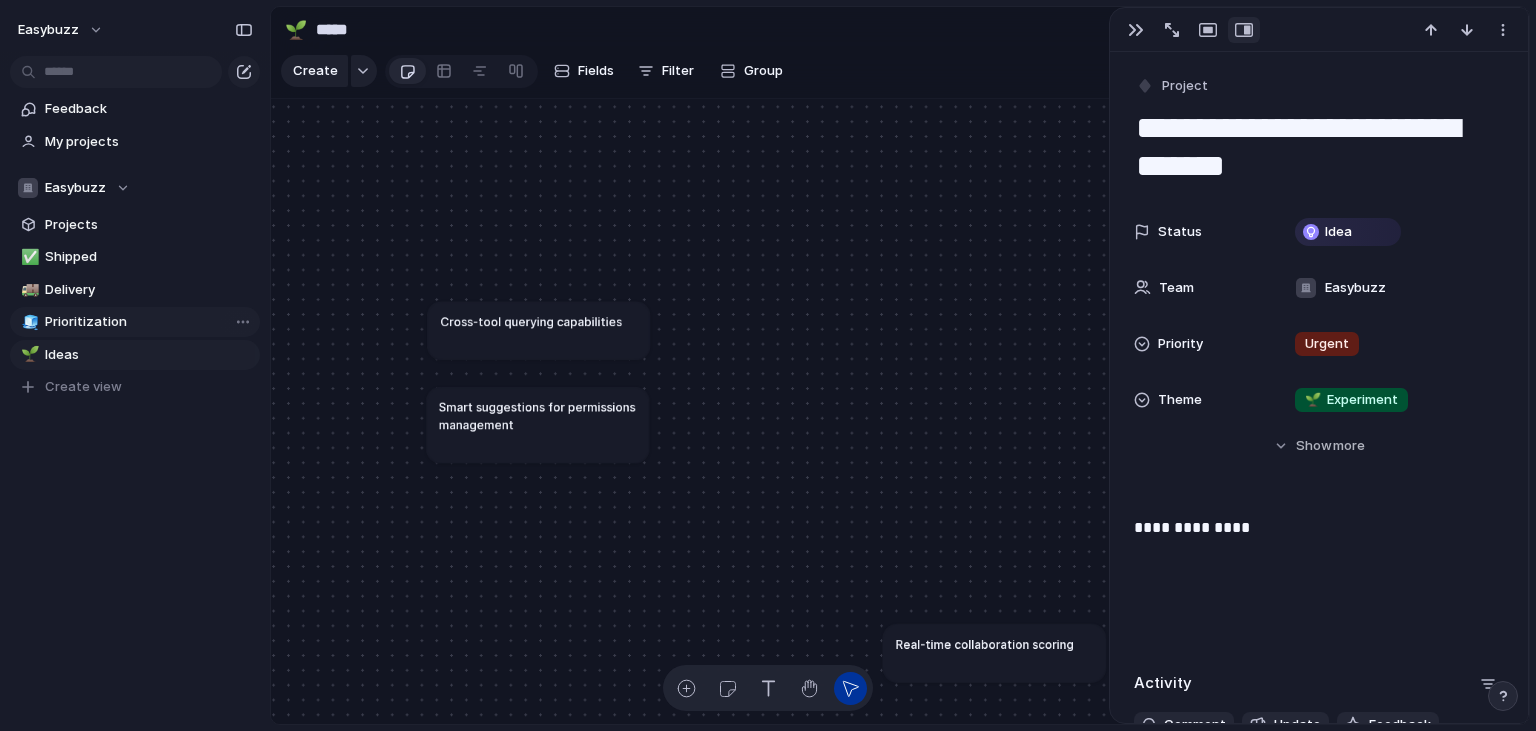 click on "Prioritization" at bounding box center [149, 322] 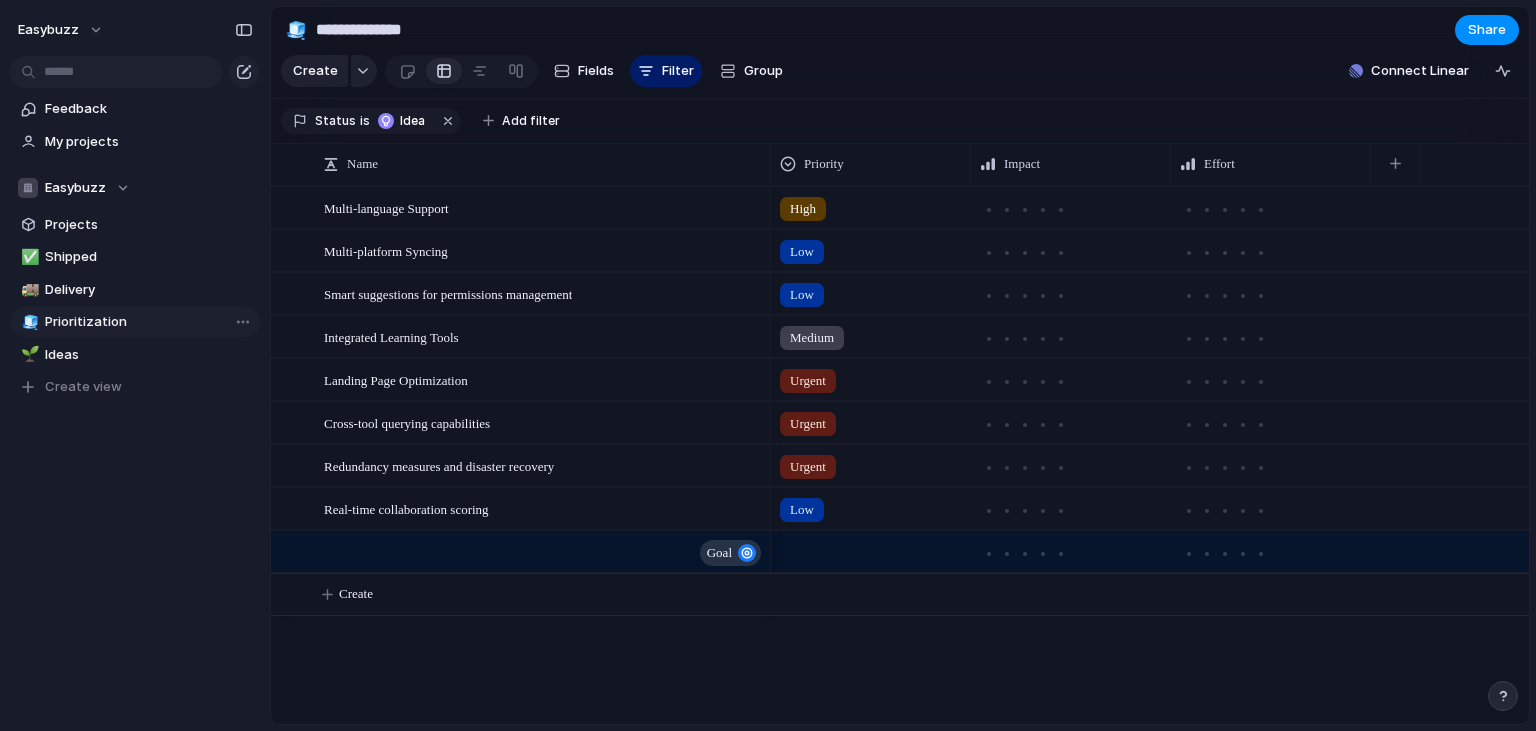type on "**********" 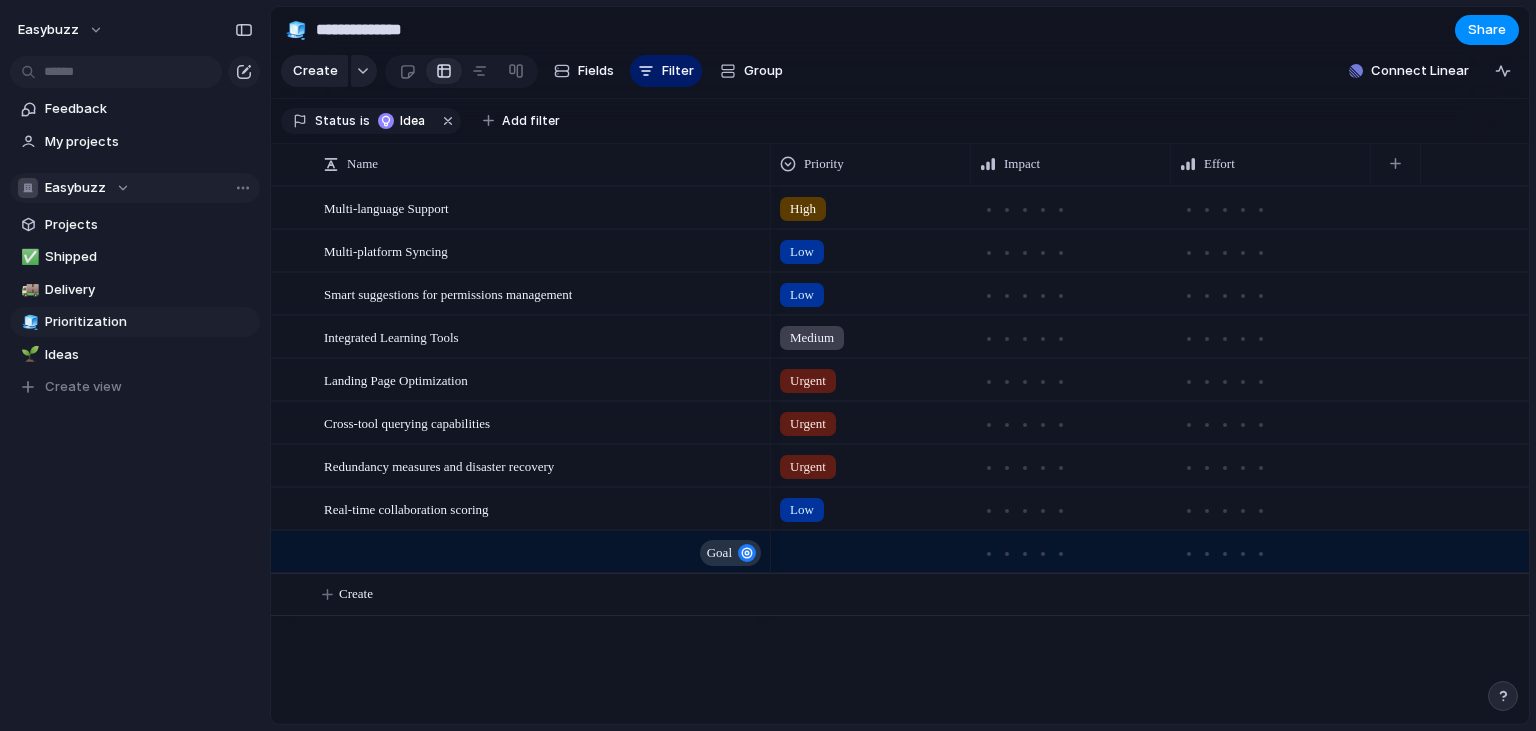 click on "Easybuzz" at bounding box center (75, 188) 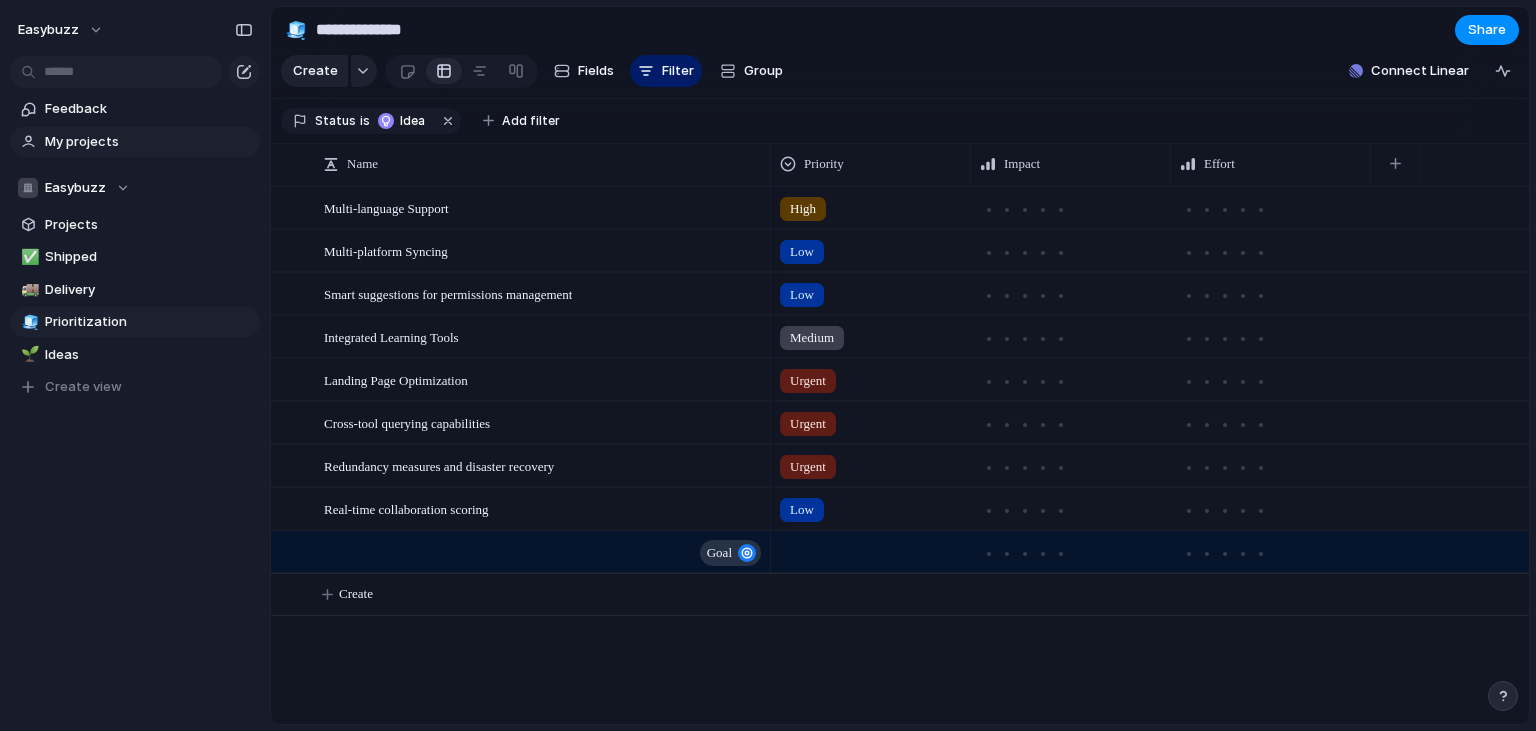 click on "My projects" at bounding box center (135, 142) 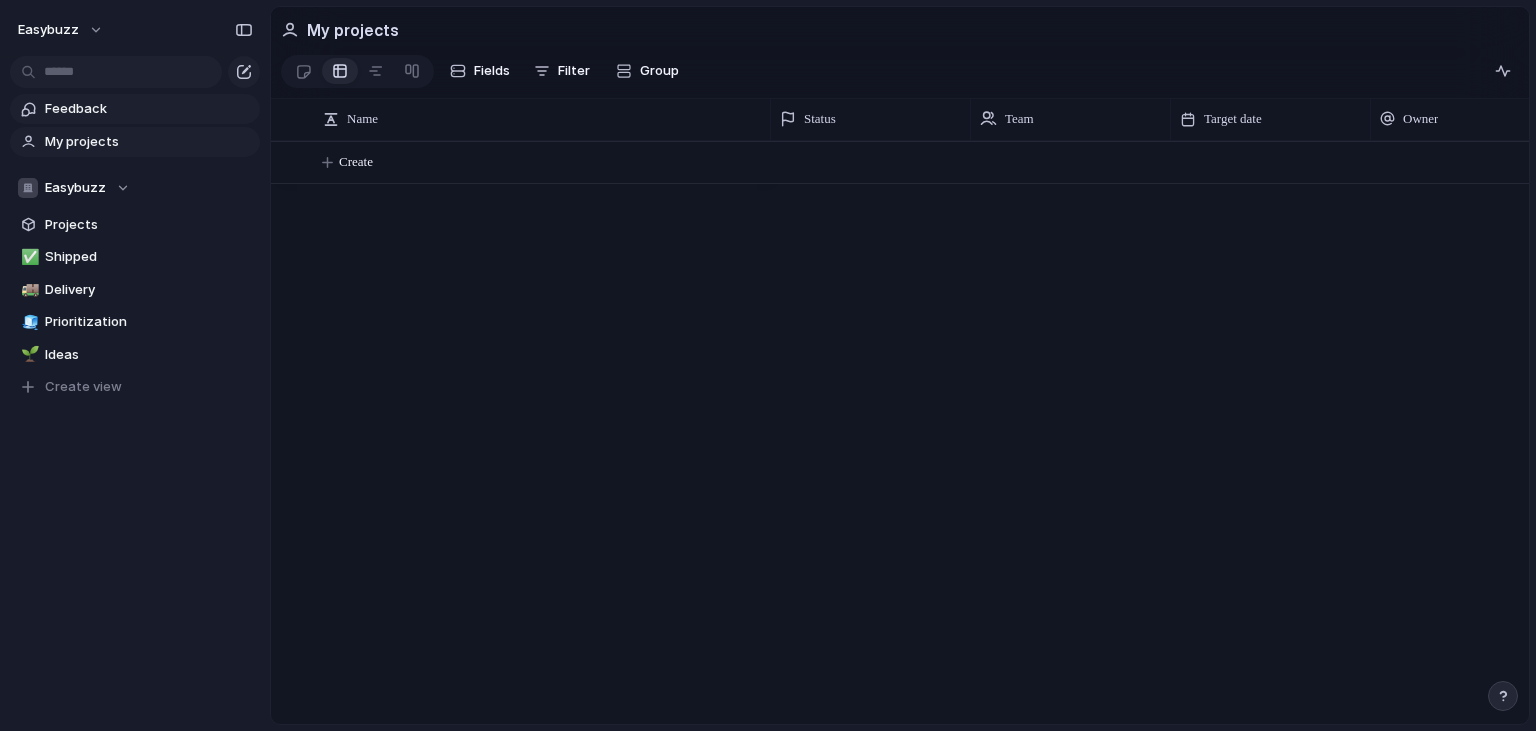click on "Feedback" at bounding box center [149, 109] 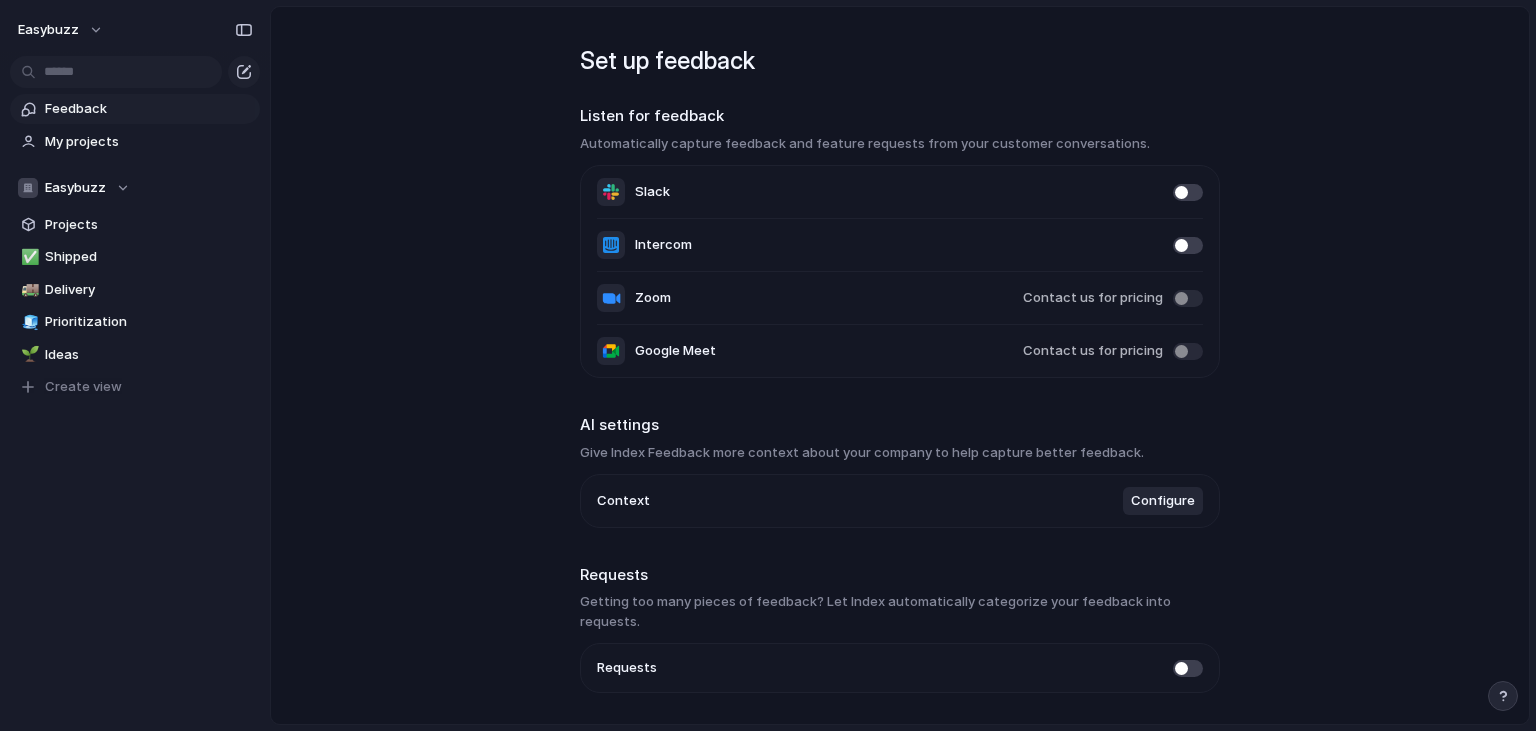 click on "Set up feedback Listen for feedback Automatically capture feedback and feature requests from your customer conversations. Slack Intercom Zoom Contact us for pricing Google Meet Contact us for pricing AI settings Give Index Feedback more context about your company to help capture better feedback. Context Configure Requests Getting too many pieces of feedback? Let Index automatically categorize your feedback into requests. Requests Skip Continue" at bounding box center (900, 365) 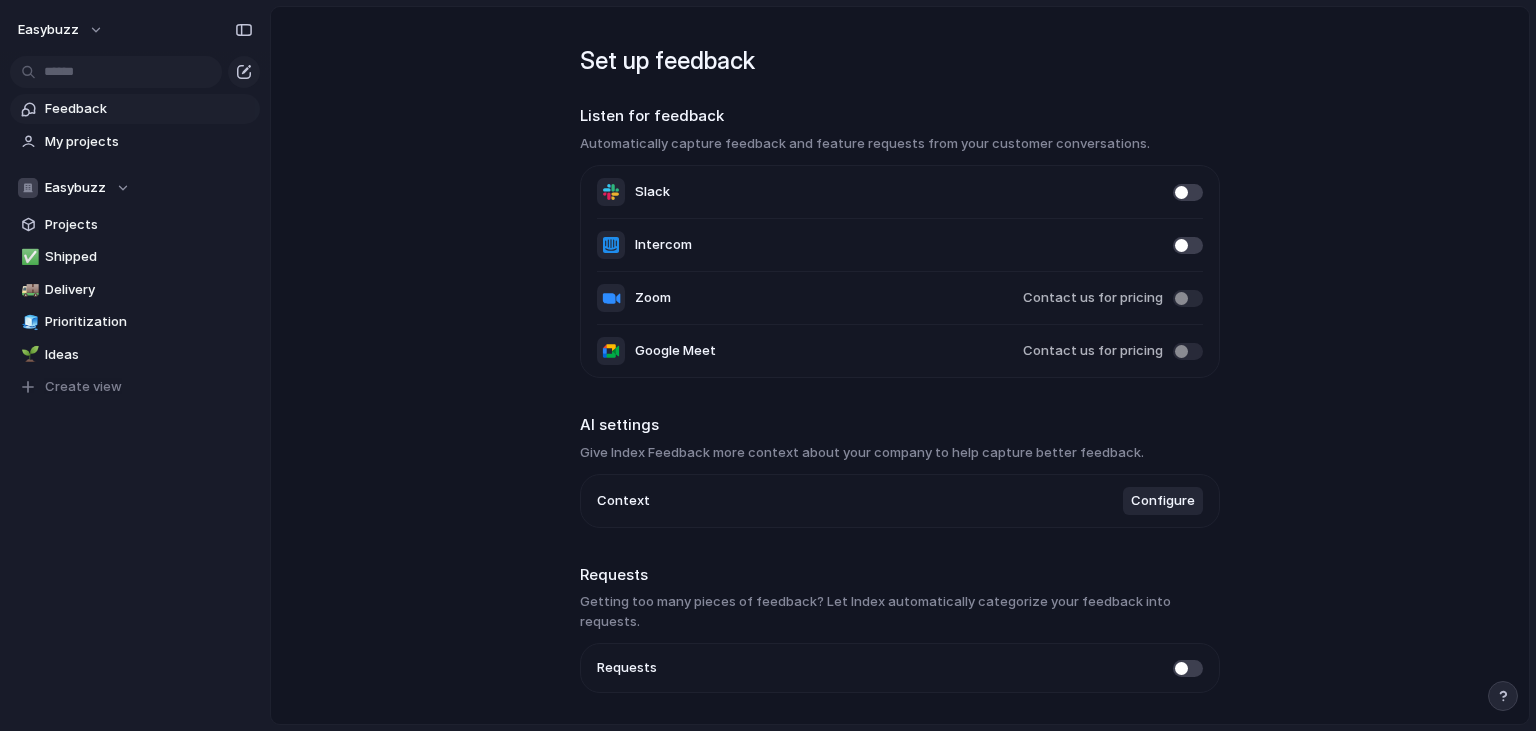 scroll, scrollTop: 37, scrollLeft: 0, axis: vertical 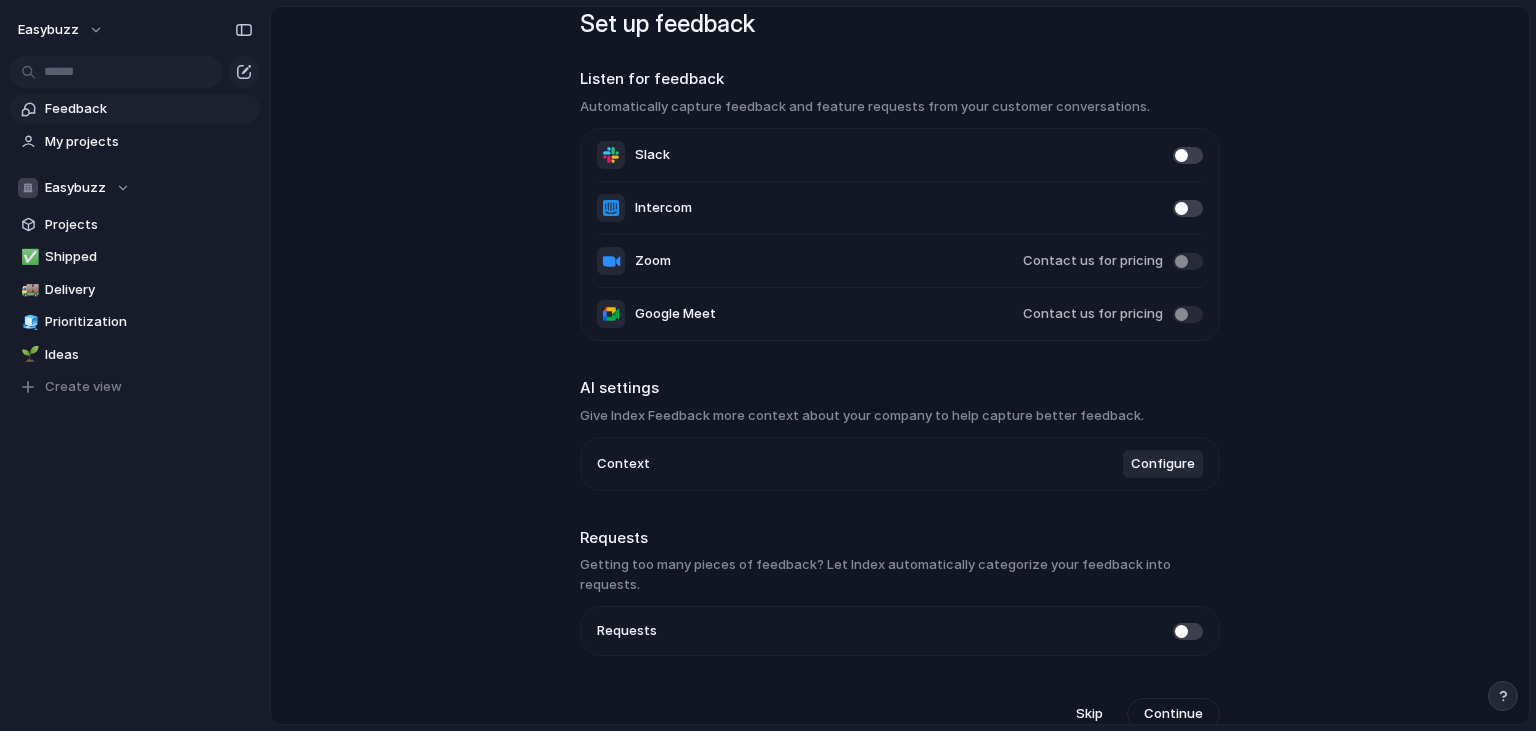 click on "Set up feedback Listen for feedback Automatically capture feedback and feature requests from your customer conversations. Slack Intercom Zoom Contact us for pricing Google Meet Contact us for pricing AI settings Give Index Feedback more context about your company to help capture better feedback. Context Configure Requests Getting too many pieces of feedback? Let Index automatically categorize your feedback into requests. Requests Skip Continue" at bounding box center [900, 365] 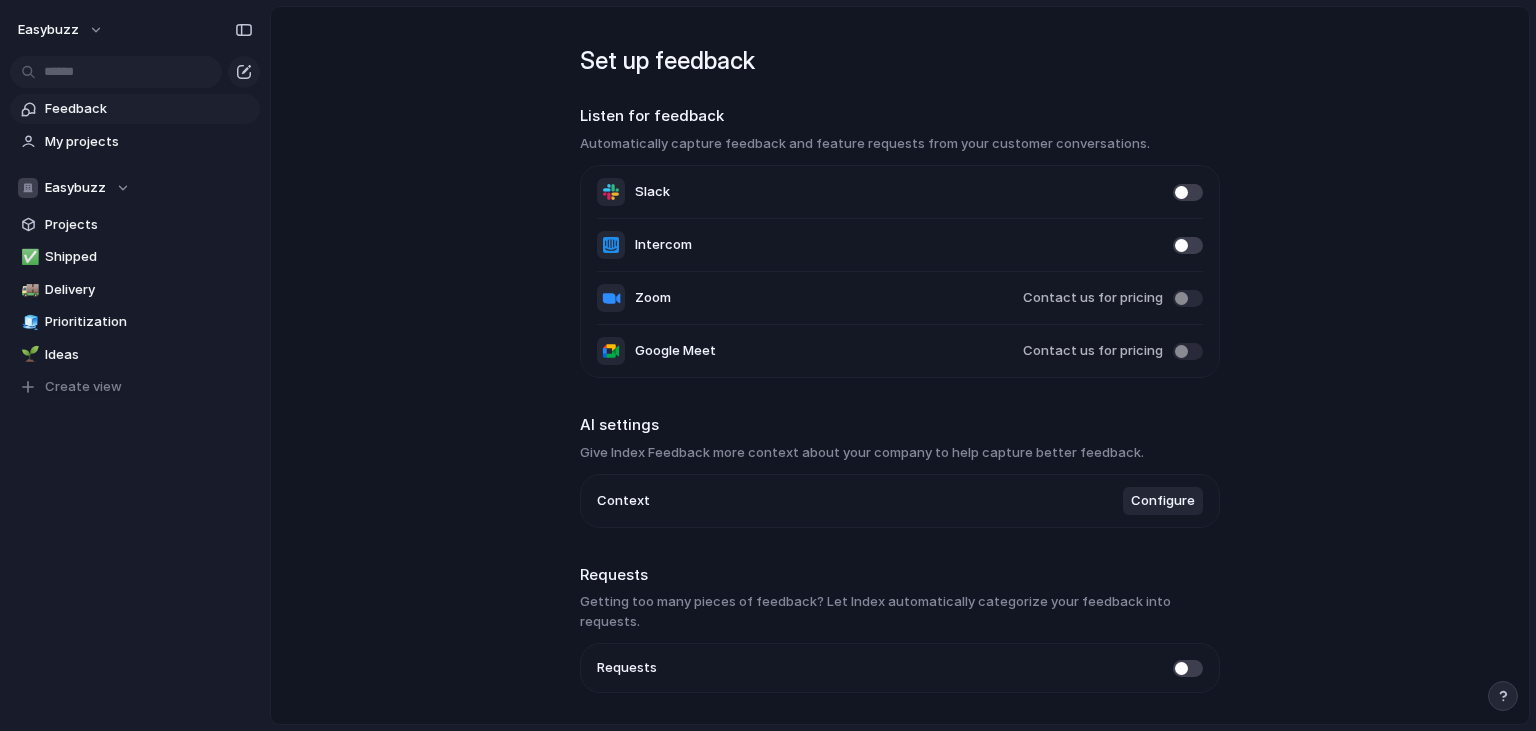 click on "Set up feedback Listen for feedback Automatically capture feedback and feature requests from your customer conversations. Slack Intercom Zoom Contact us for pricing Google Meet Contact us for pricing AI settings Give Index Feedback more context about your company to help capture better feedback. Context Configure Requests Getting too many pieces of feedback? Let Index automatically categorize your feedback into requests. Requests Skip Continue" at bounding box center (900, 365) 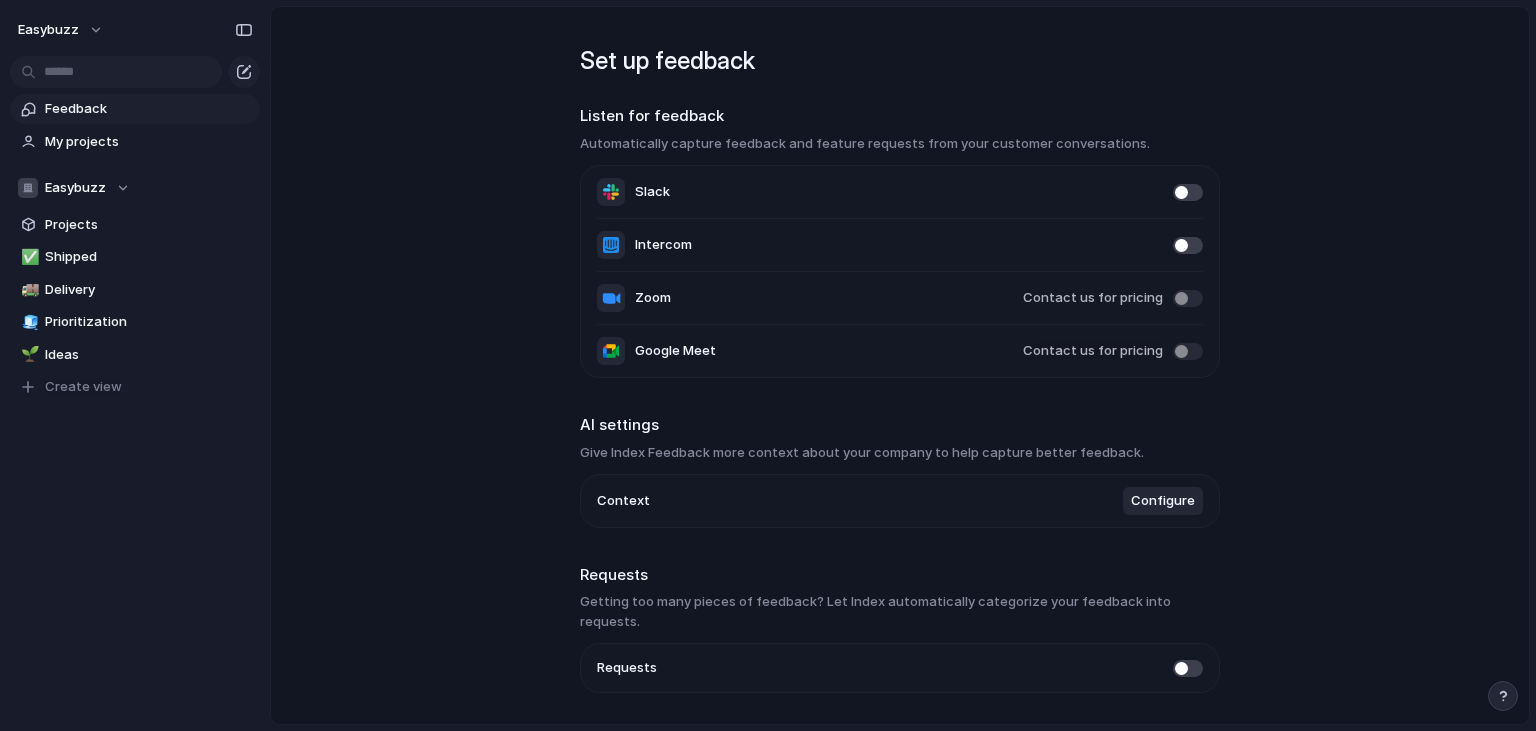 click on "Set up feedback Listen for feedback Automatically capture feedback and feature requests from your customer conversations. Slack Intercom Zoom Contact us for pricing Google Meet Contact us for pricing AI settings Give Index Feedback more context about your company to help capture better feedback. Context Configure Requests Getting too many pieces of feedback? Let Index automatically categorize your feedback into requests. Requests Skip Continue" at bounding box center [900, 365] 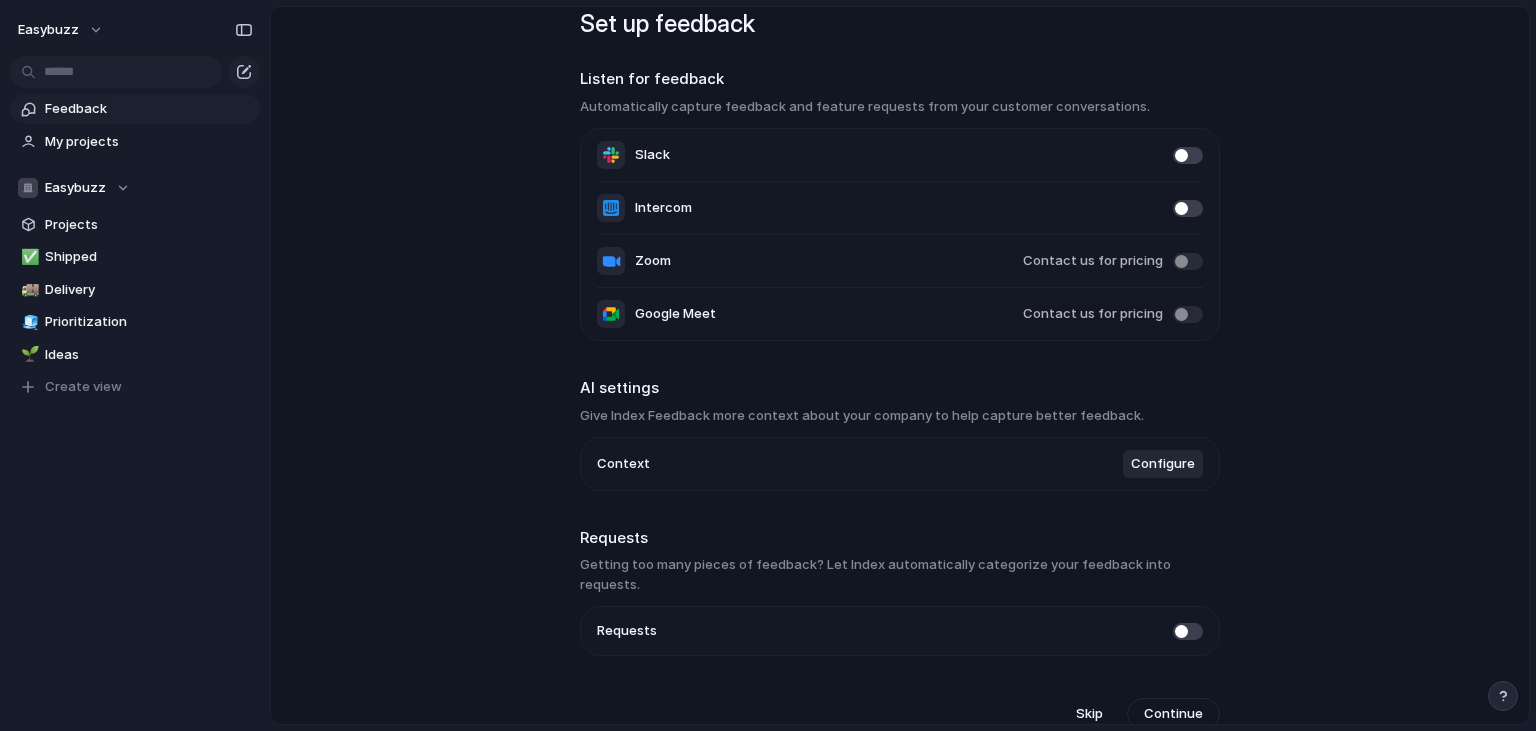 click on "Requests Getting too many pieces of feedback? Let Index automatically categorize your feedback into requests. Requests" at bounding box center [900, 592] 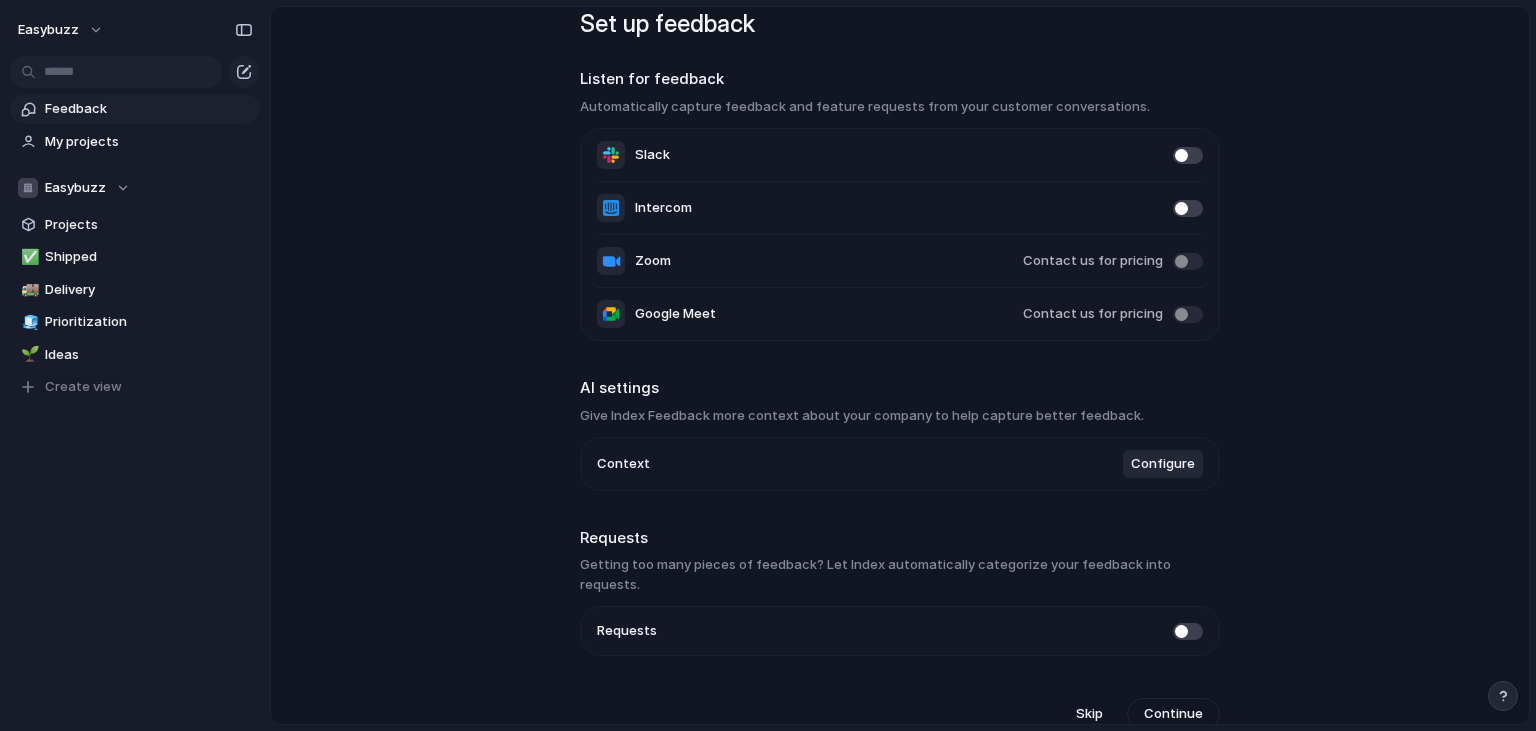 drag, startPoint x: 548, startPoint y: 522, endPoint x: 658, endPoint y: 536, distance: 110.88733 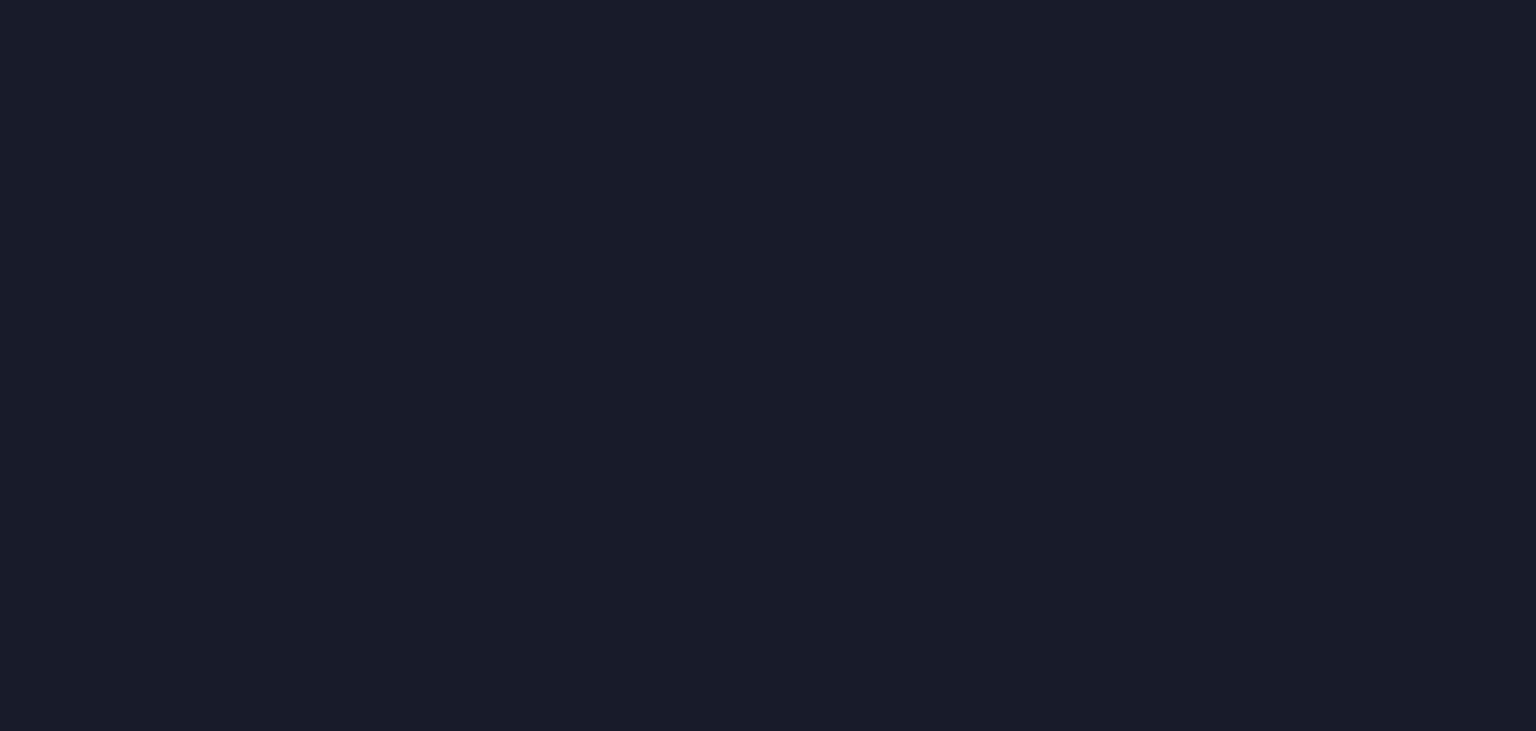scroll, scrollTop: 0, scrollLeft: 0, axis: both 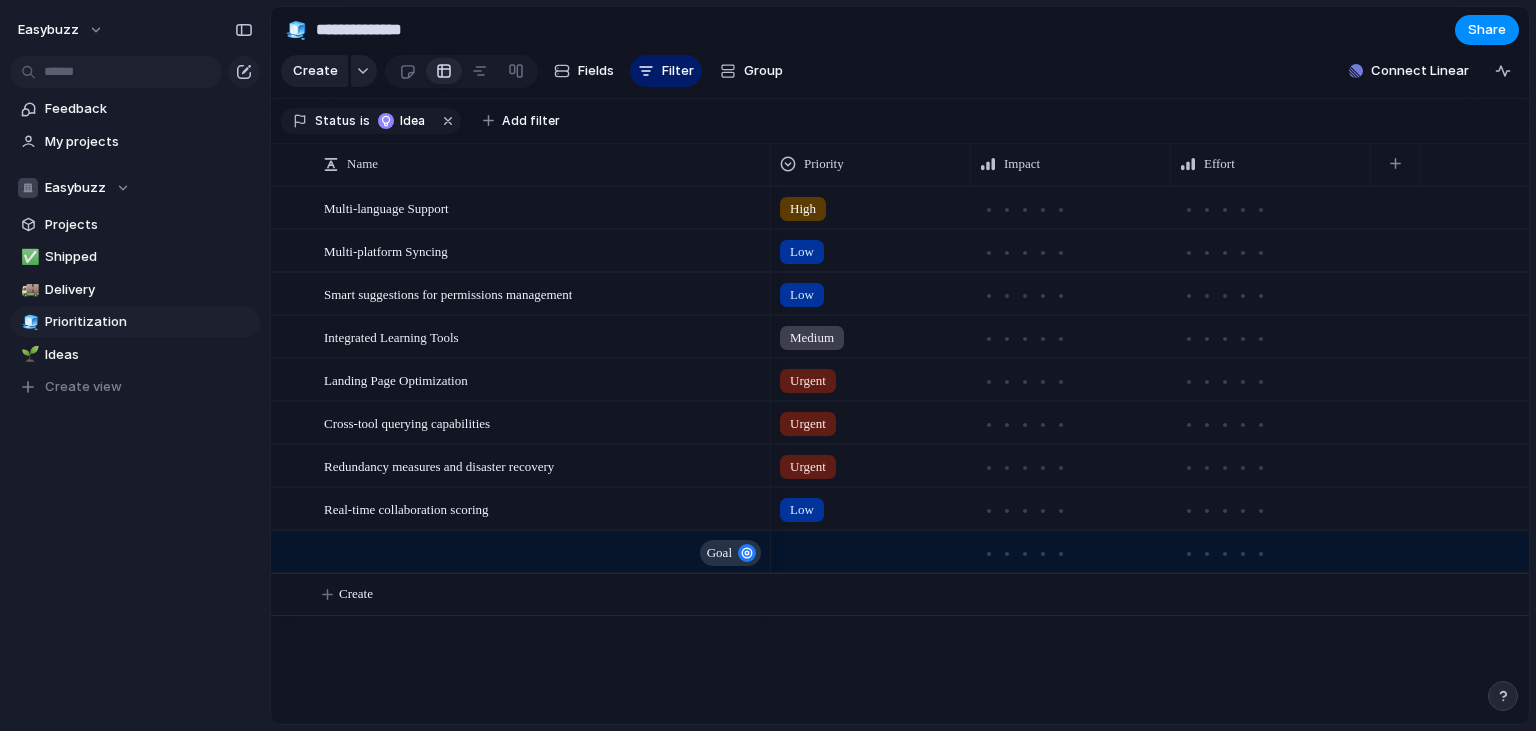 click on "Status is Idea Add filter" at bounding box center (900, 121) 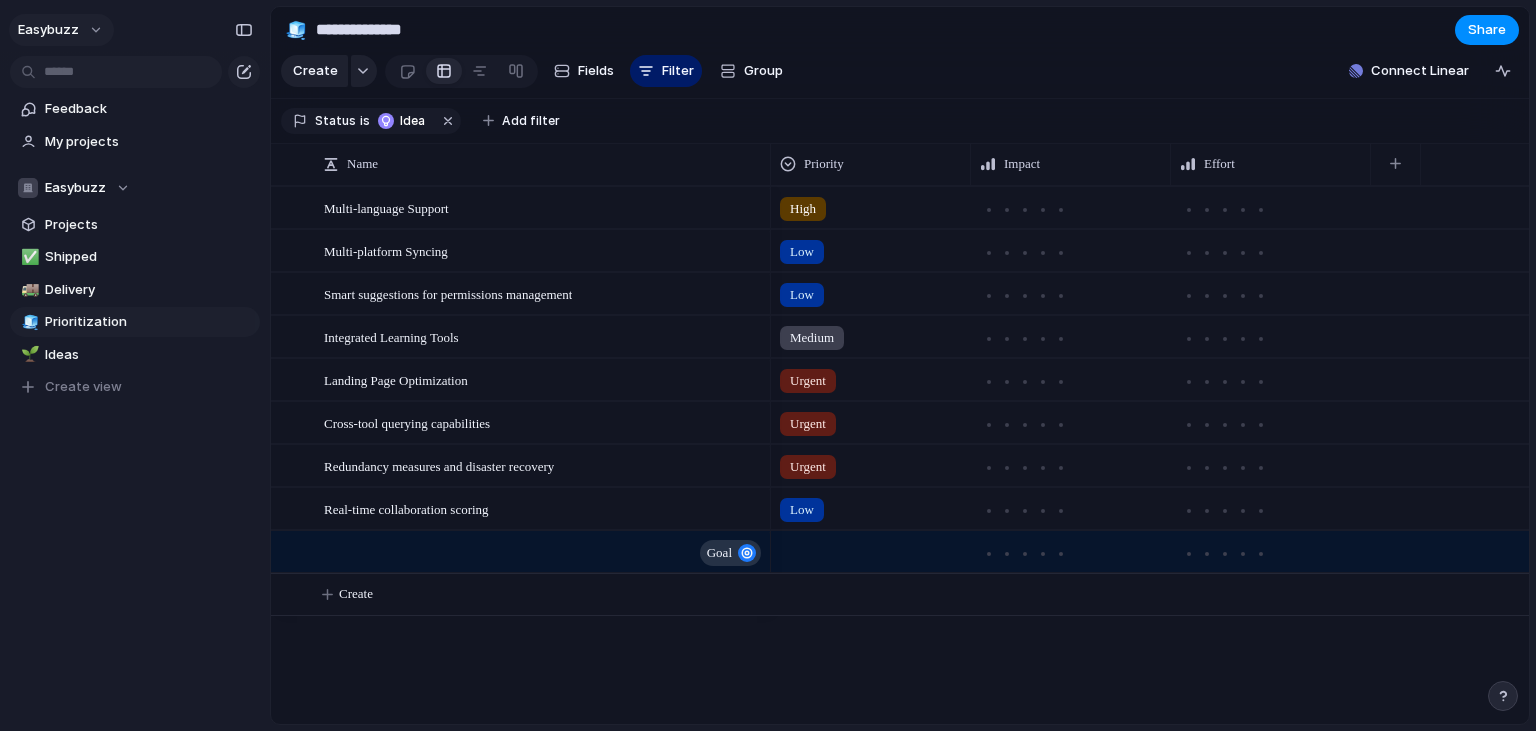 click on "easybuzz" at bounding box center [61, 30] 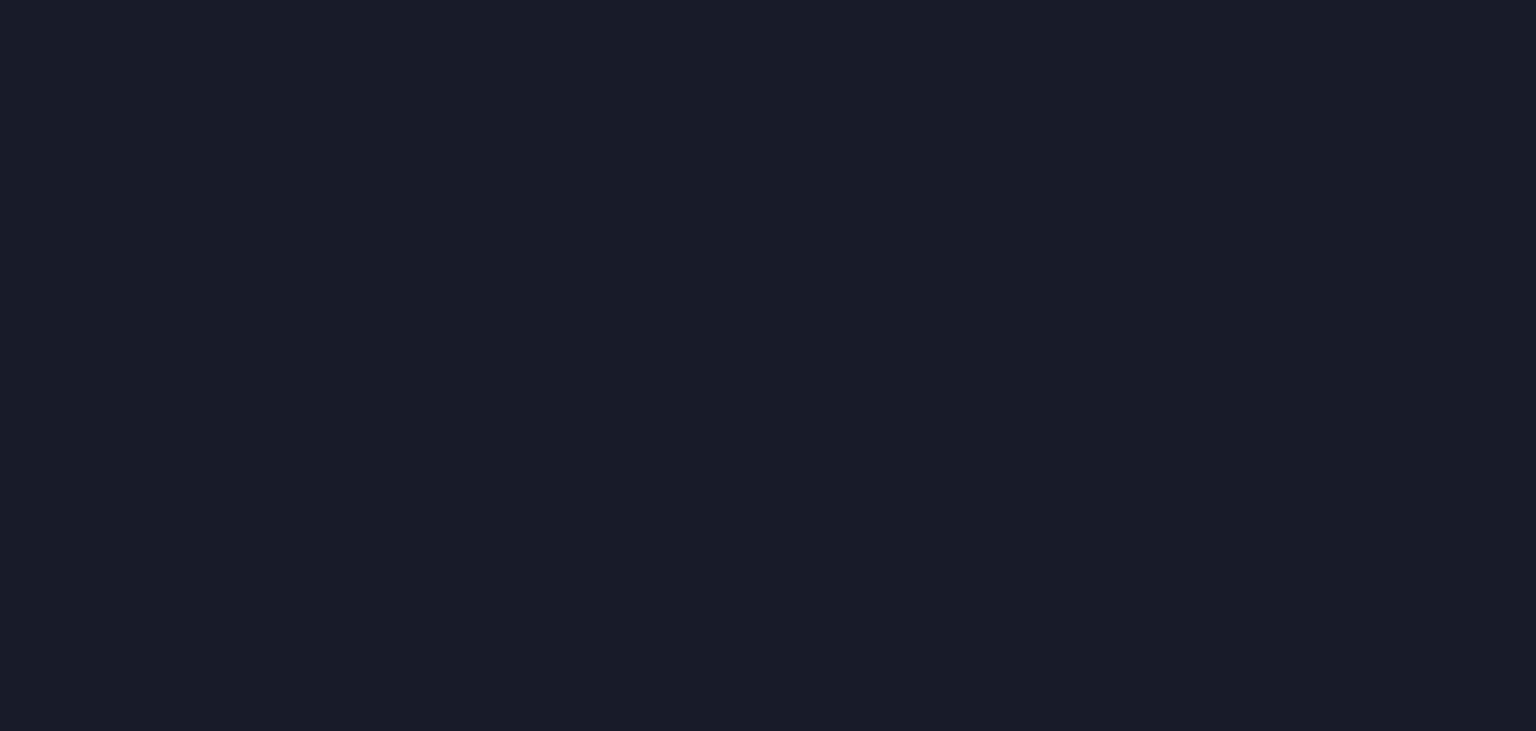 scroll, scrollTop: 0, scrollLeft: 0, axis: both 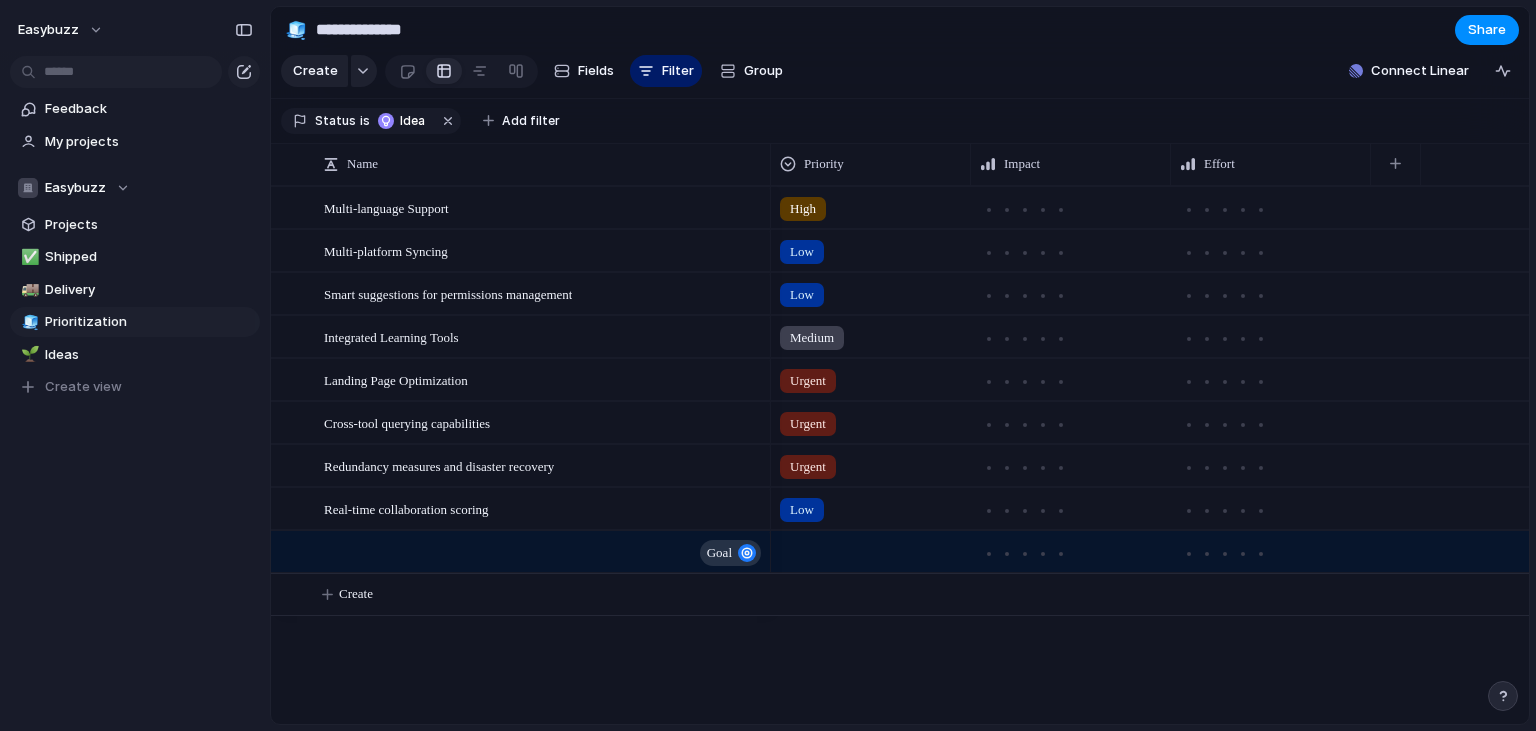 click on "**********" at bounding box center [429, 30] 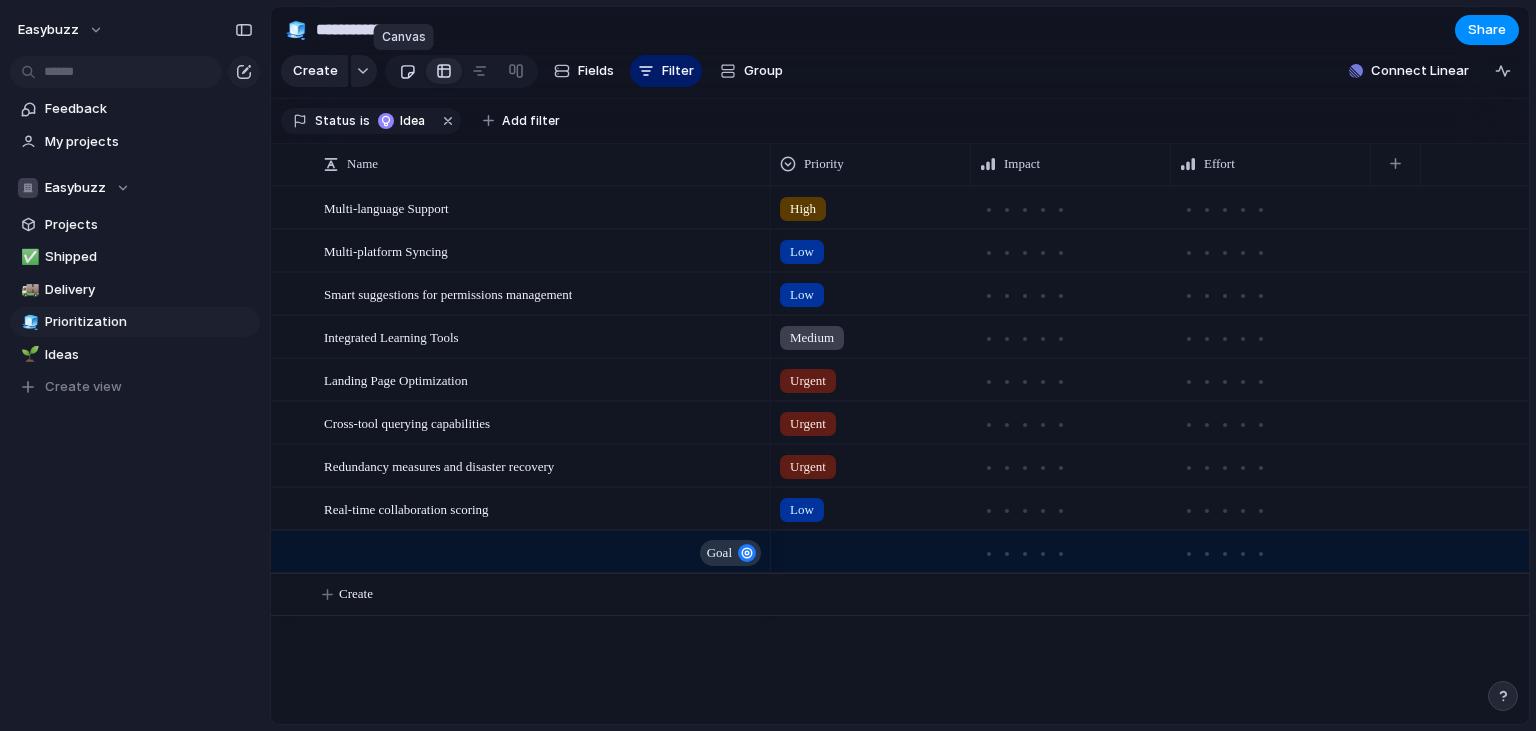 click at bounding box center [407, 71] 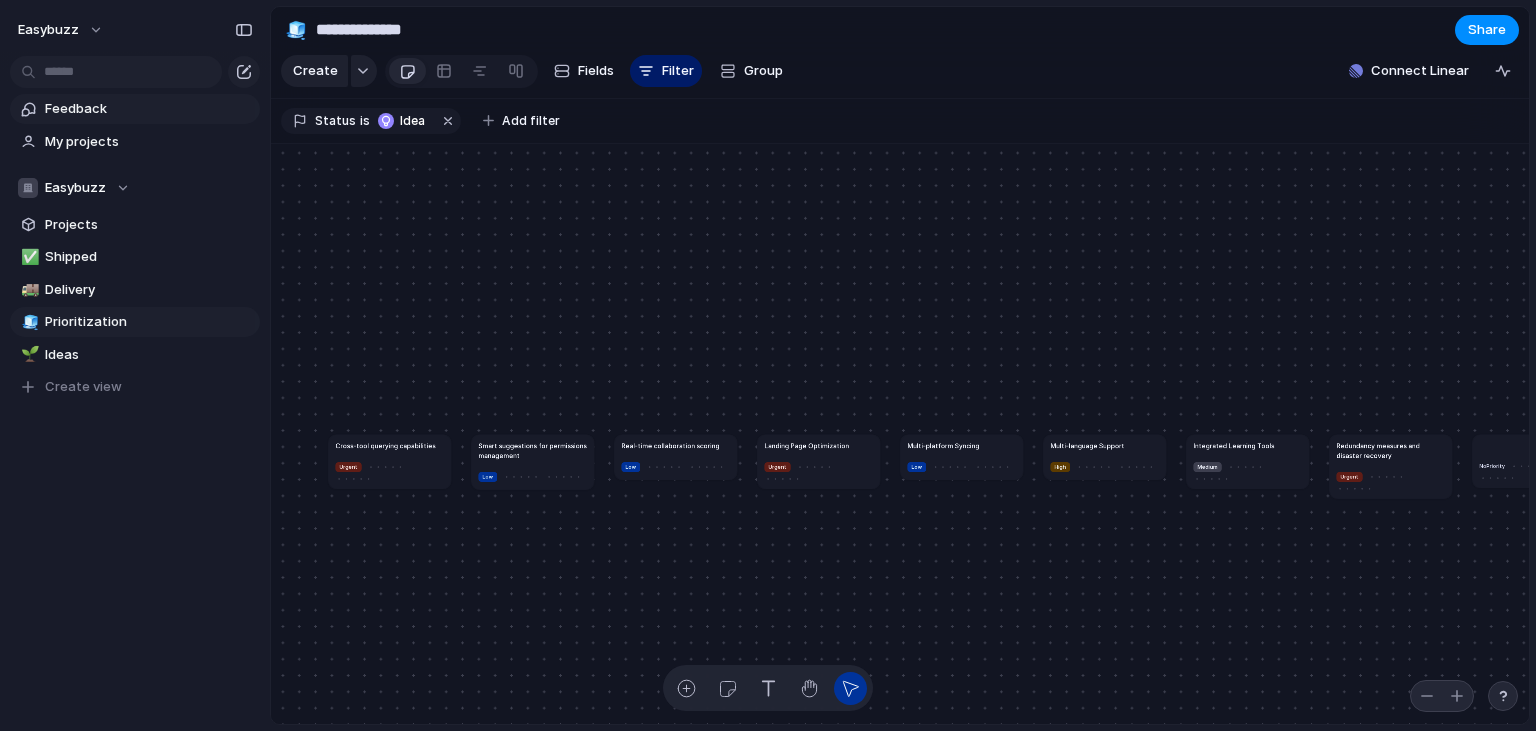 click on "Feedback" at bounding box center (149, 109) 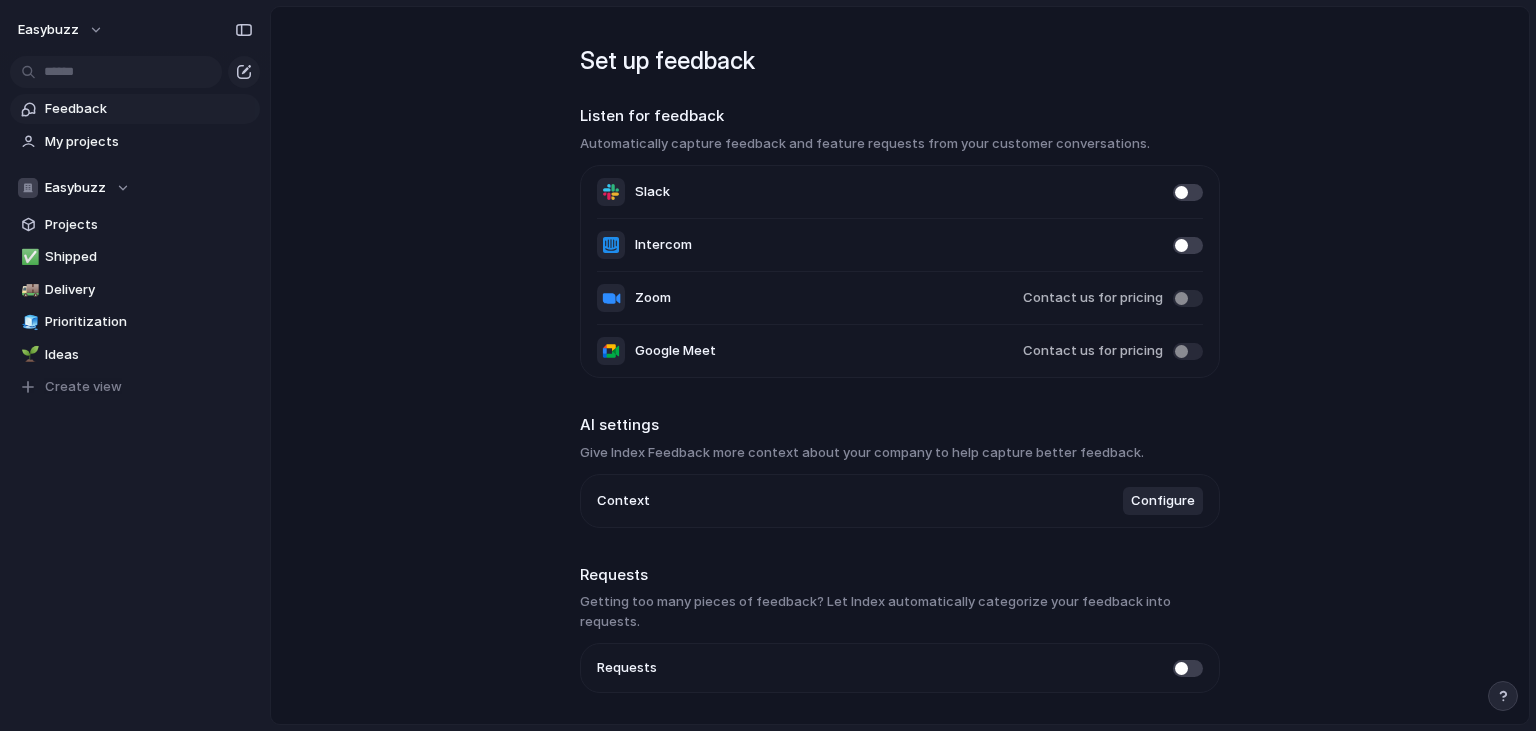 scroll, scrollTop: 37, scrollLeft: 0, axis: vertical 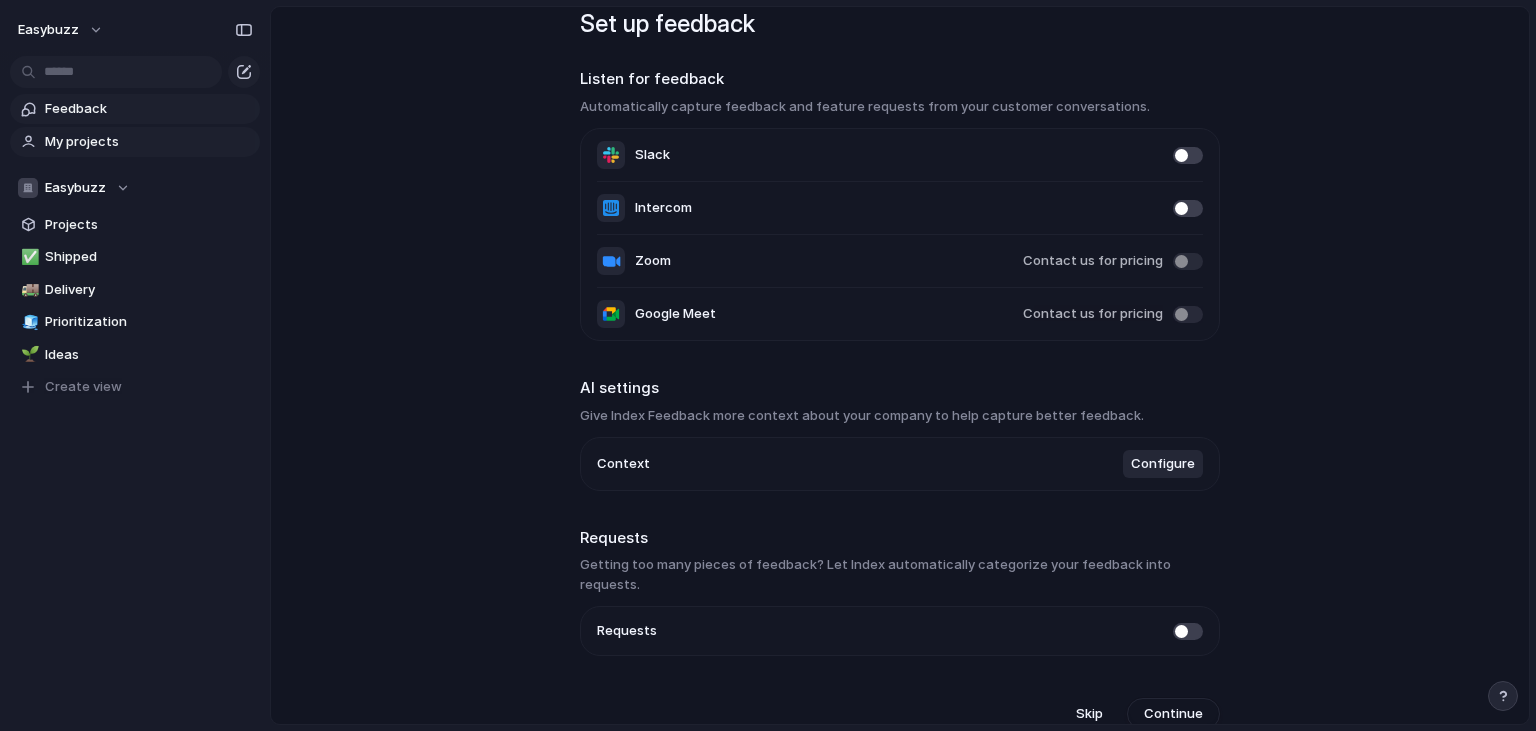 click on "My projects" at bounding box center (135, 142) 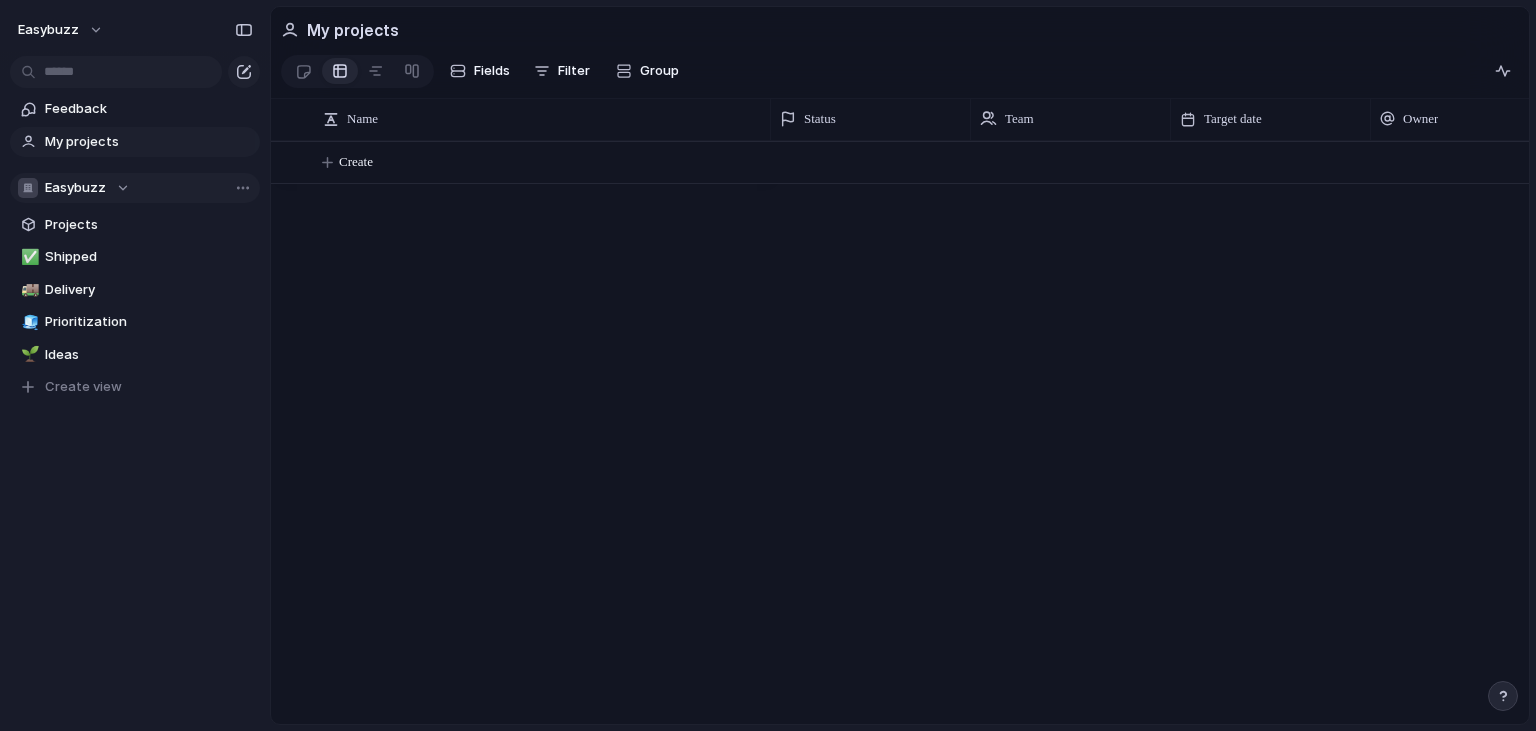 click on "Easybuzz" at bounding box center [135, 188] 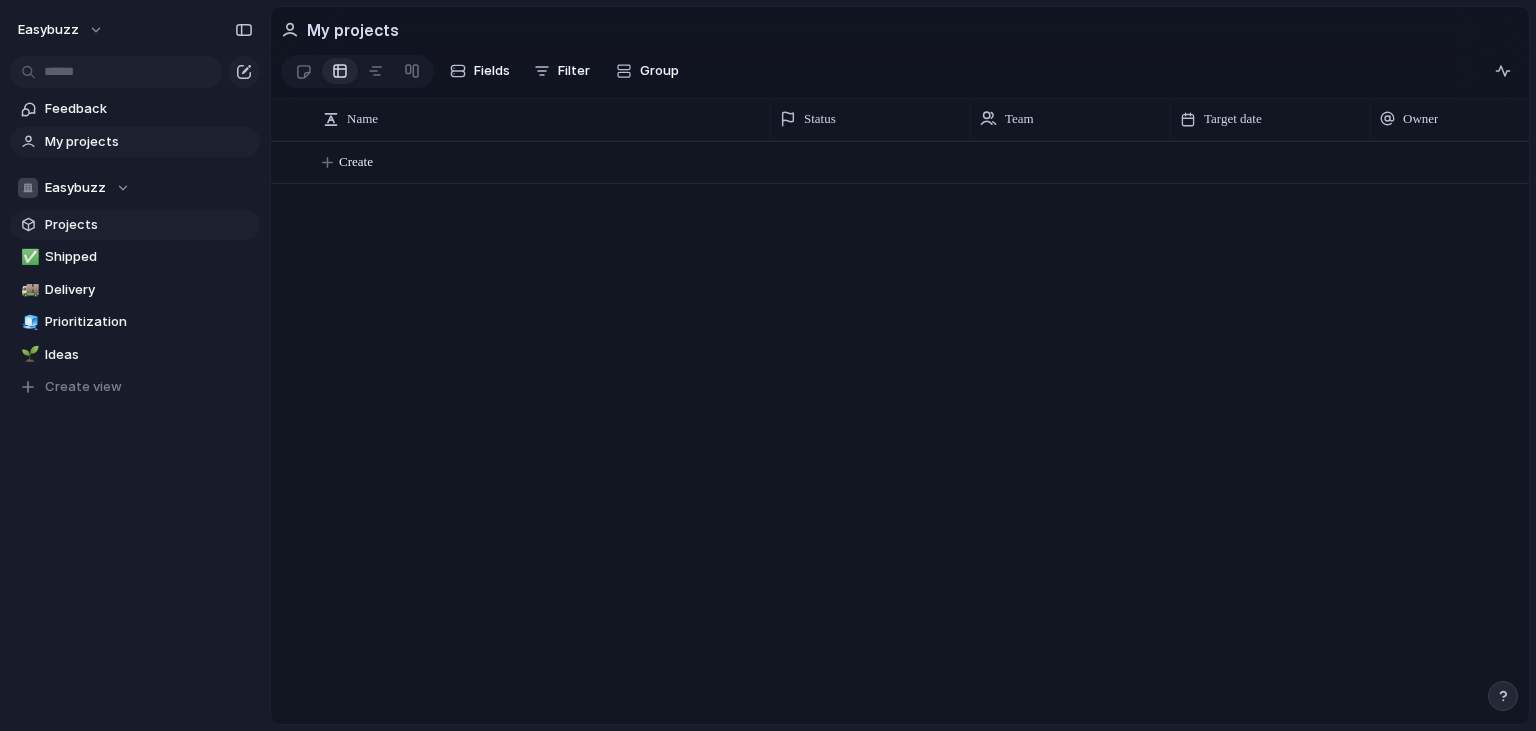click on "Projects" at bounding box center (149, 225) 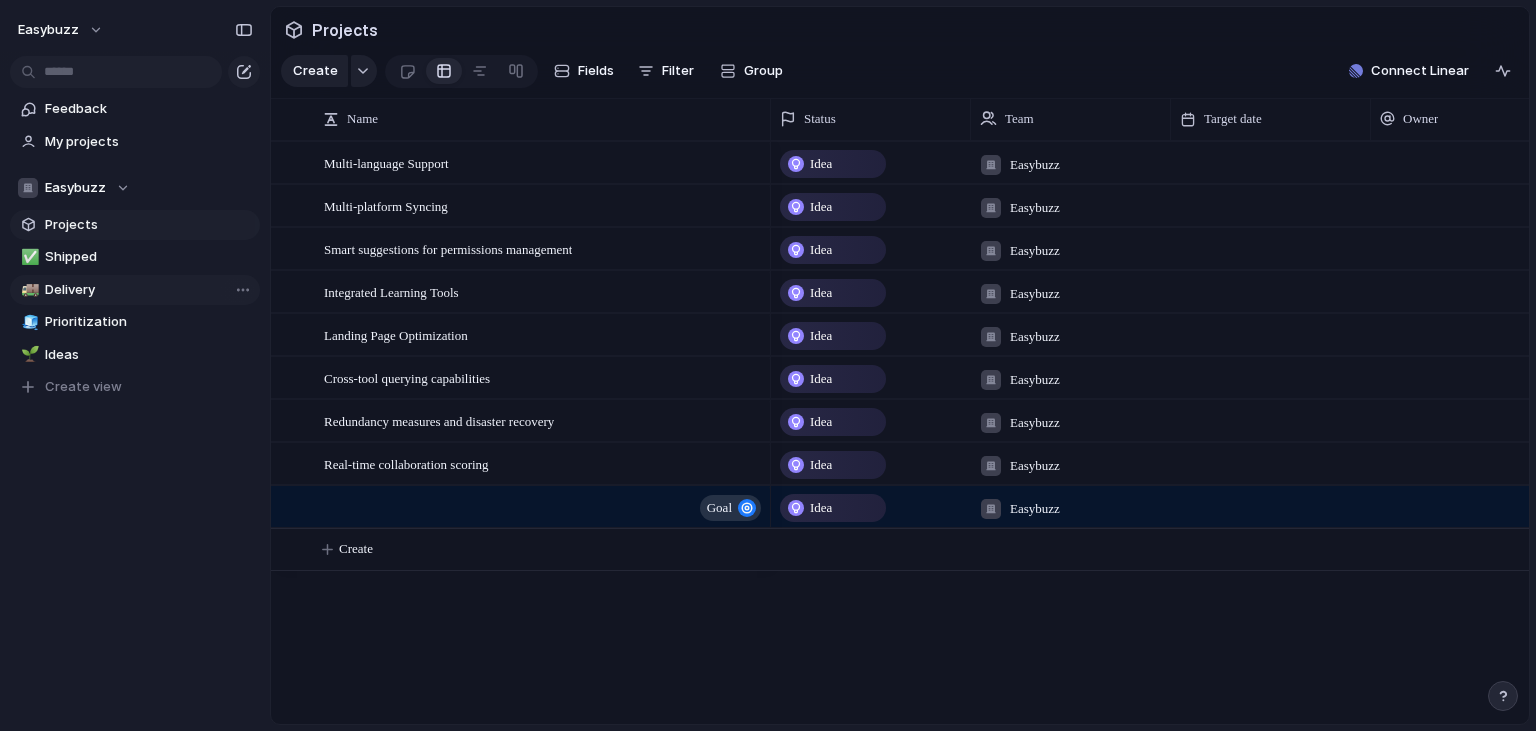 click on "🚚 Delivery" at bounding box center (135, 290) 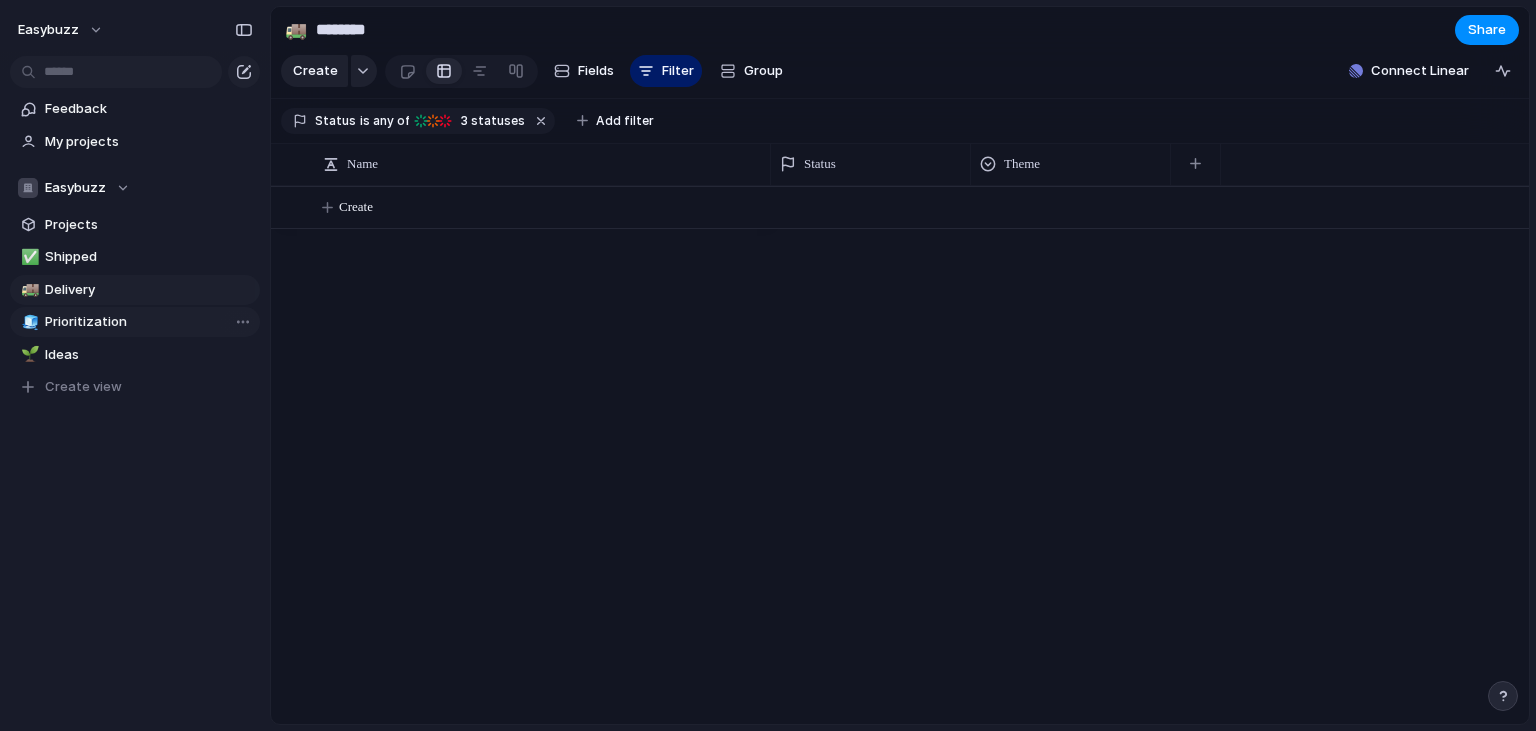click on "Prioritization" at bounding box center [149, 322] 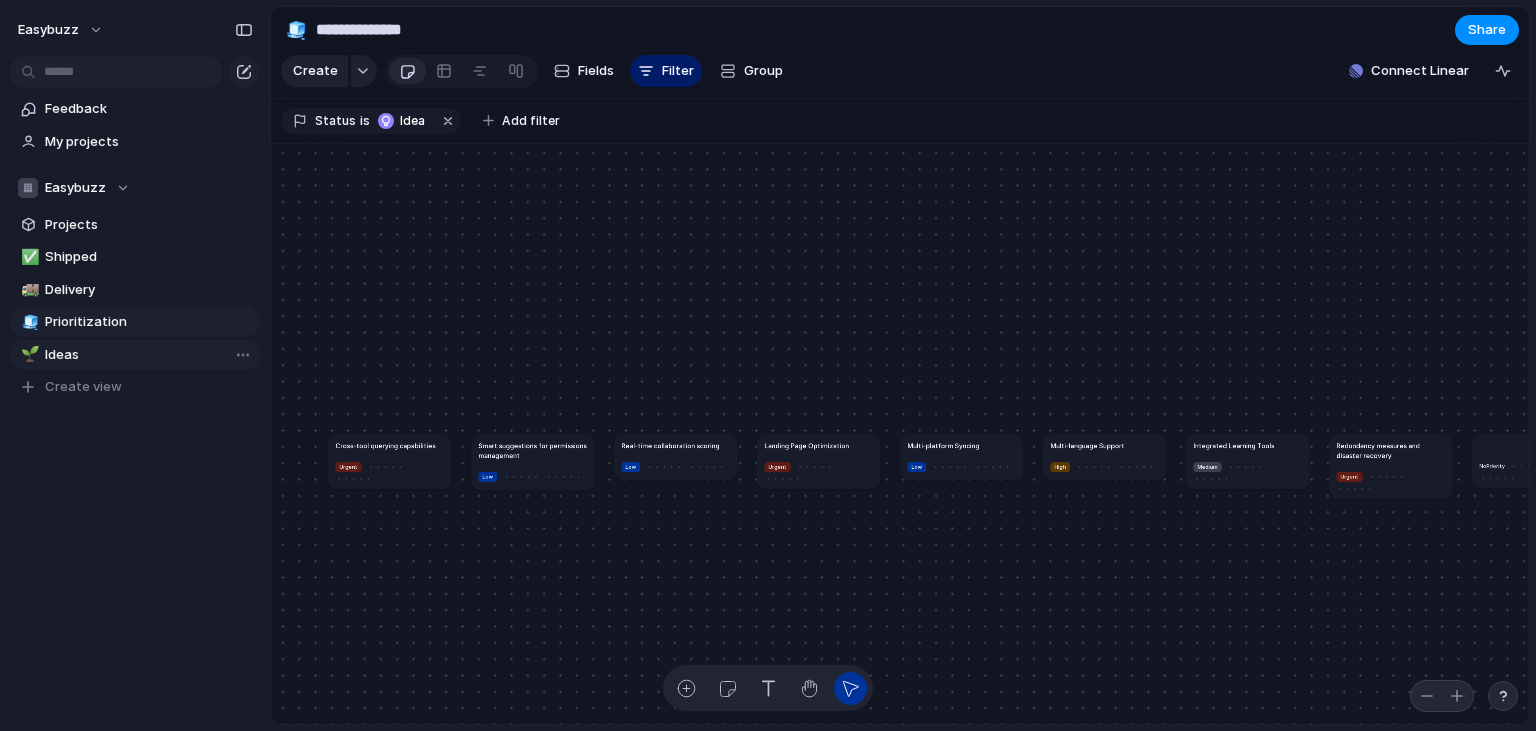 click on "Ideas" at bounding box center [149, 355] 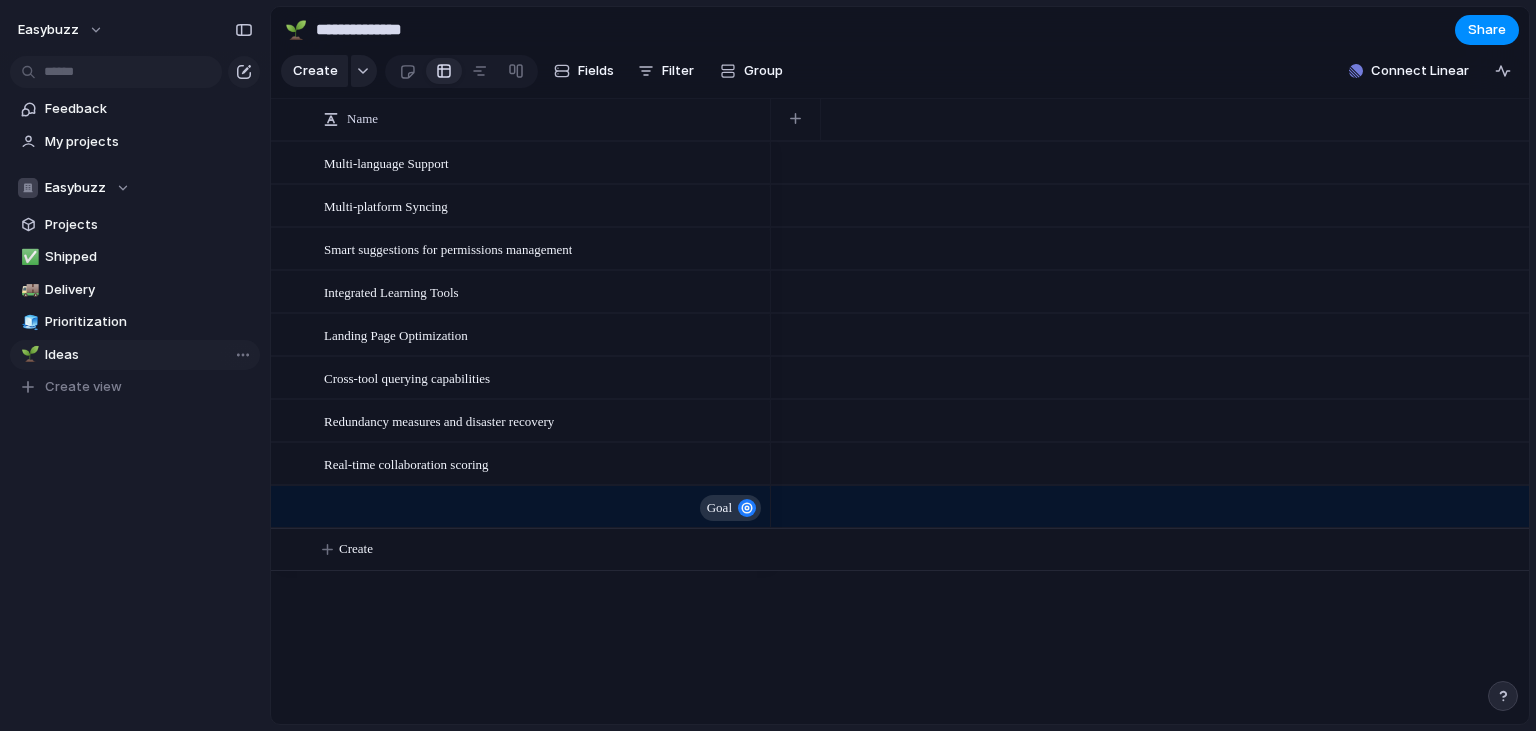 type on "*****" 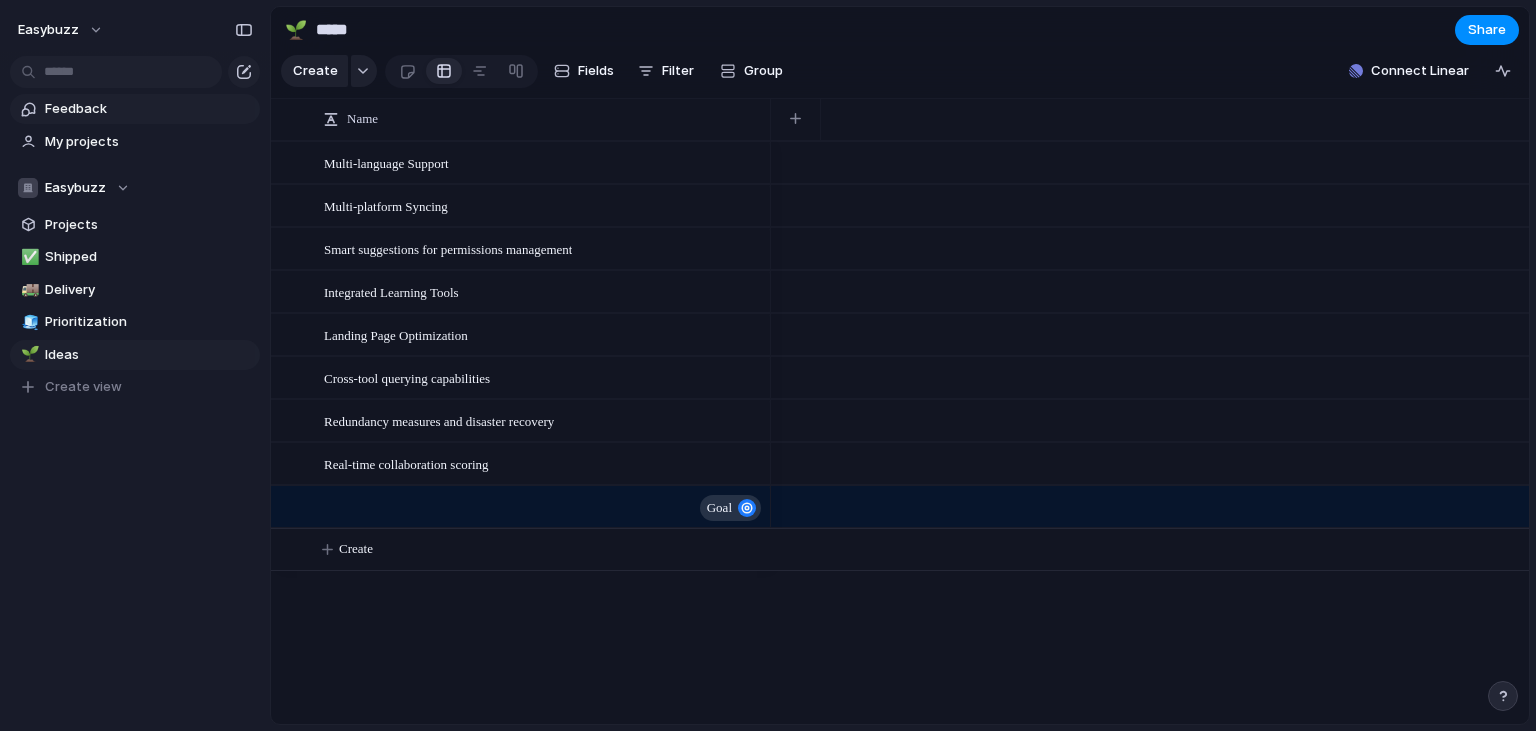 click on "Feedback" at bounding box center [149, 109] 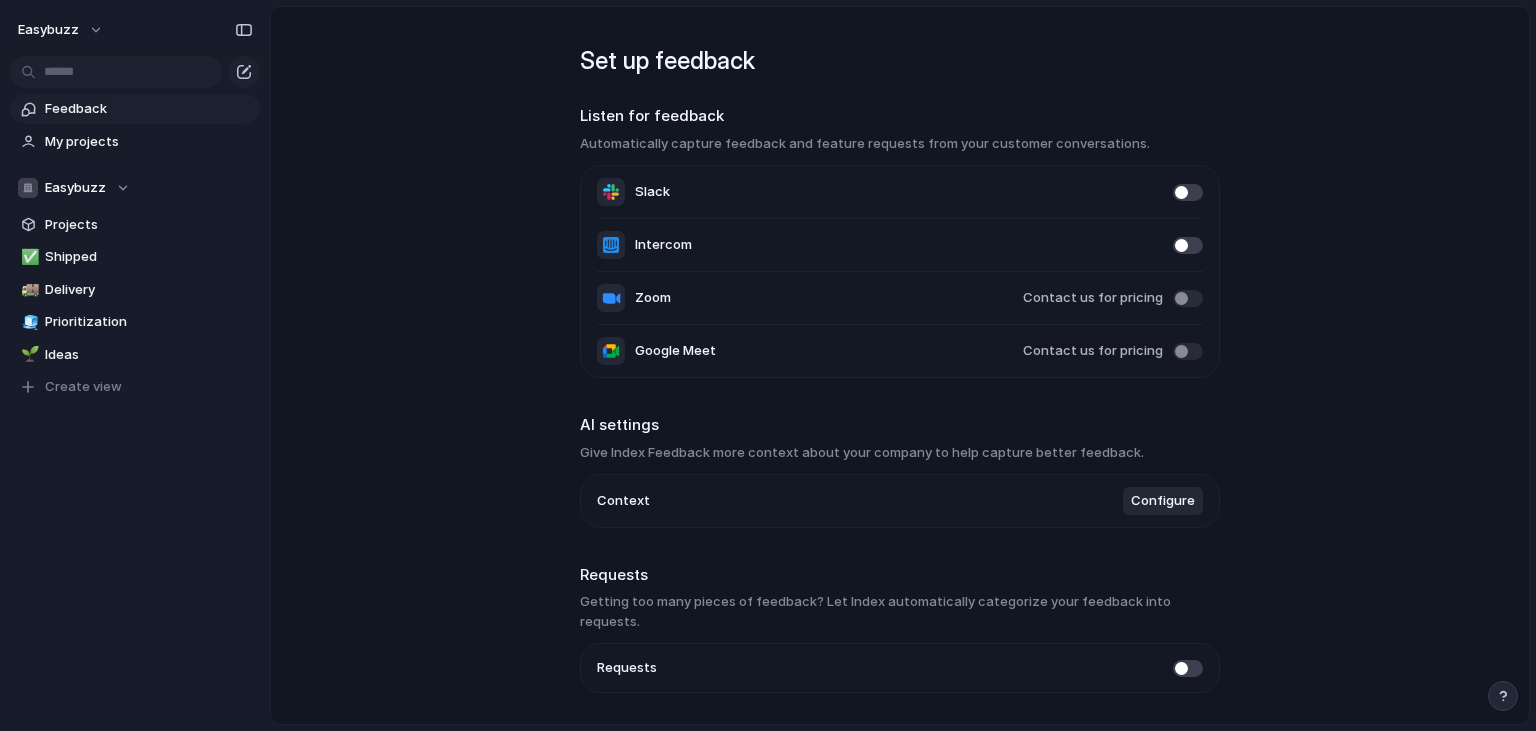 click on "Set up feedback Listen for feedback Automatically capture feedback and feature requests from your customer conversations. Slack Intercom Zoom Contact us for pricing Google Meet Contact us for pricing AI settings Give Index Feedback more context about your company to help capture better feedback. Context Configure Requests Getting too many pieces of feedback? Let Index automatically categorize your feedback into requests. Requests Skip Continue" at bounding box center (900, 365) 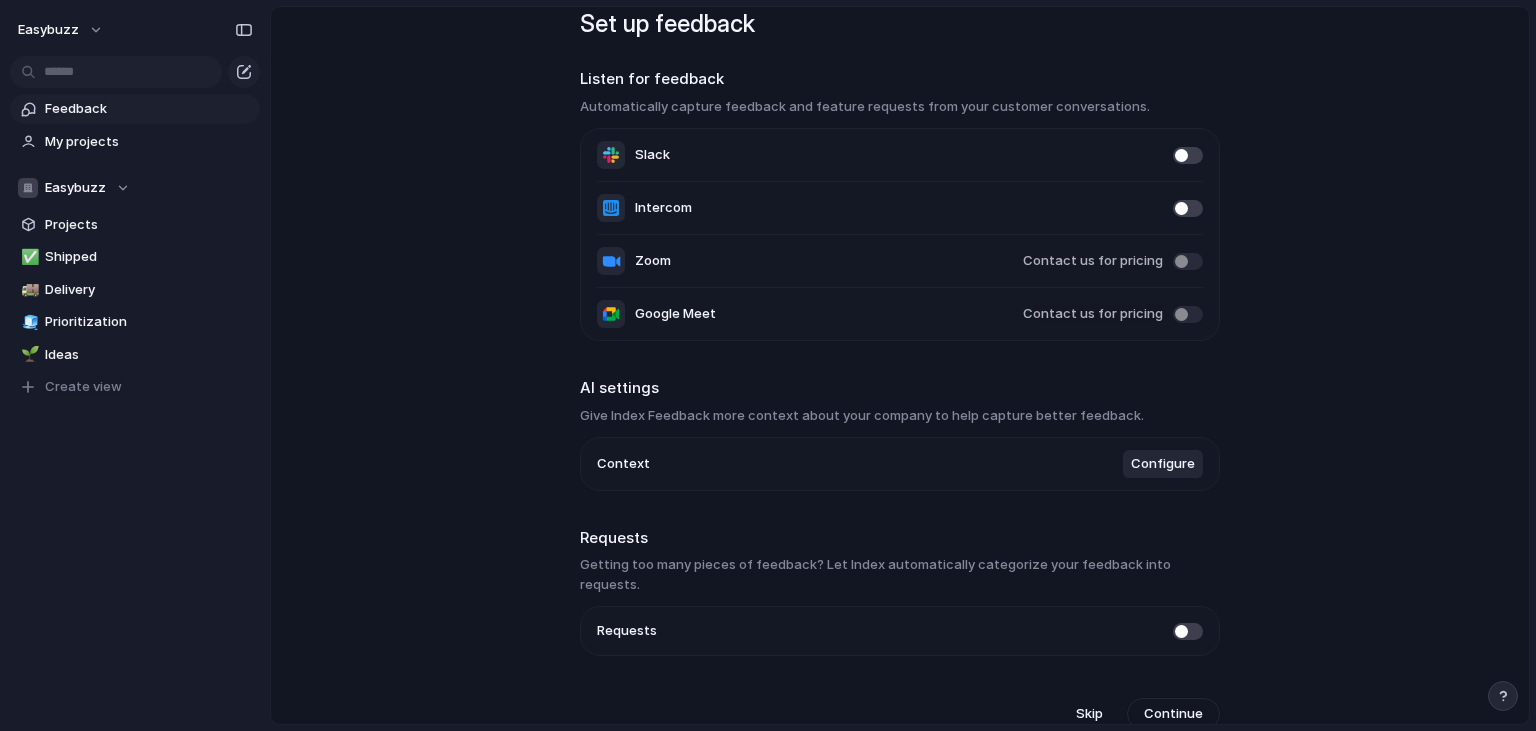 click on "Set up feedback Listen for feedback Automatically capture feedback and feature requests from your customer conversations. Slack Intercom Zoom Contact us for pricing Google Meet Contact us for pricing AI settings Give Index Feedback more context about your company to help capture better feedback. Context Configure Requests Getting too many pieces of feedback? Let Index automatically categorize your feedback into requests. Requests Skip Continue" at bounding box center (900, 365) 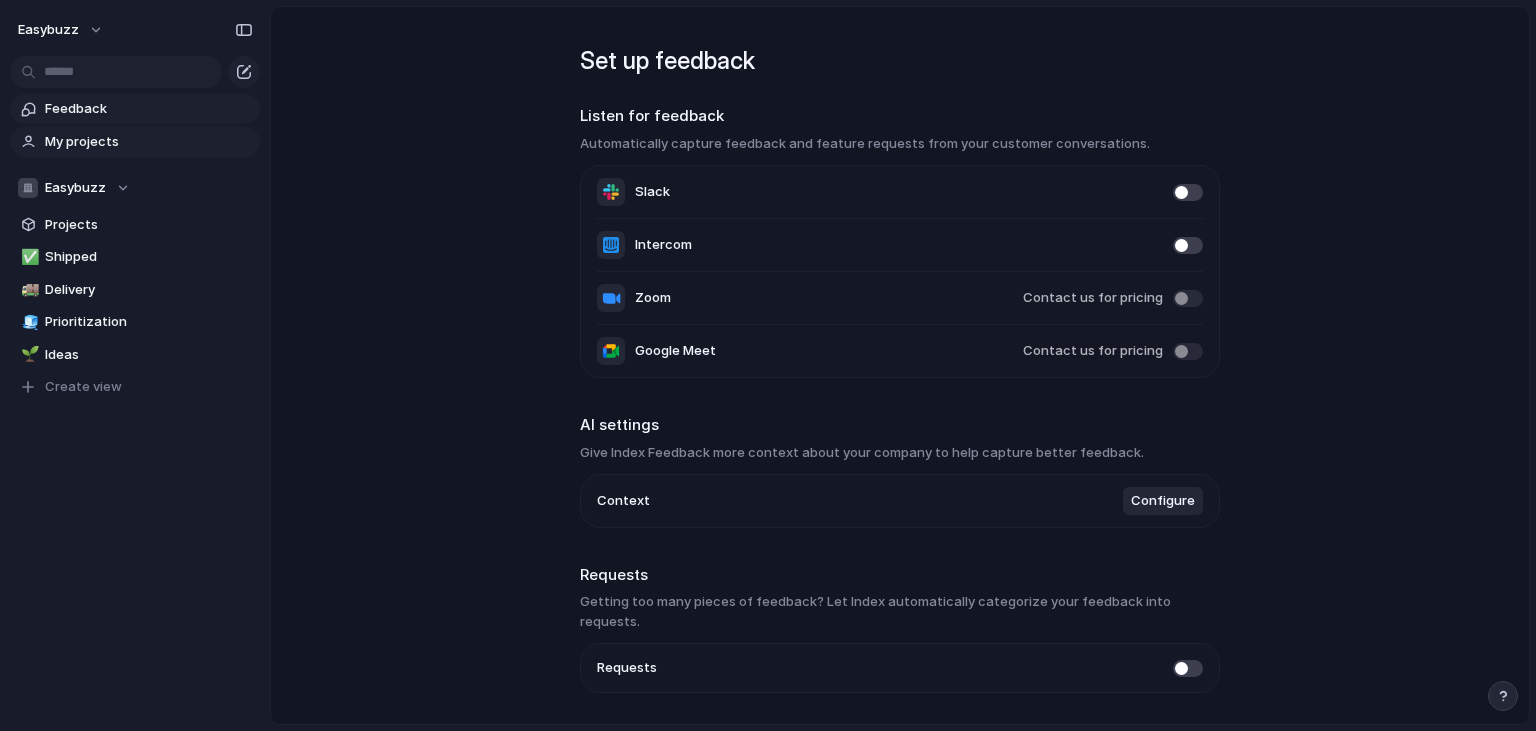 click on "My projects" at bounding box center (149, 142) 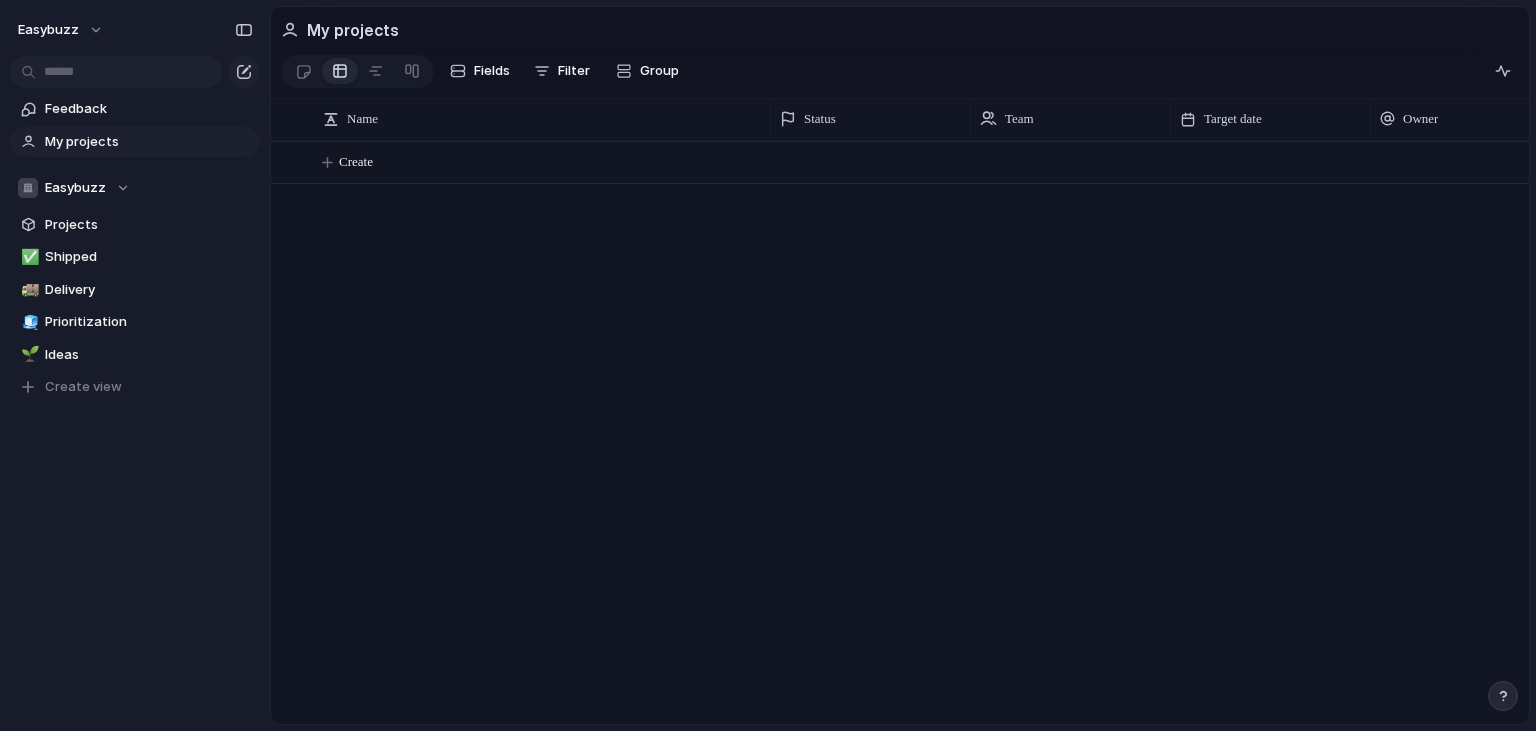 click on "My projects" at bounding box center (340, 30) 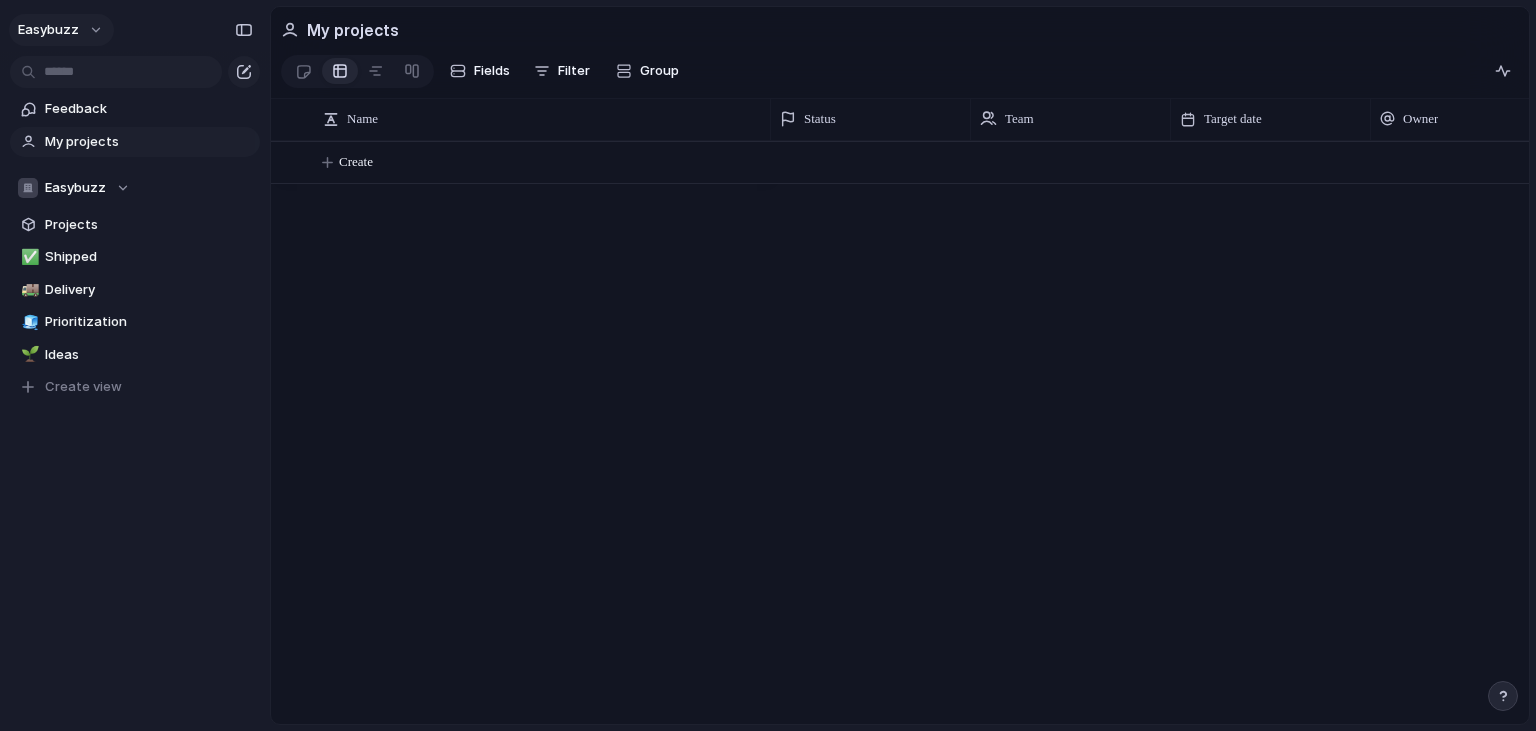 click on "easybuzz" at bounding box center [61, 30] 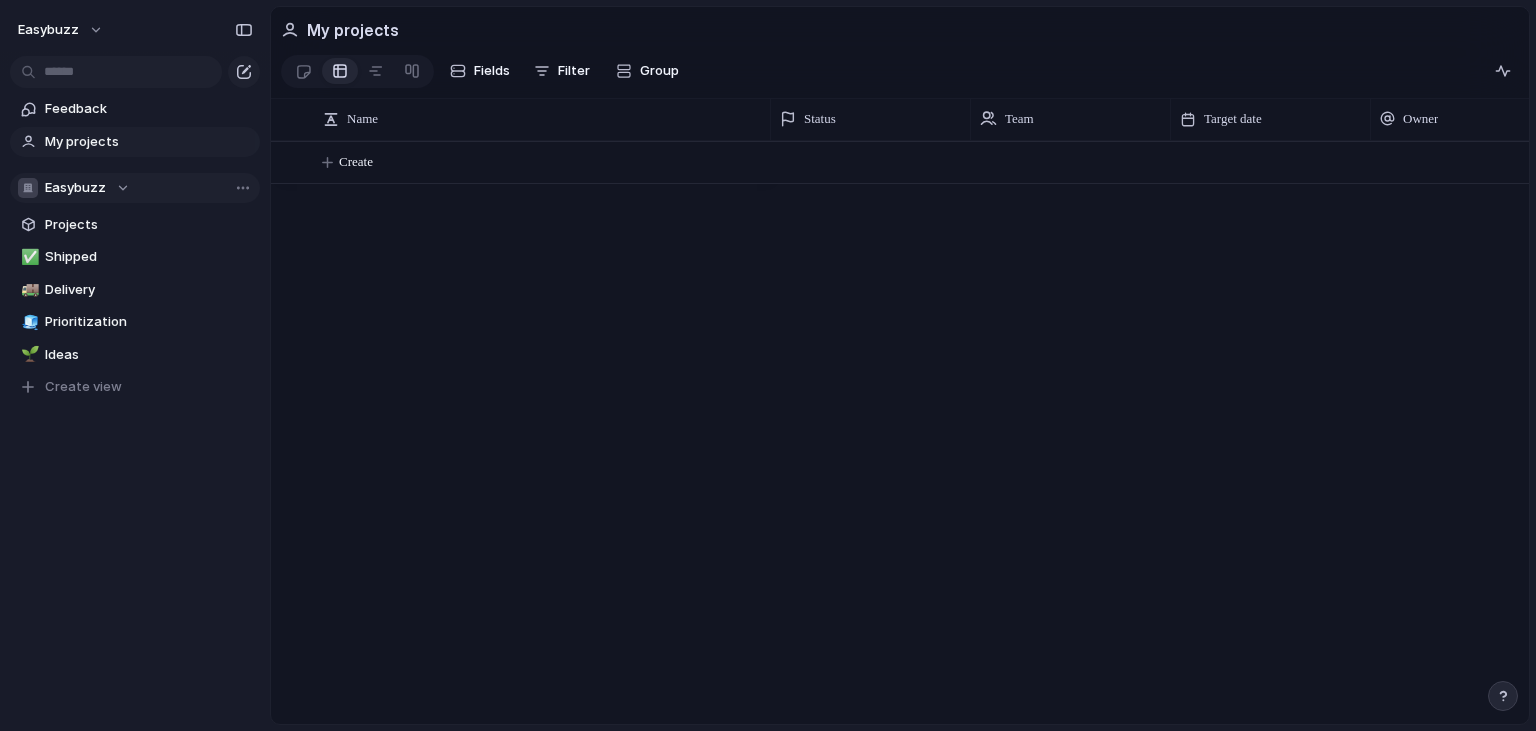 click on "Easybuzz" at bounding box center [135, 188] 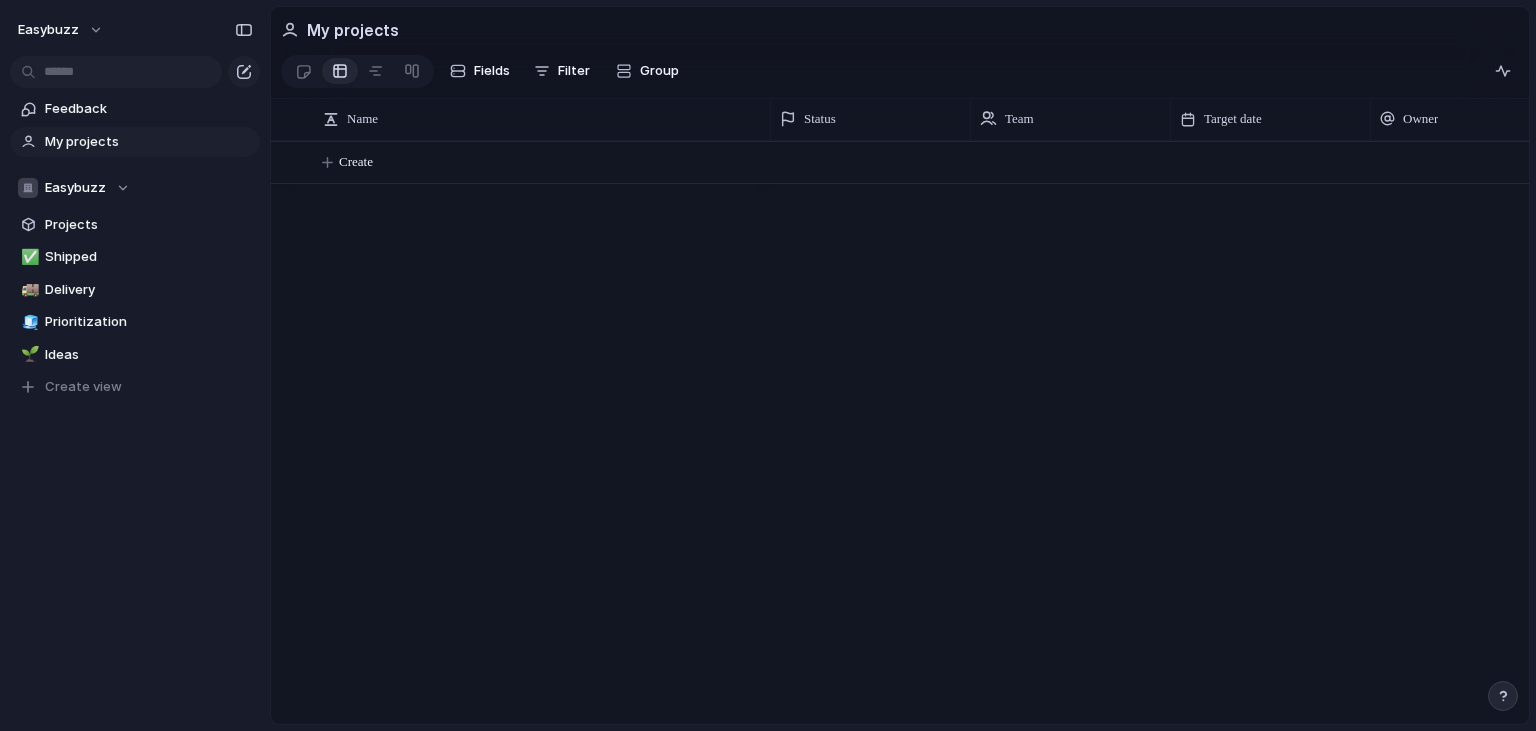 click at bounding box center (1150, 432) 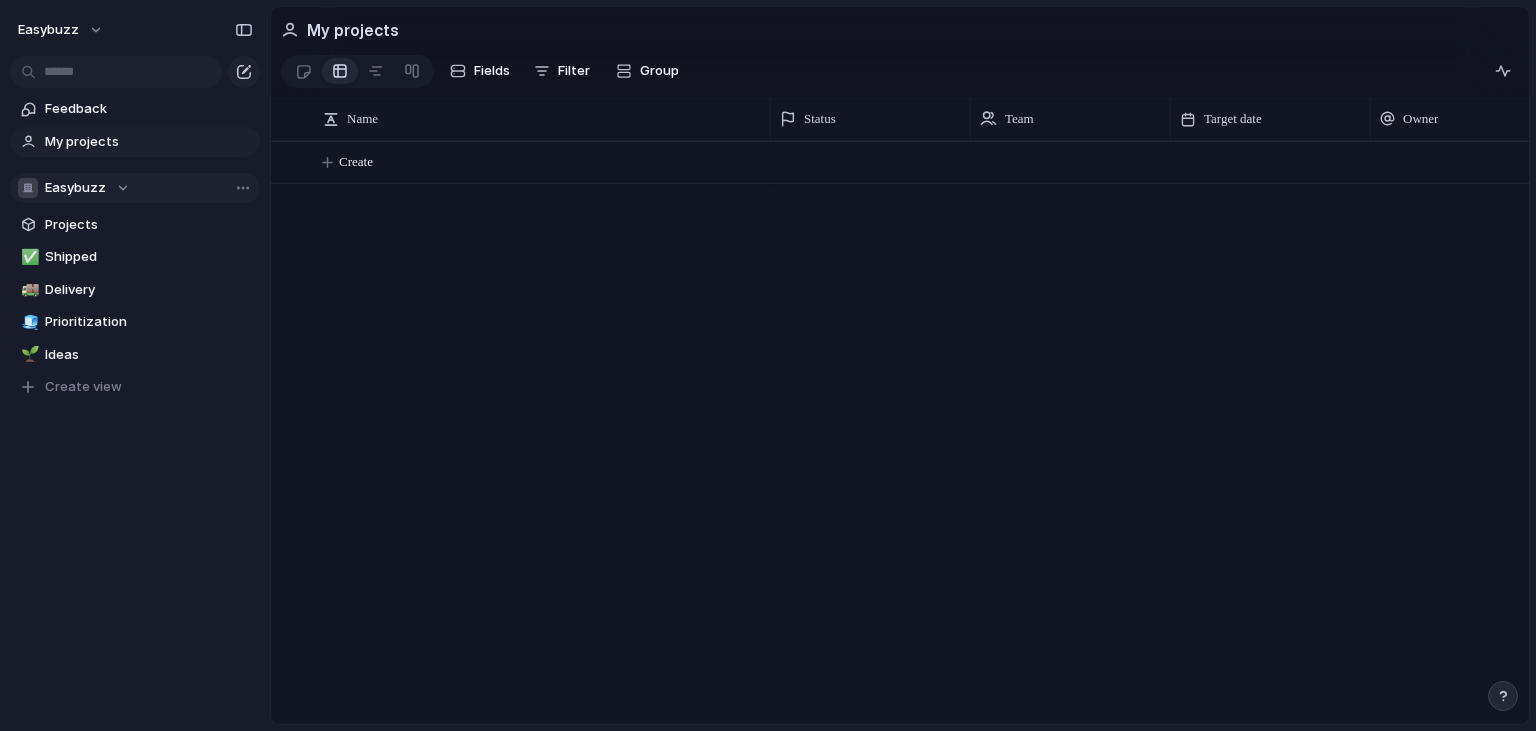 click on "Easybuzz" at bounding box center [74, 188] 